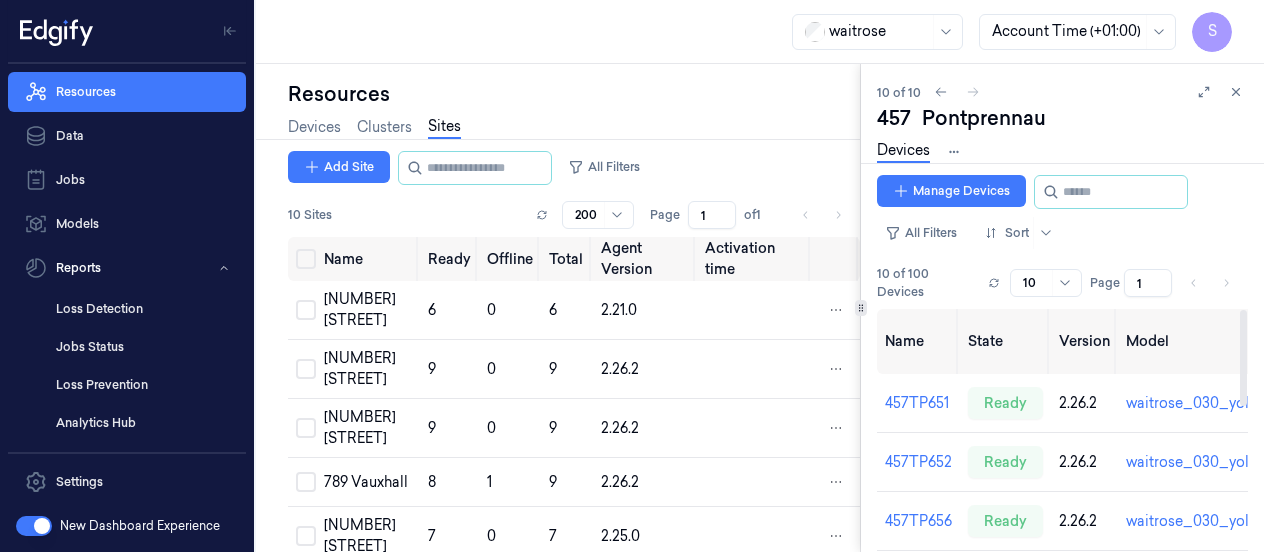 scroll, scrollTop: 0, scrollLeft: 0, axis: both 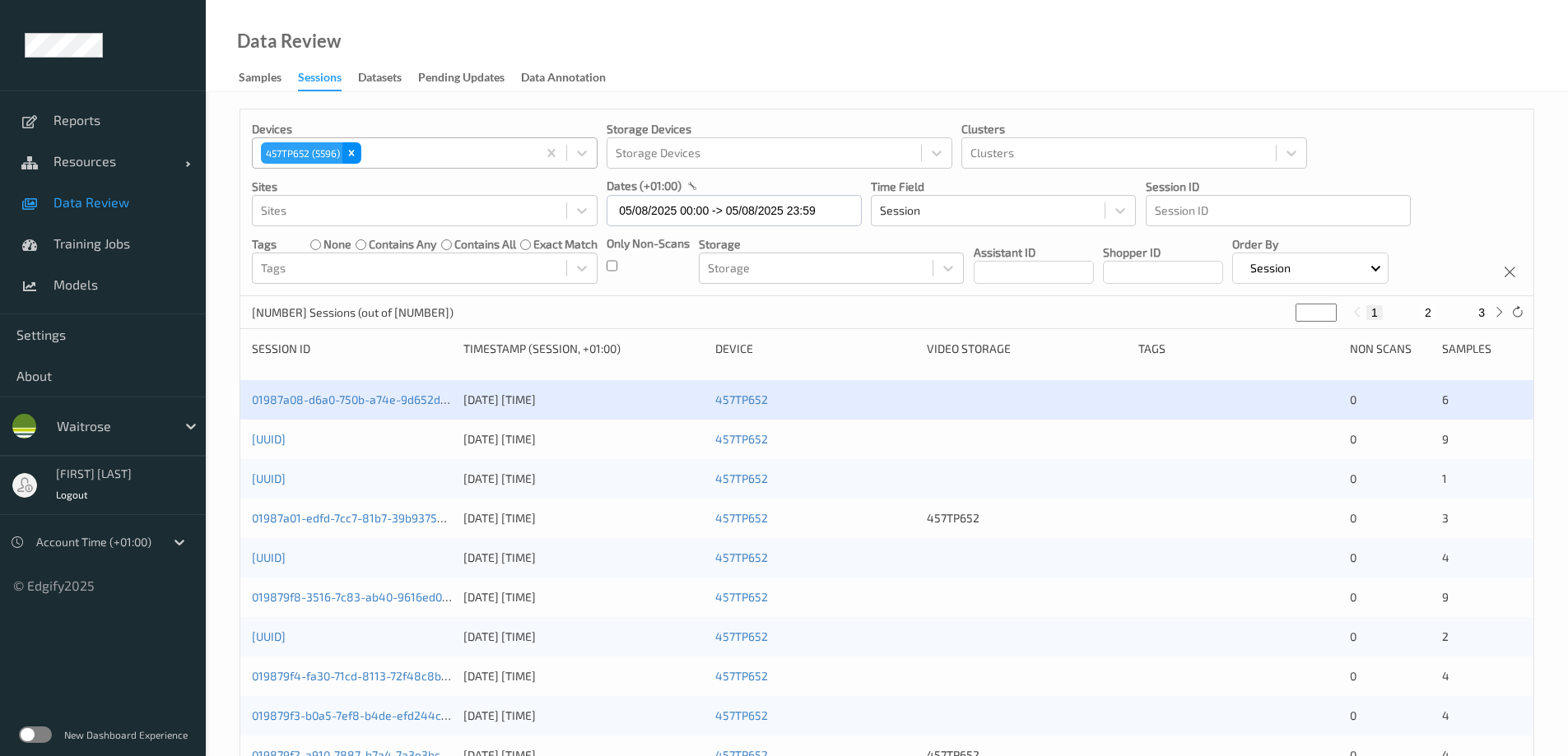 click 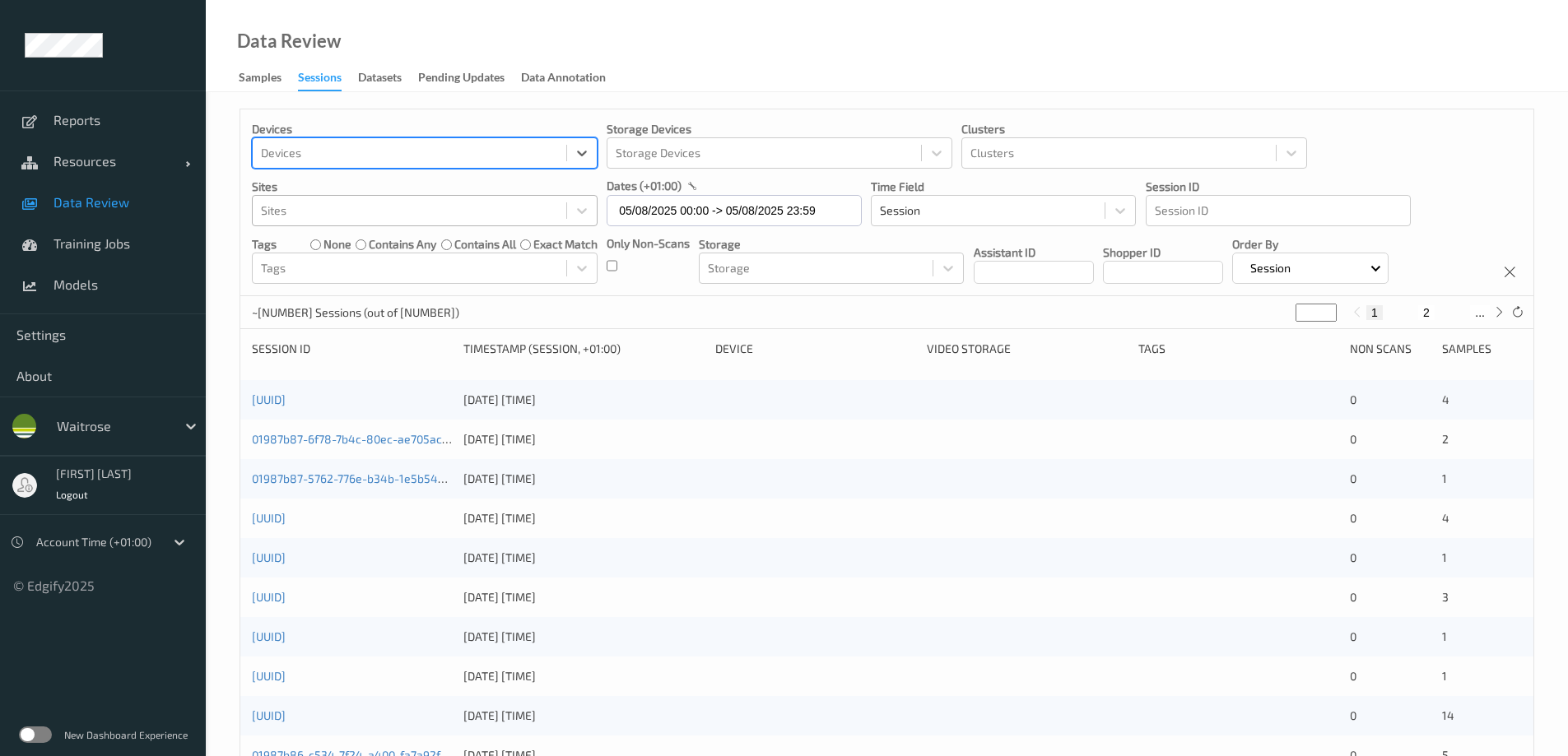 click at bounding box center (409, 211) 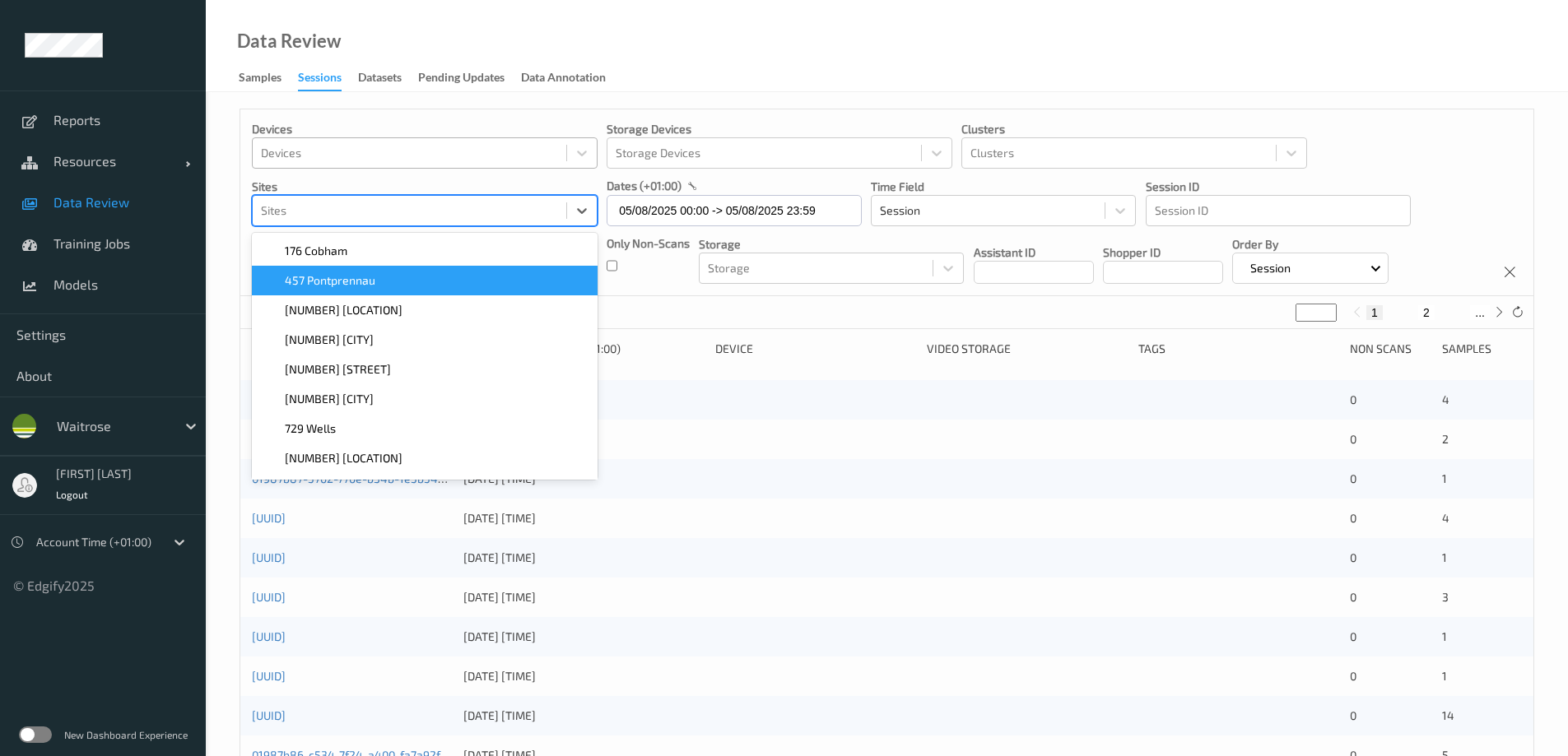 click on "457	 Pontprennau" at bounding box center (330, 281) 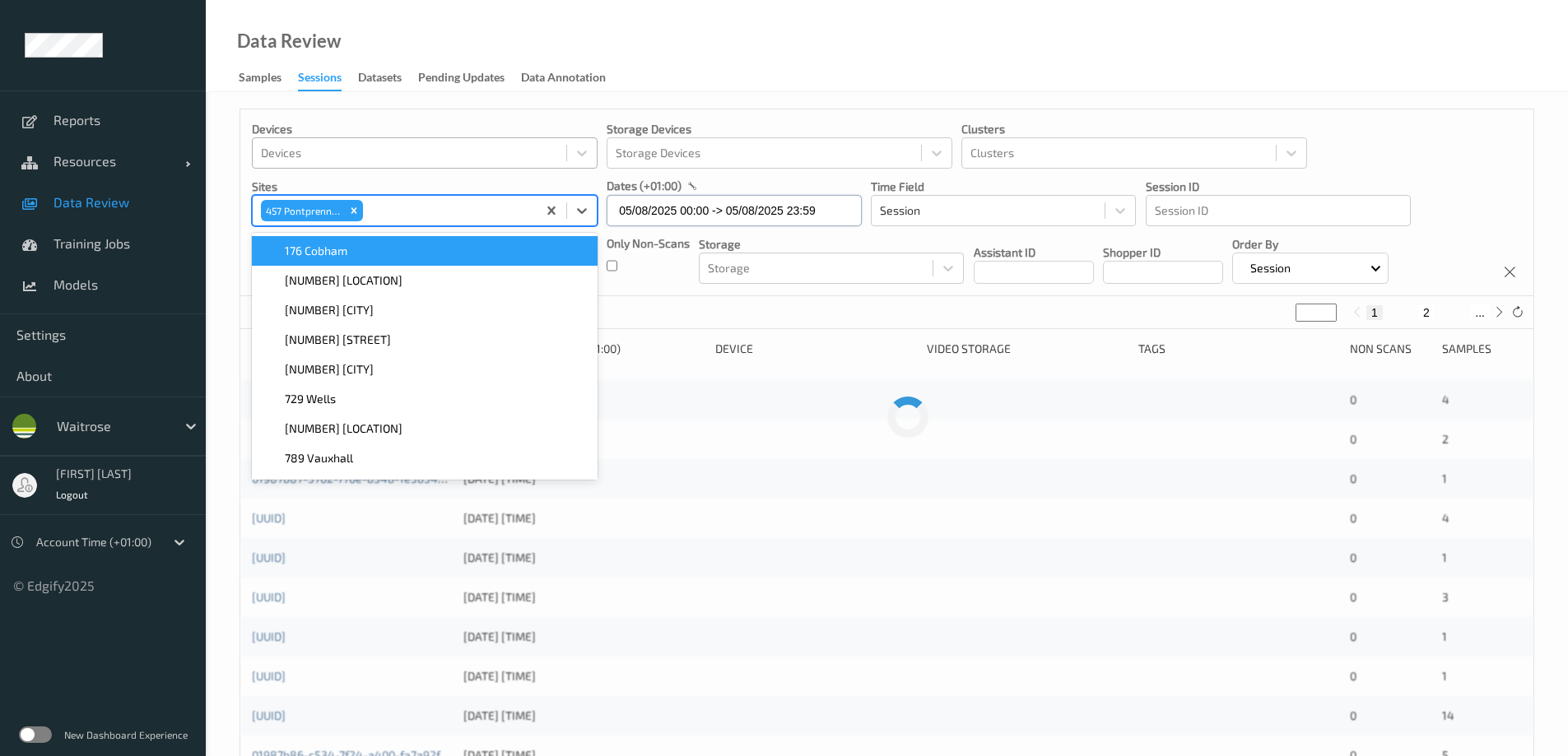 click on "05/08/2025 00:00 -> 05/08/2025 23:59" at bounding box center [734, 211] 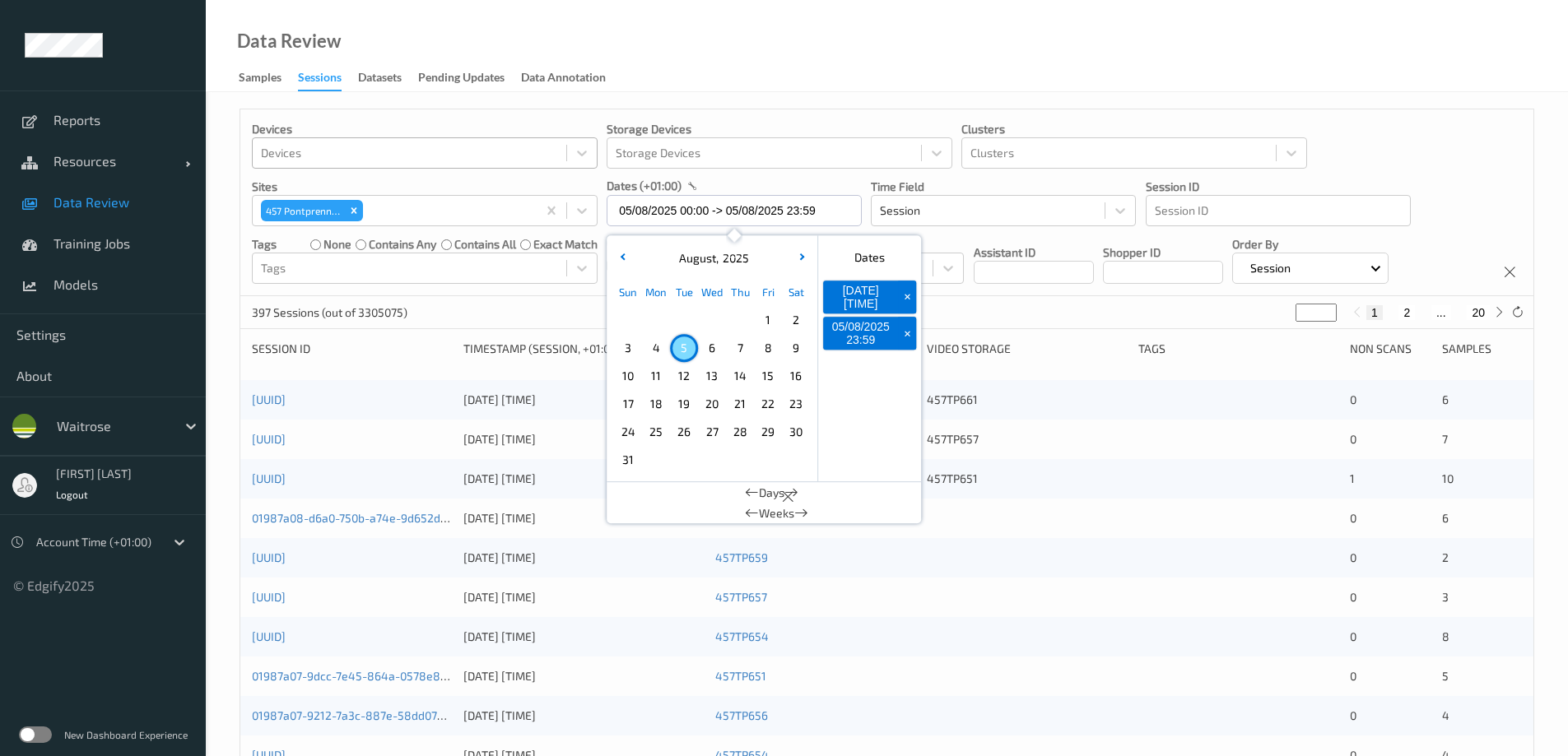 click on "1" at bounding box center [768, 320] 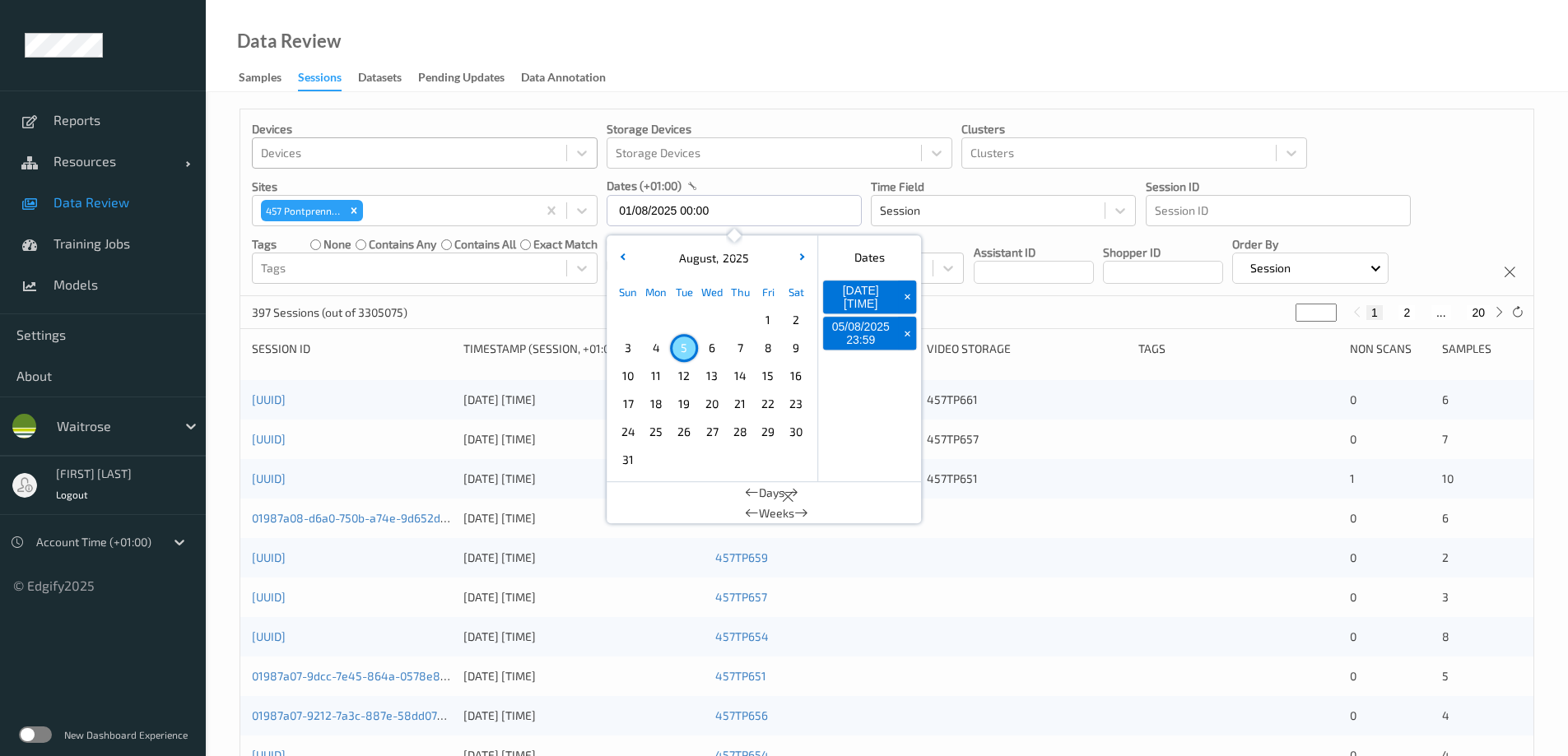 click on "1" at bounding box center (768, 320) 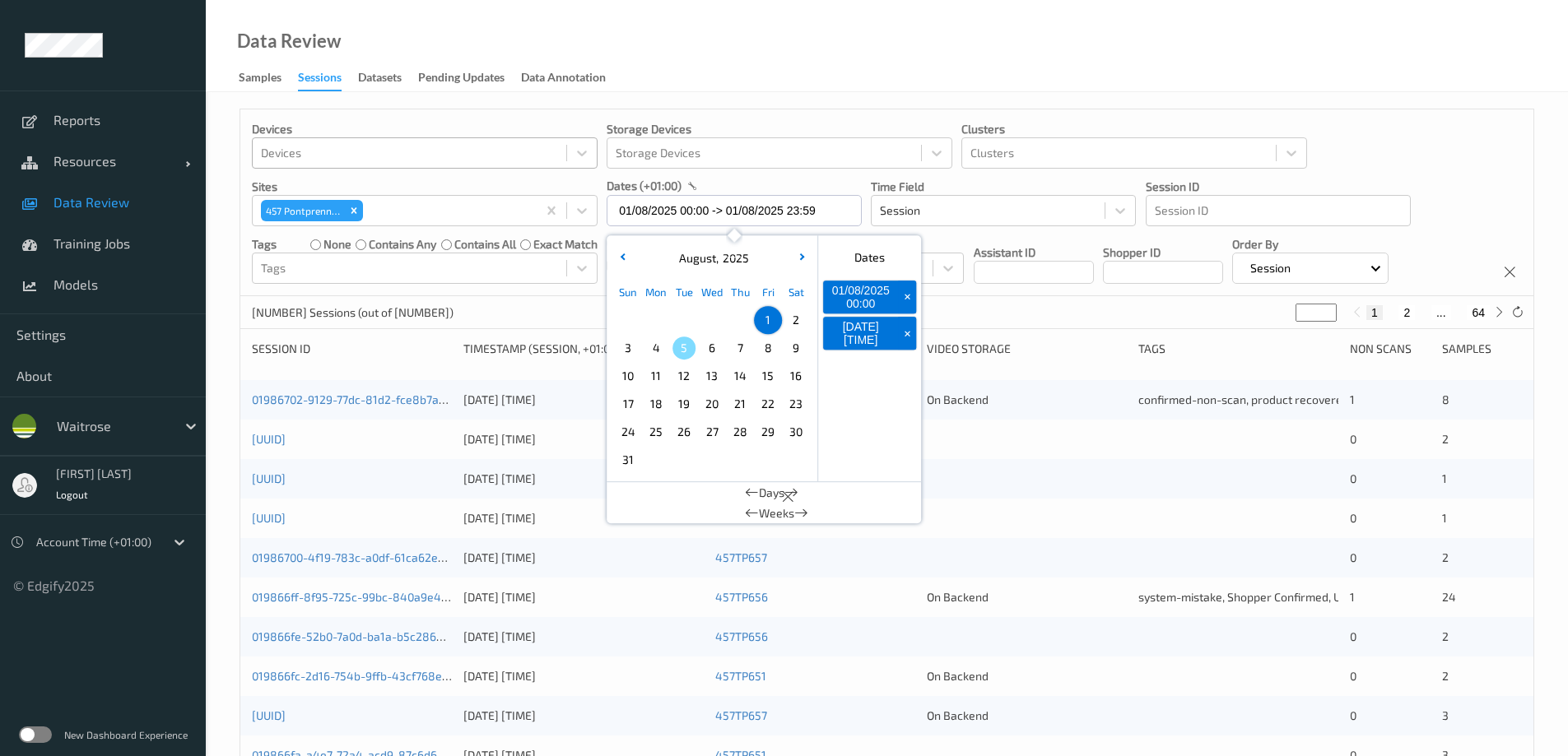 click on "Data Review Samples Sessions Datasets Pending Updates Data Annotation" at bounding box center [886, 46] 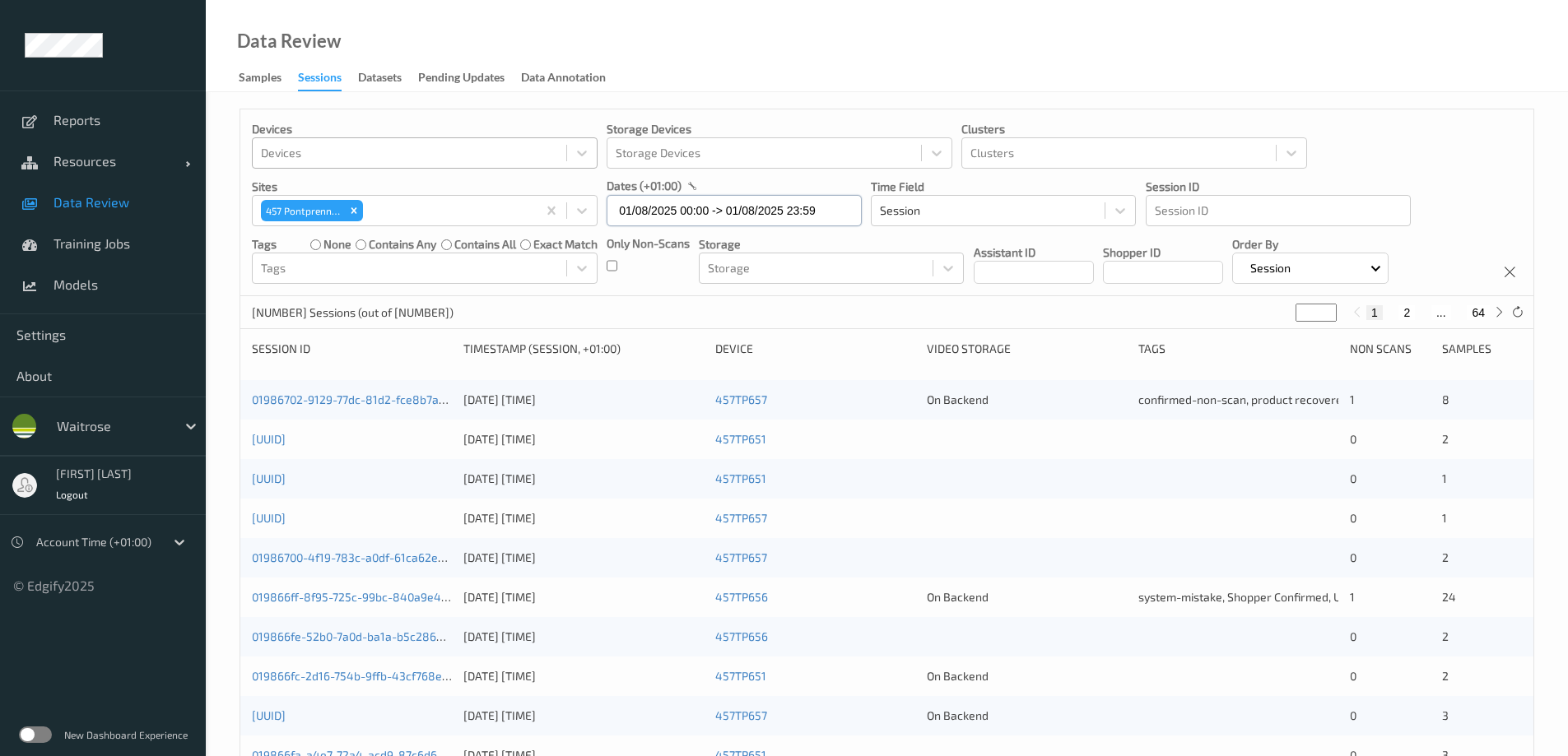 click on "01/08/2025 00:00 -> 01/08/2025 23:59" at bounding box center [734, 211] 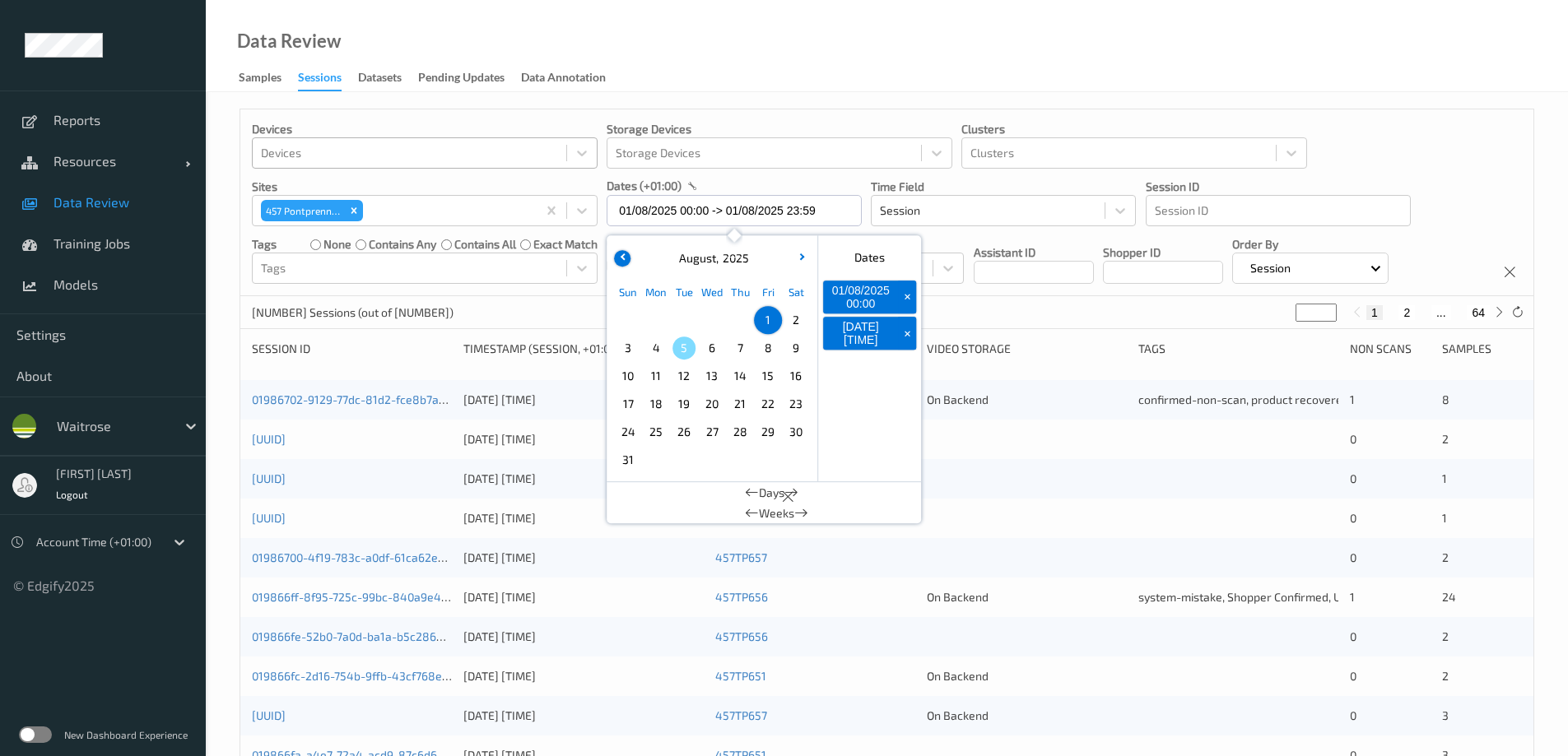 click at bounding box center [622, 258] 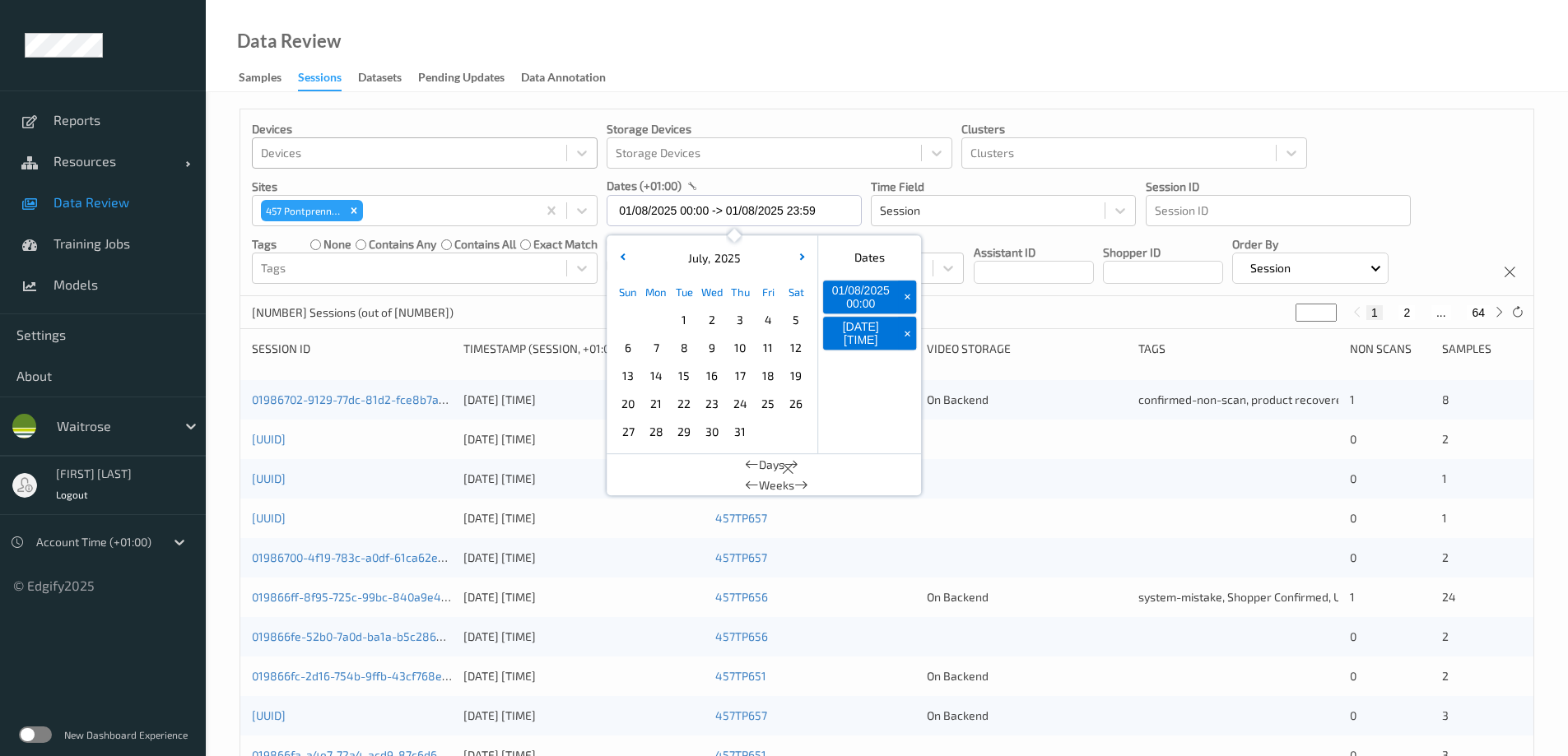 click on "30" at bounding box center (712, 432) 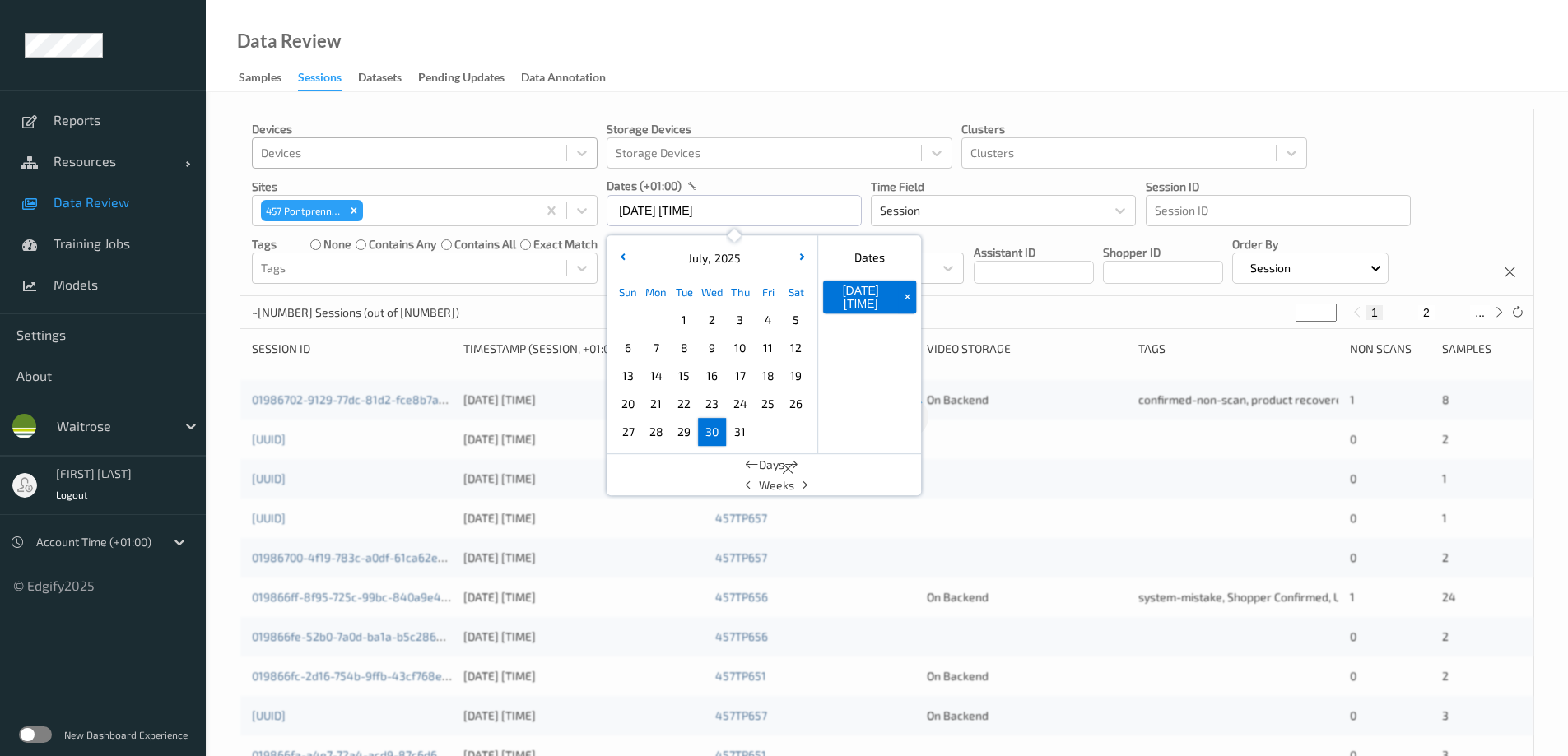 click on "30" at bounding box center [712, 432] 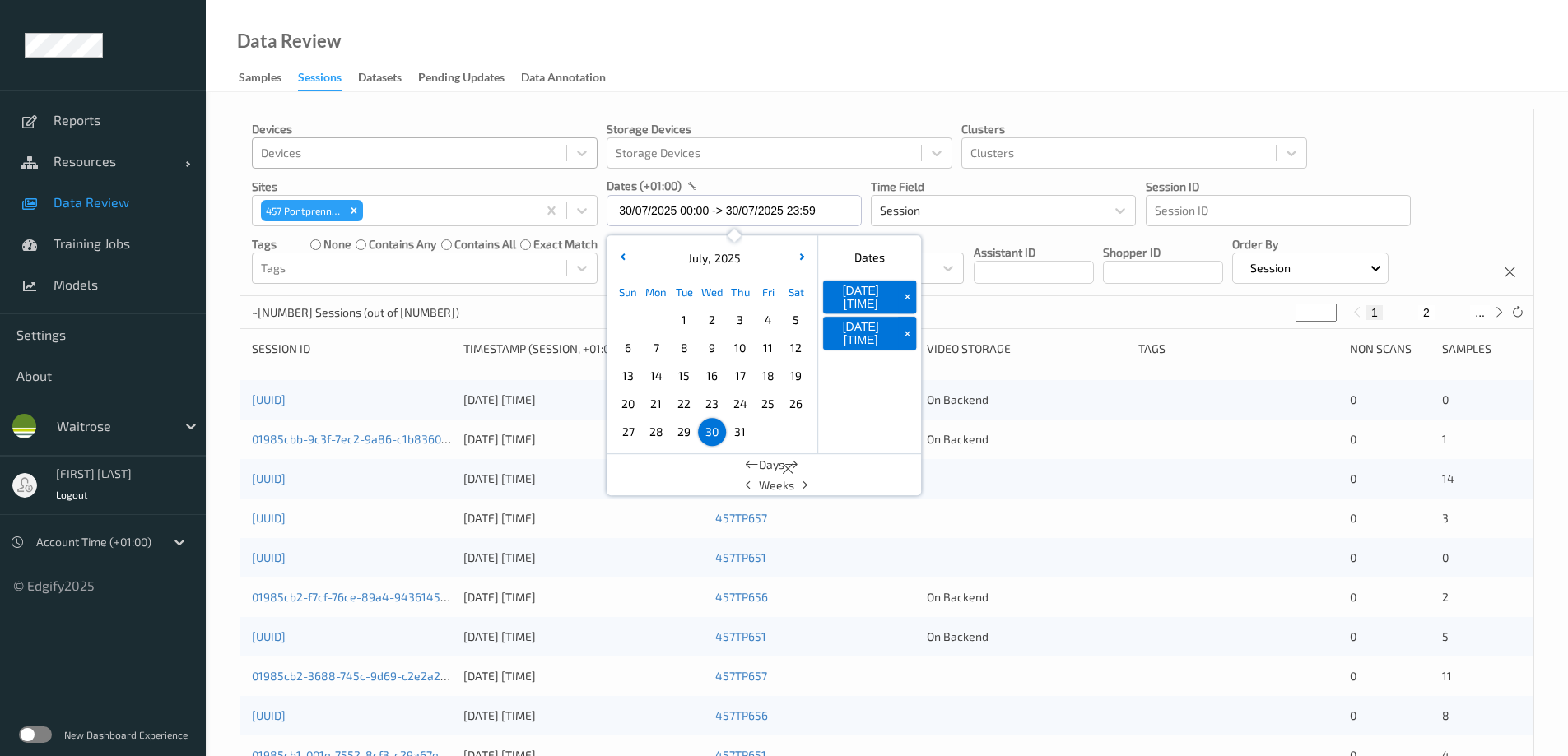 click on "Data Review Samples Sessions Datasets Pending Updates Data Annotation" at bounding box center (886, 46) 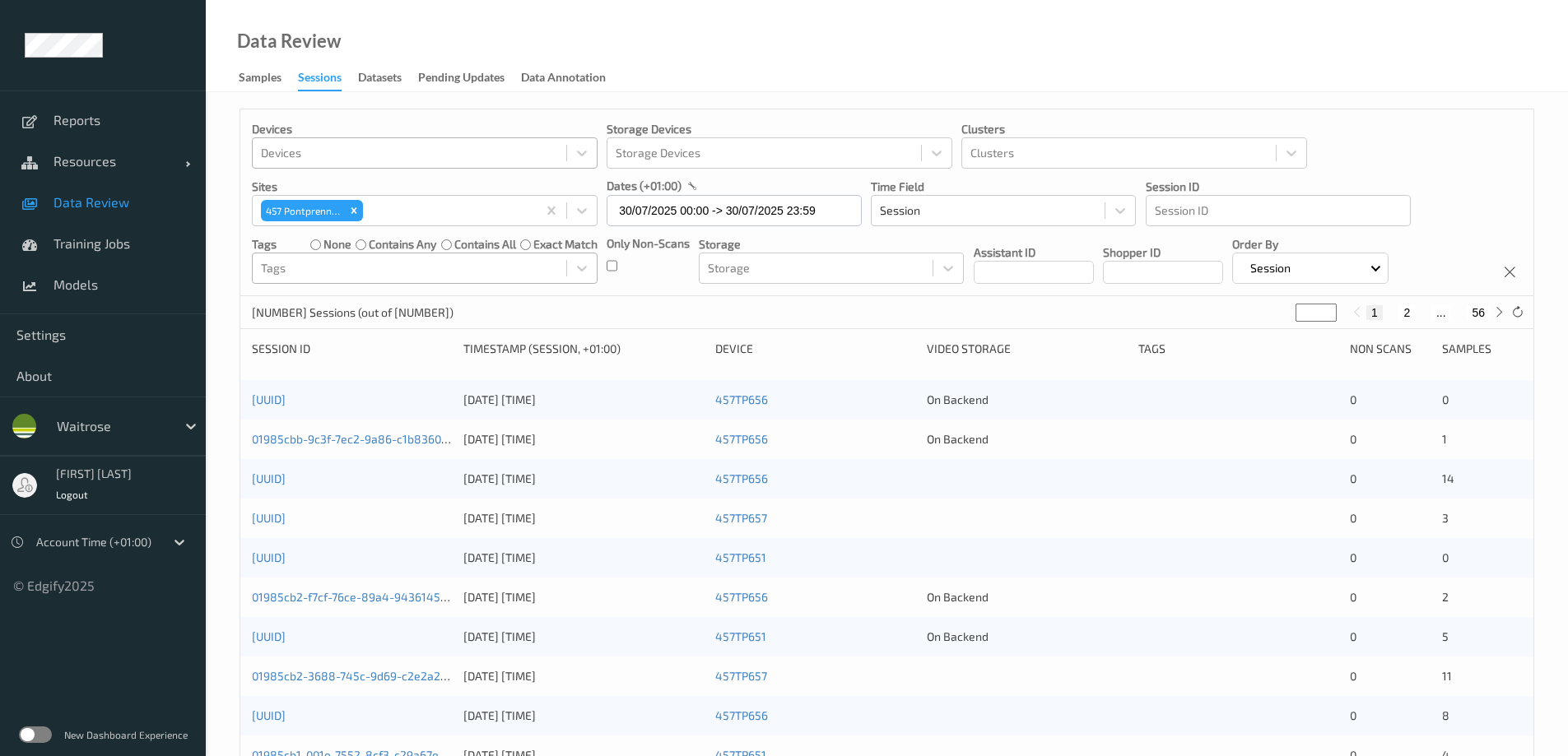 click at bounding box center (409, 268) 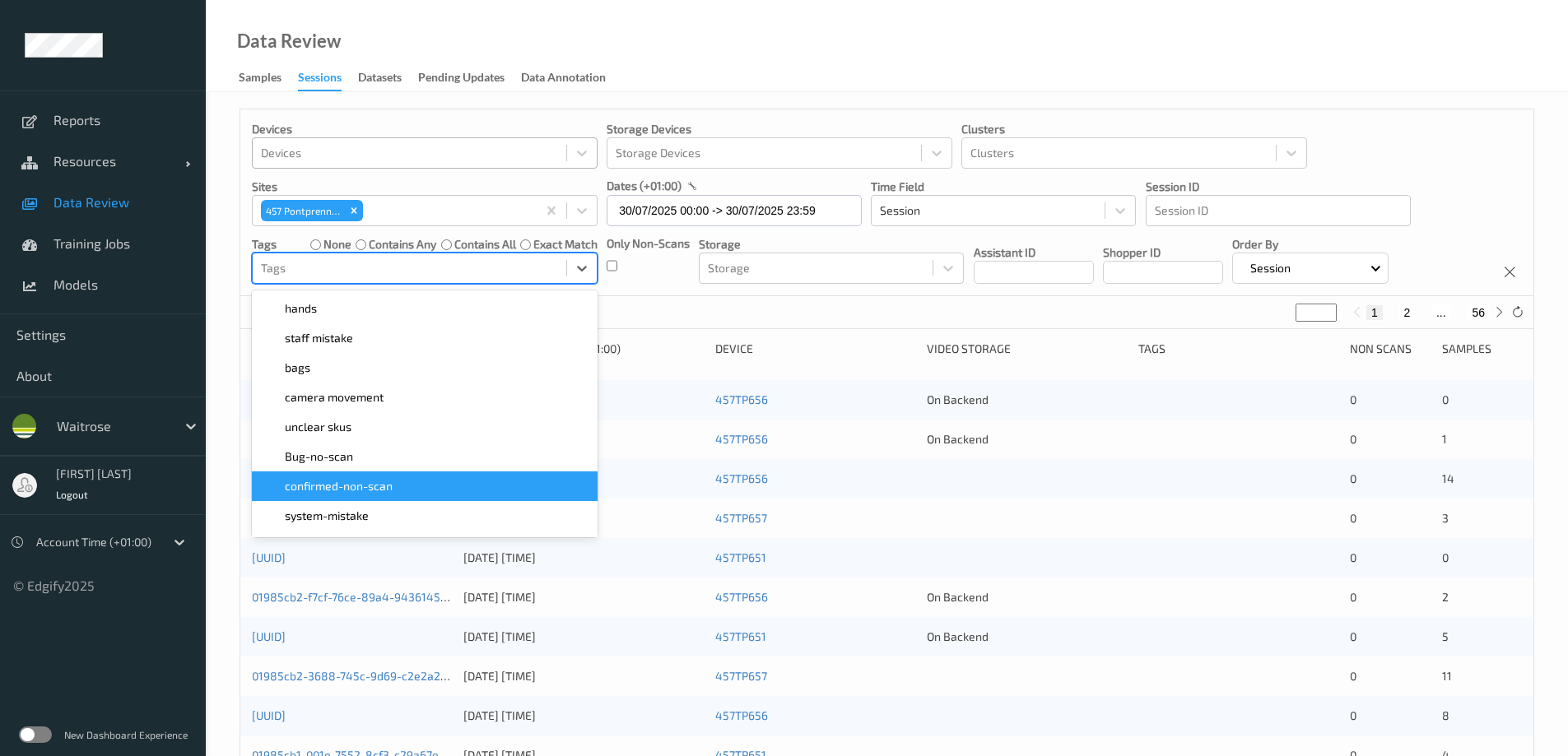 click on "confirmed-non-scan" at bounding box center [338, 486] 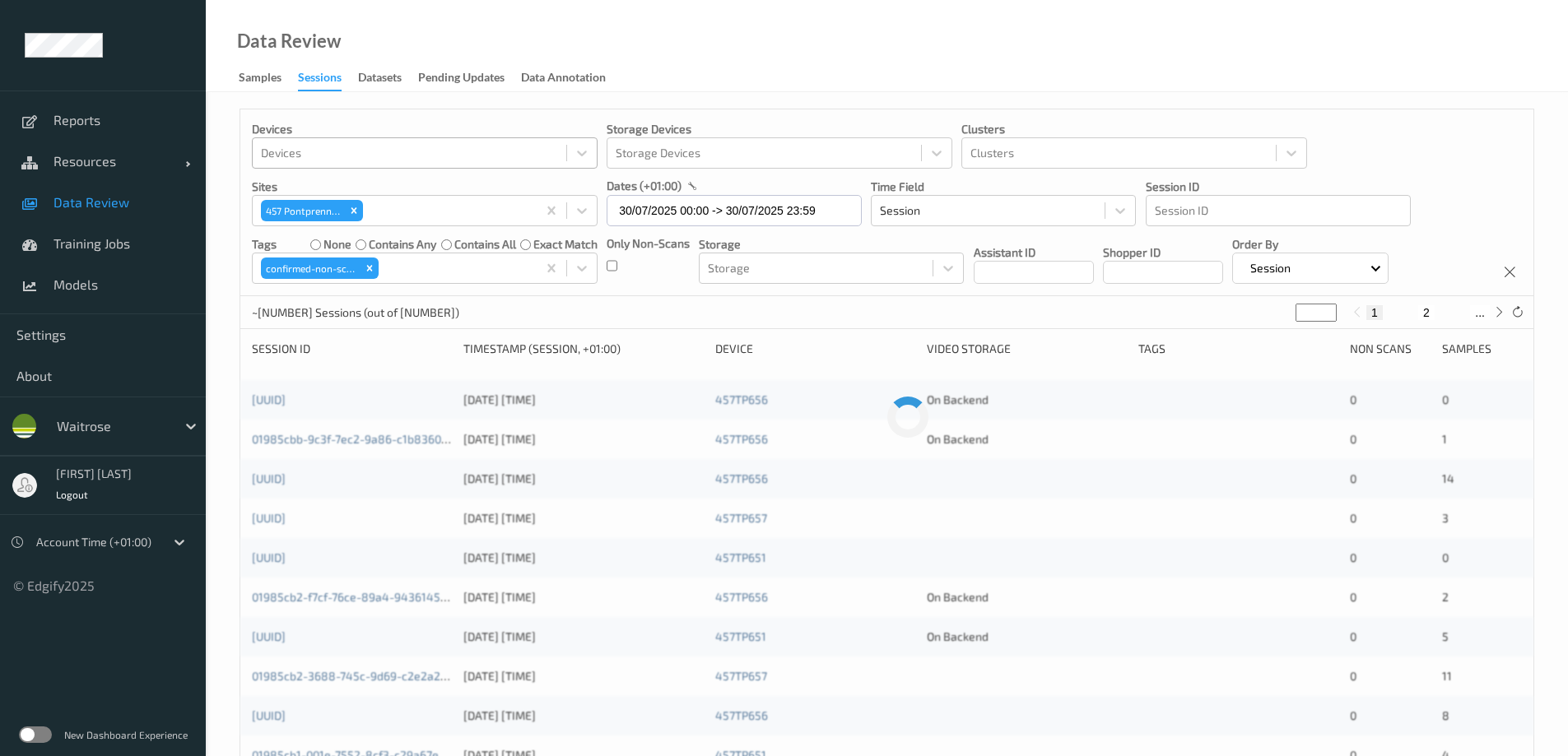 click on "Data Review Samples Sessions Datasets Pending Updates Data Annotation" at bounding box center (886, 46) 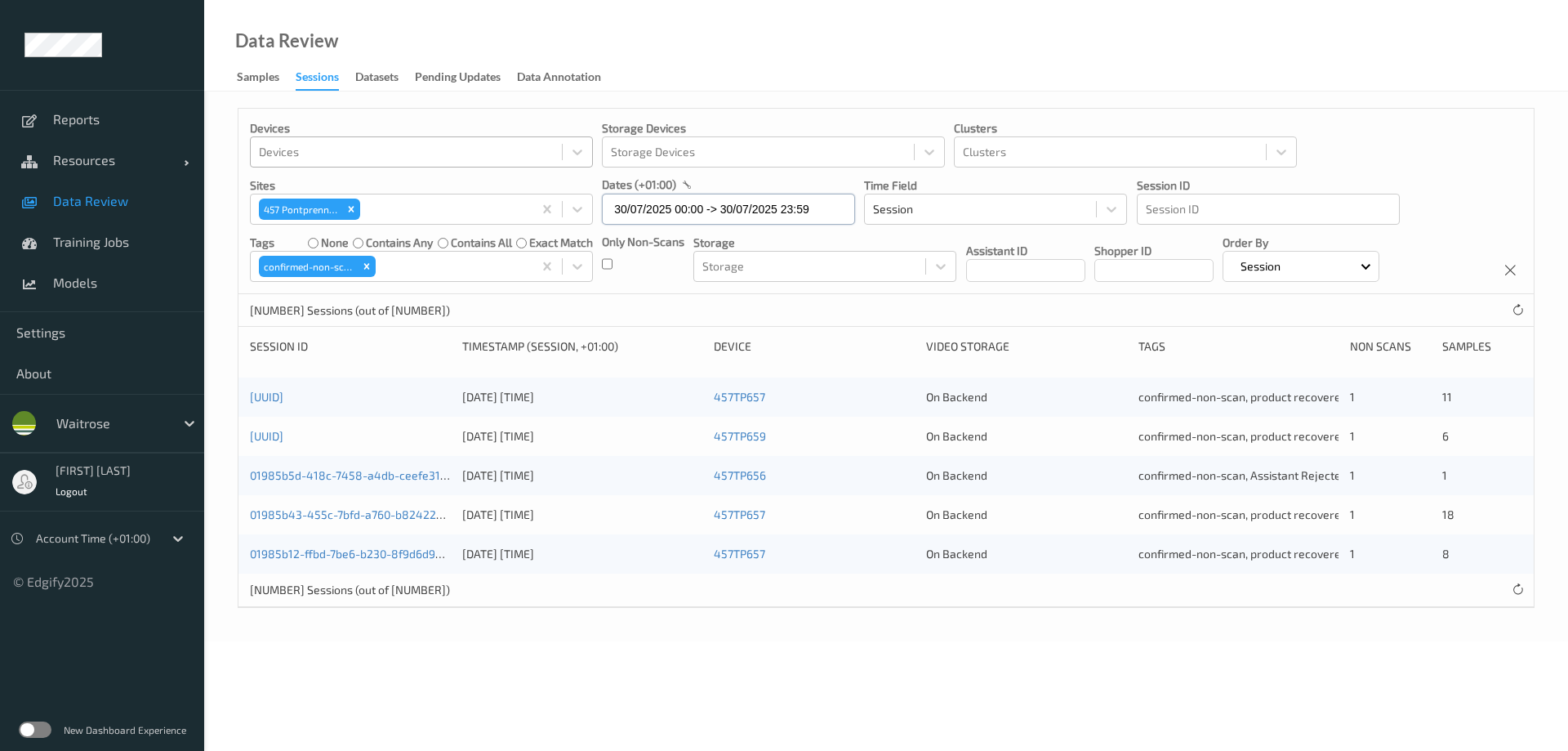 click on "30/07/2025 00:00 -> 30/07/2025 23:59" at bounding box center [728, 209] 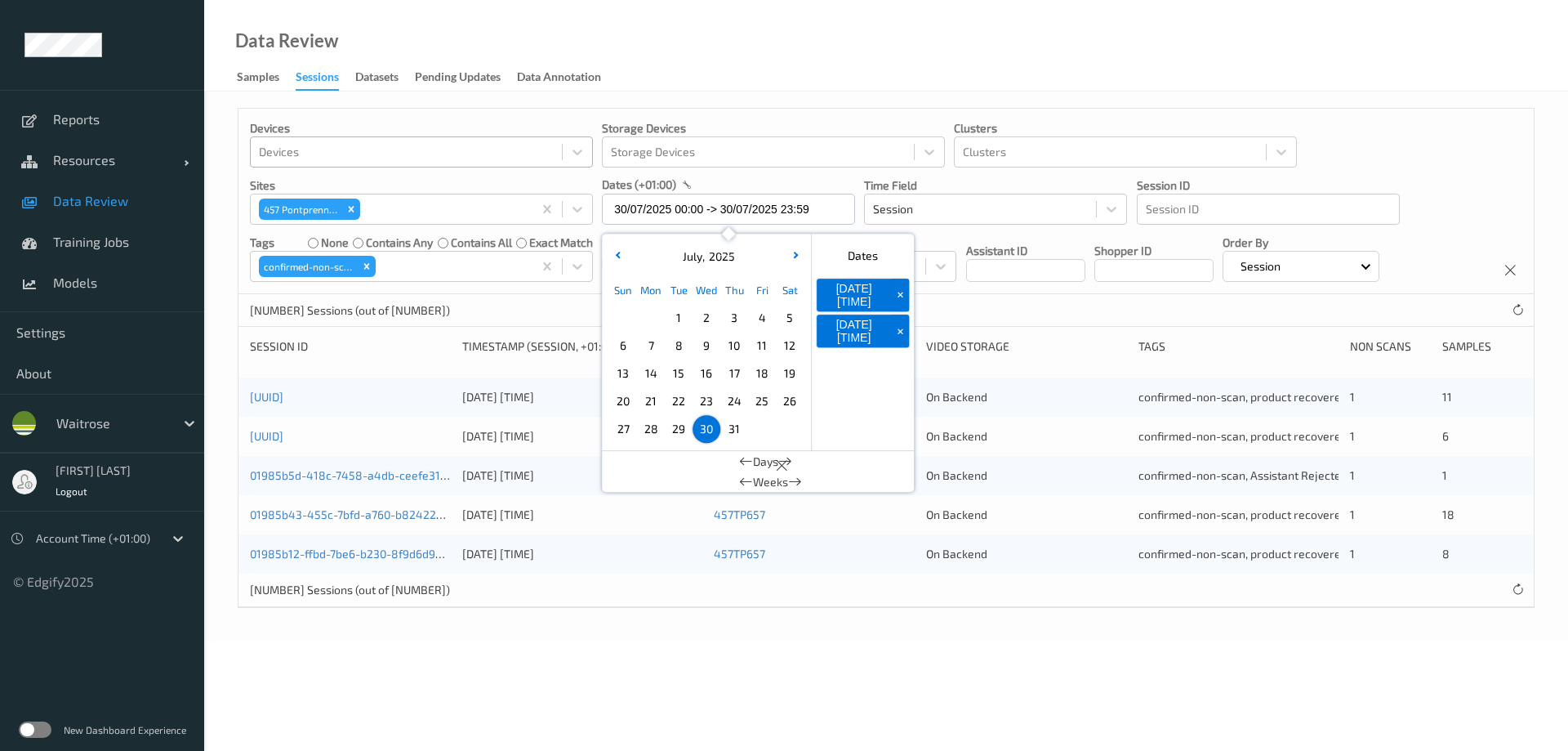 click on "31" at bounding box center (734, 429) 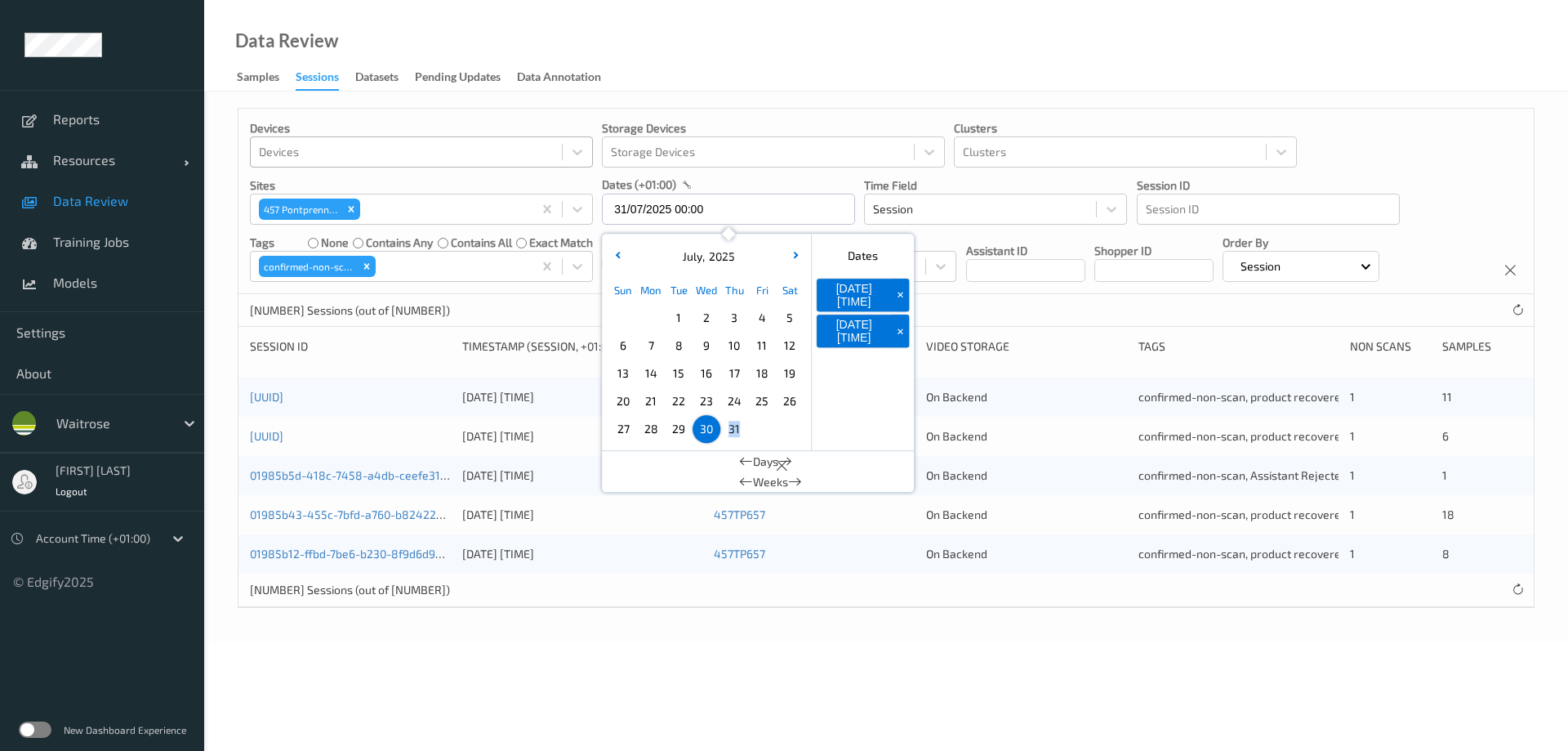 click on "31" at bounding box center (734, 429) 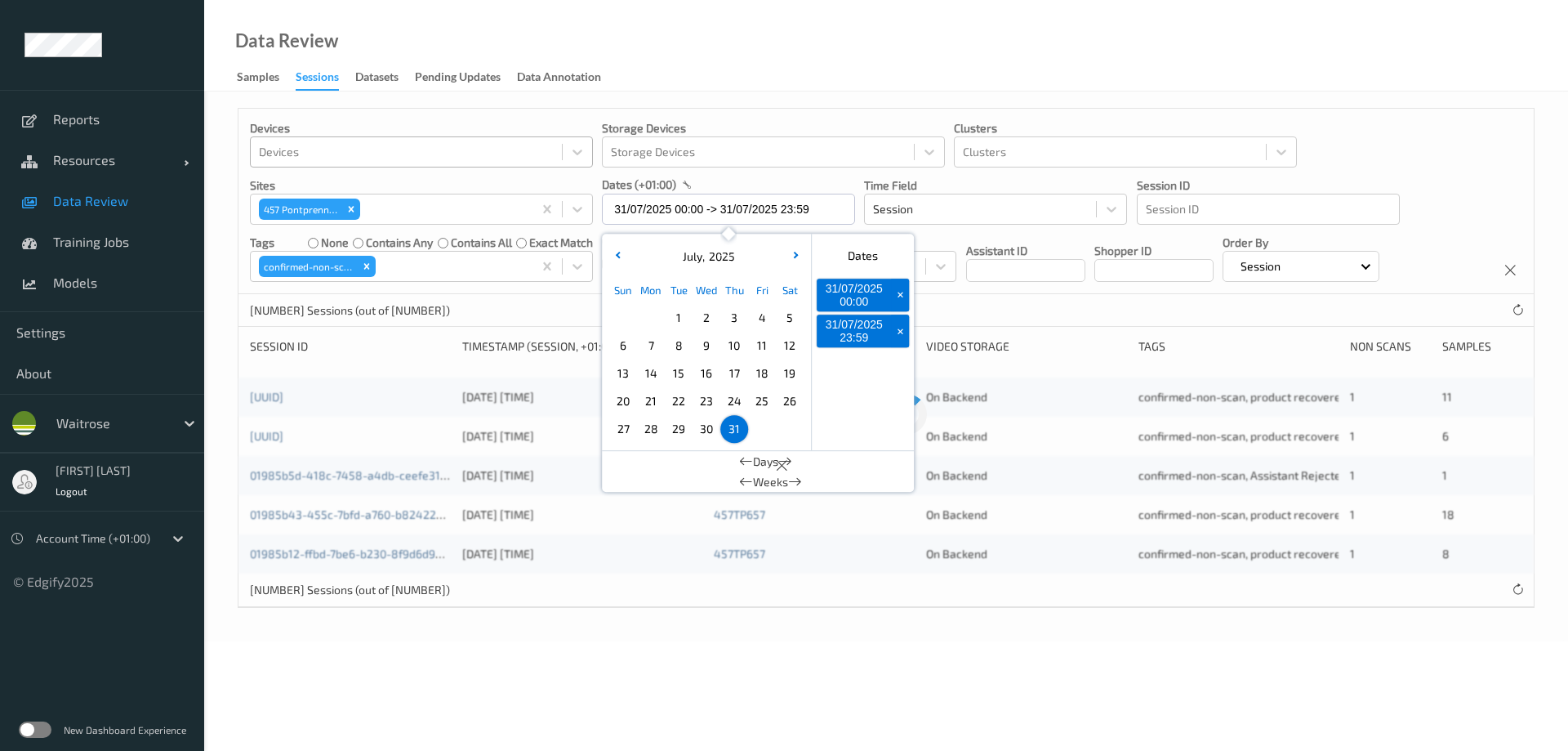 click on "Data Review Samples Sessions Datasets Pending Updates Data Annotation" at bounding box center [886, 46] 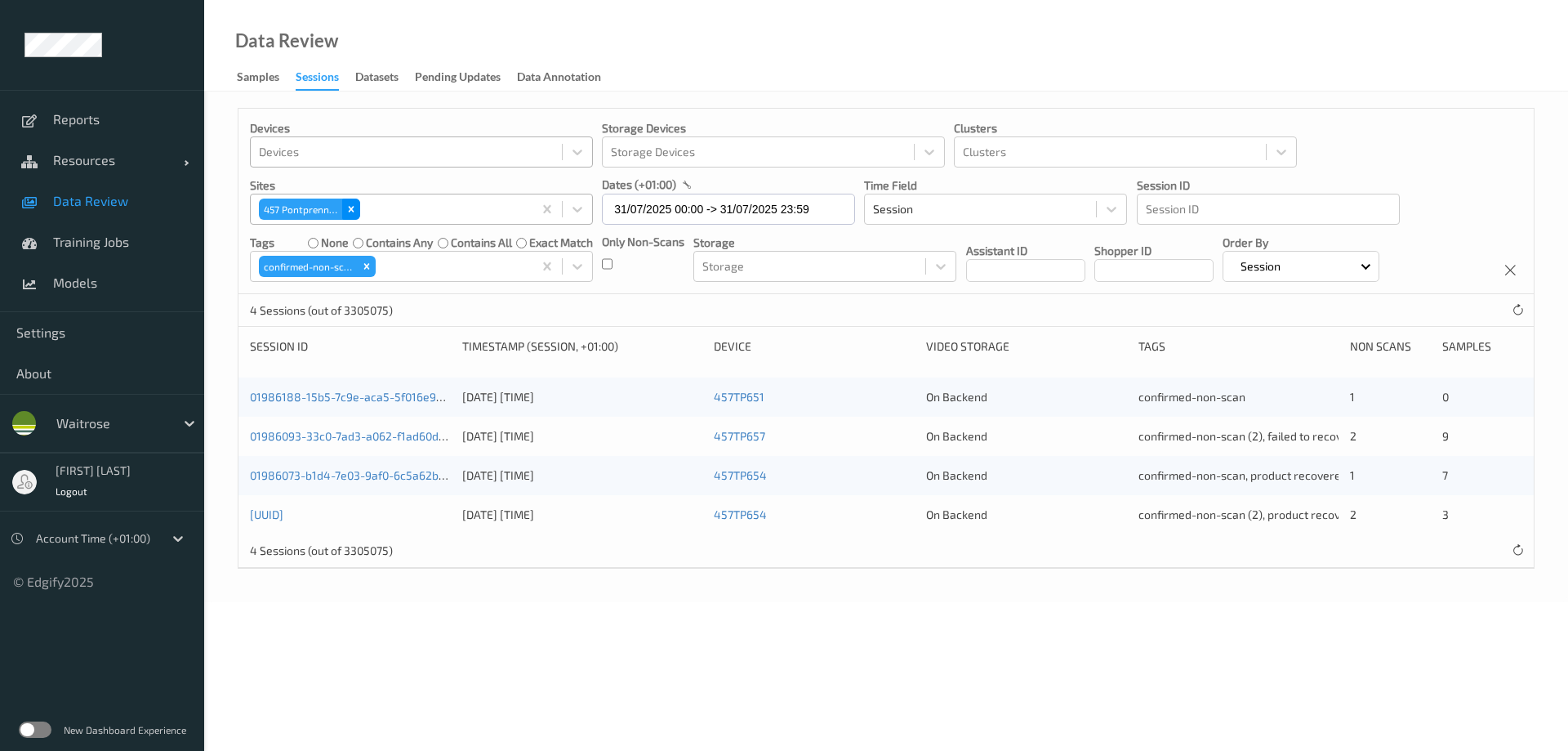 click 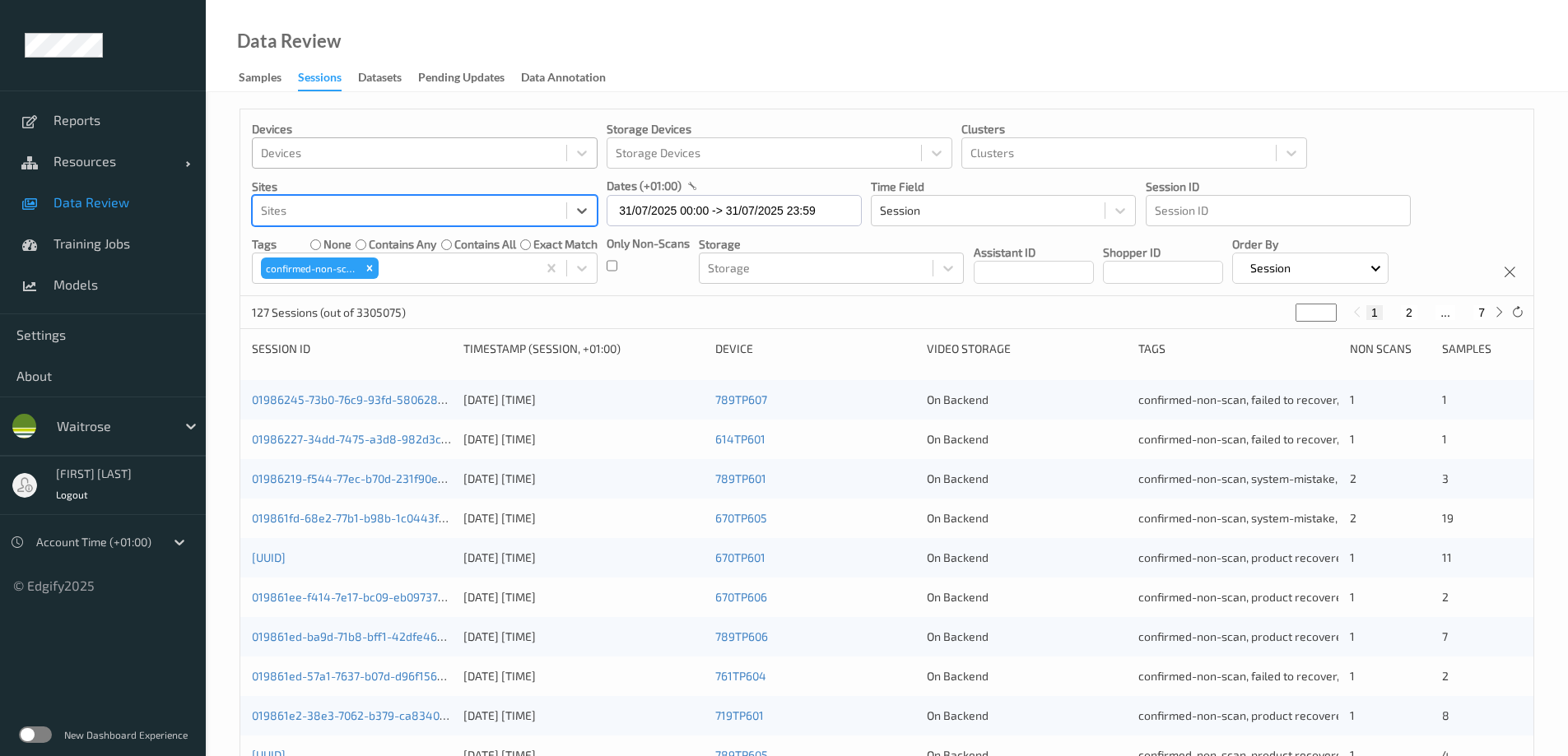 click at bounding box center (409, 211) 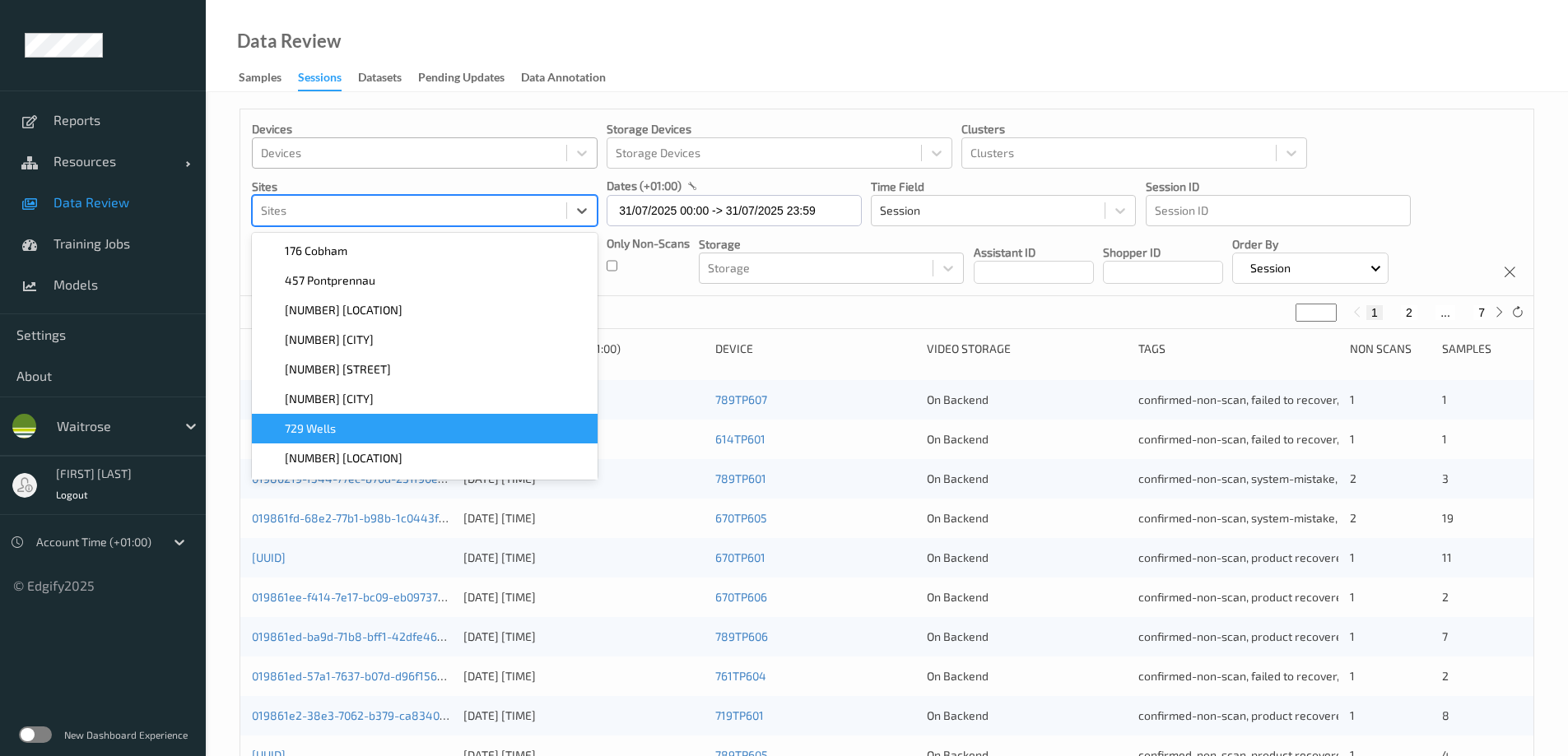 click on "729	Wells" at bounding box center [310, 429] 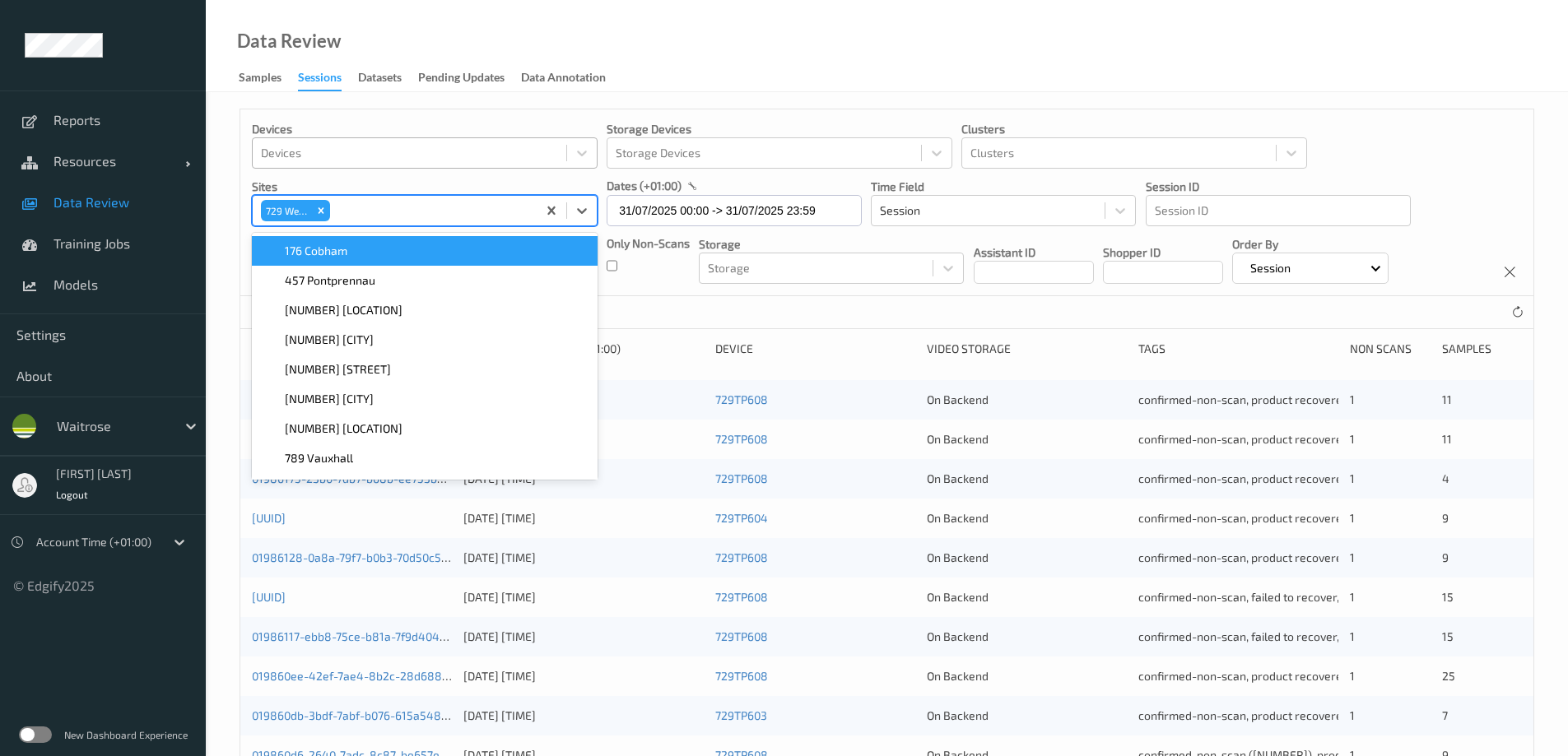click on "Data Review Samples Sessions Datasets Pending Updates Data Annotation" at bounding box center (886, 46) 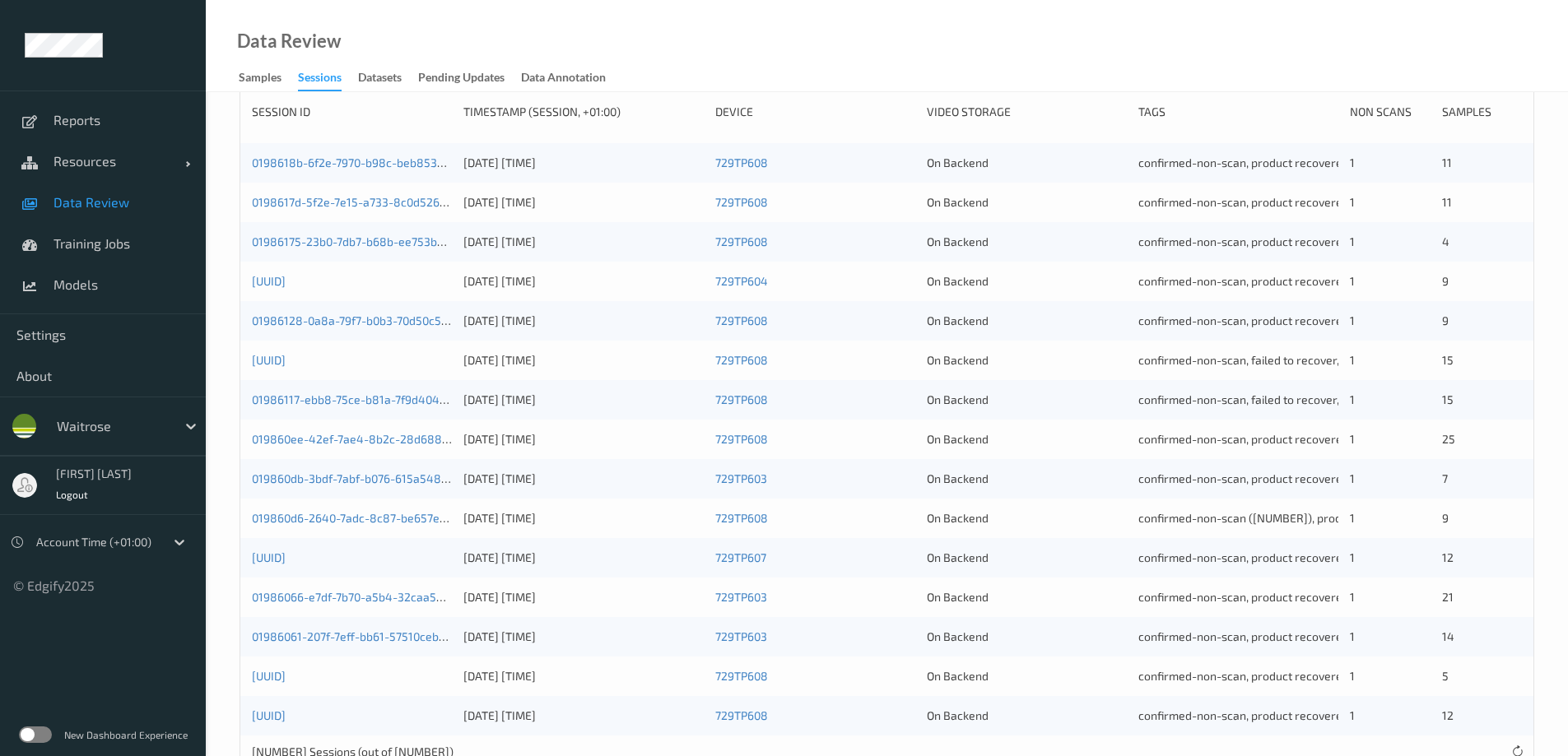 scroll, scrollTop: 38, scrollLeft: 0, axis: vertical 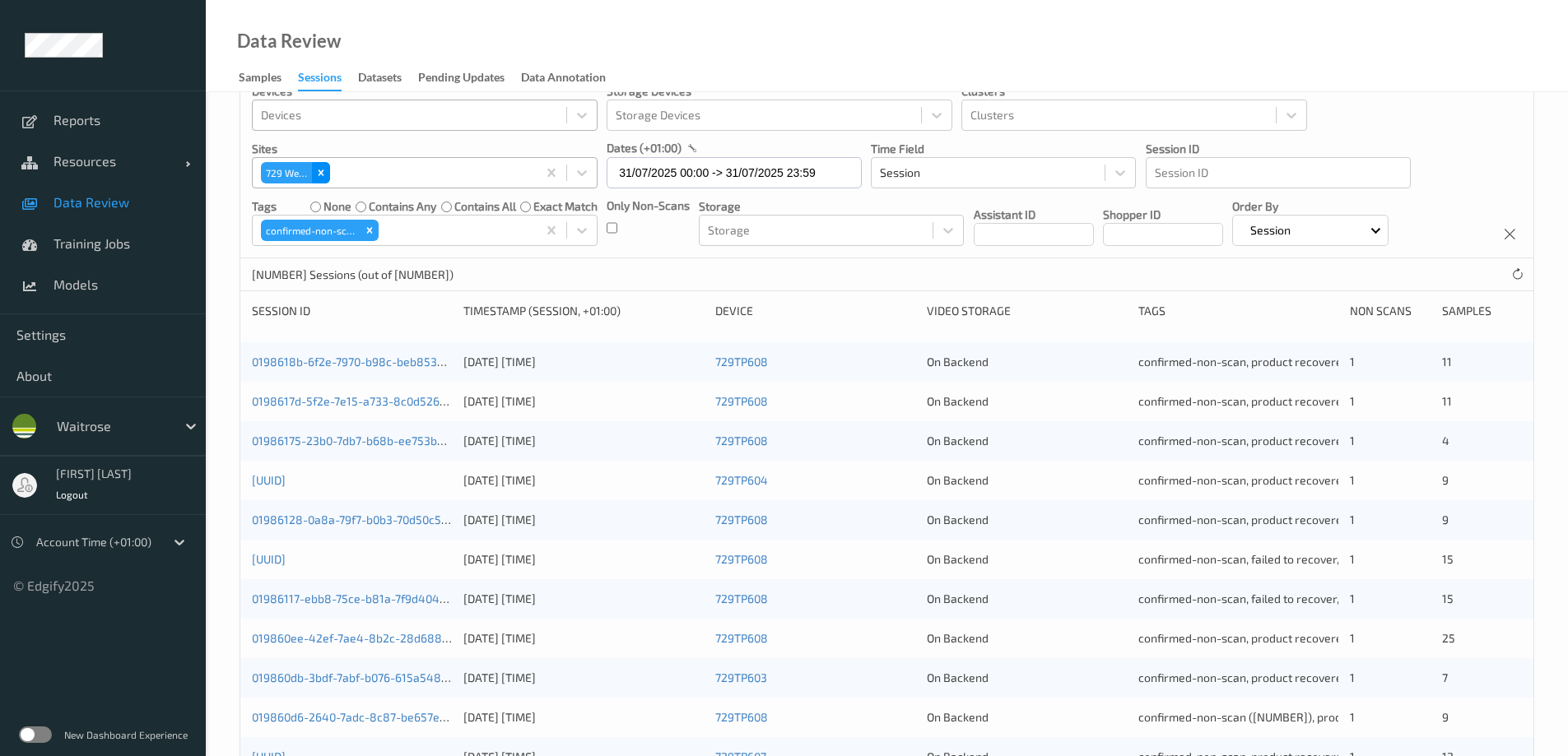 click 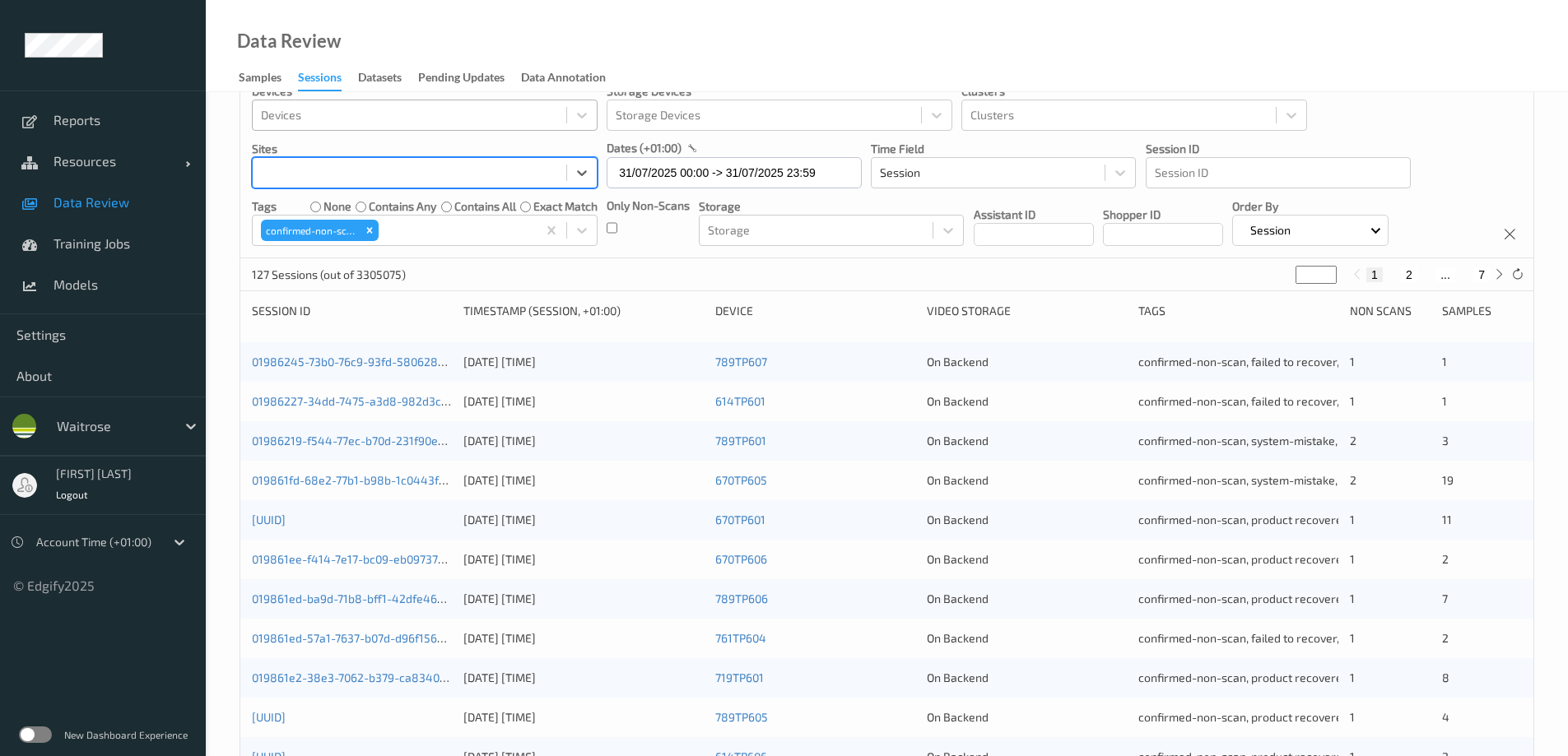 click at bounding box center (409, 173) 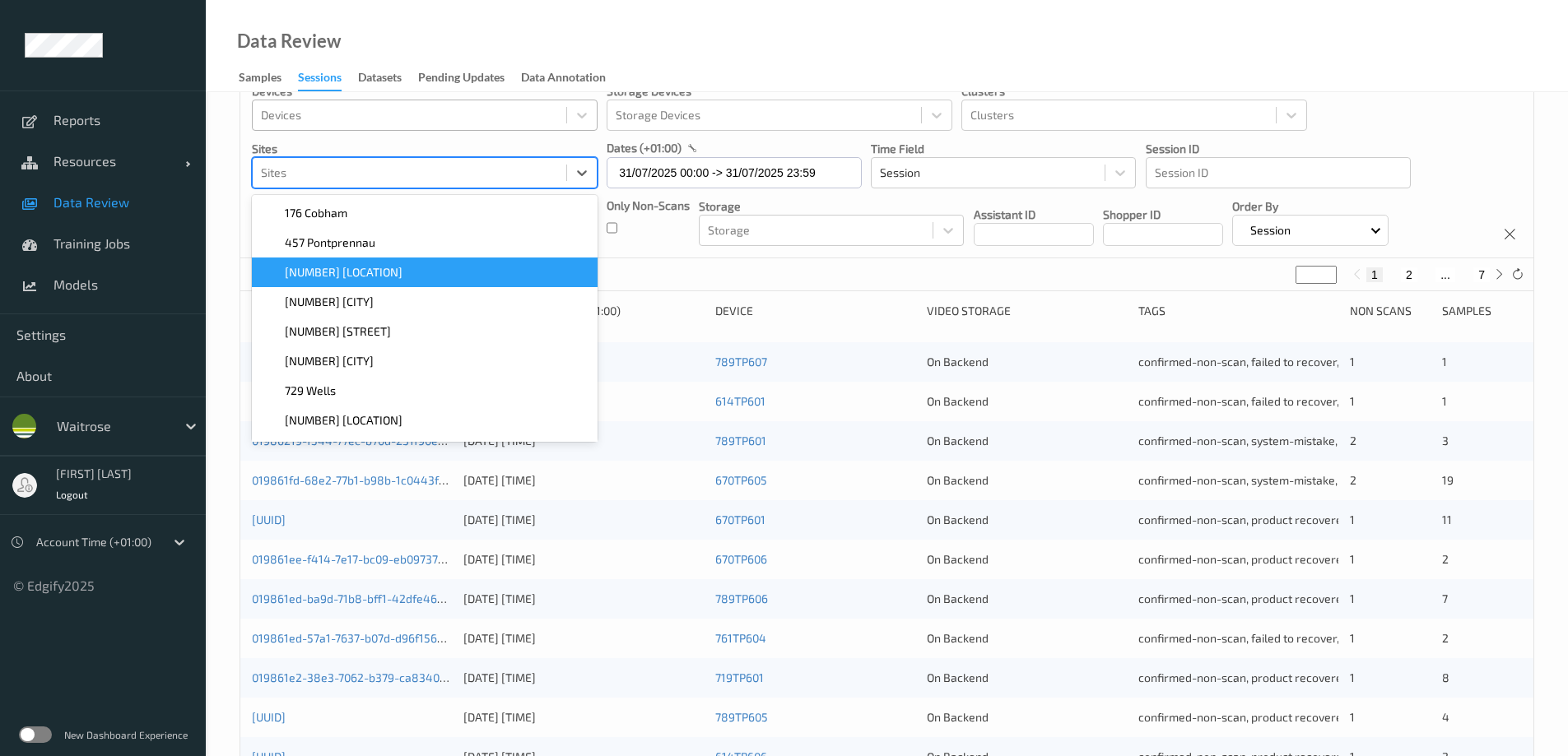 scroll, scrollTop: 56, scrollLeft: 0, axis: vertical 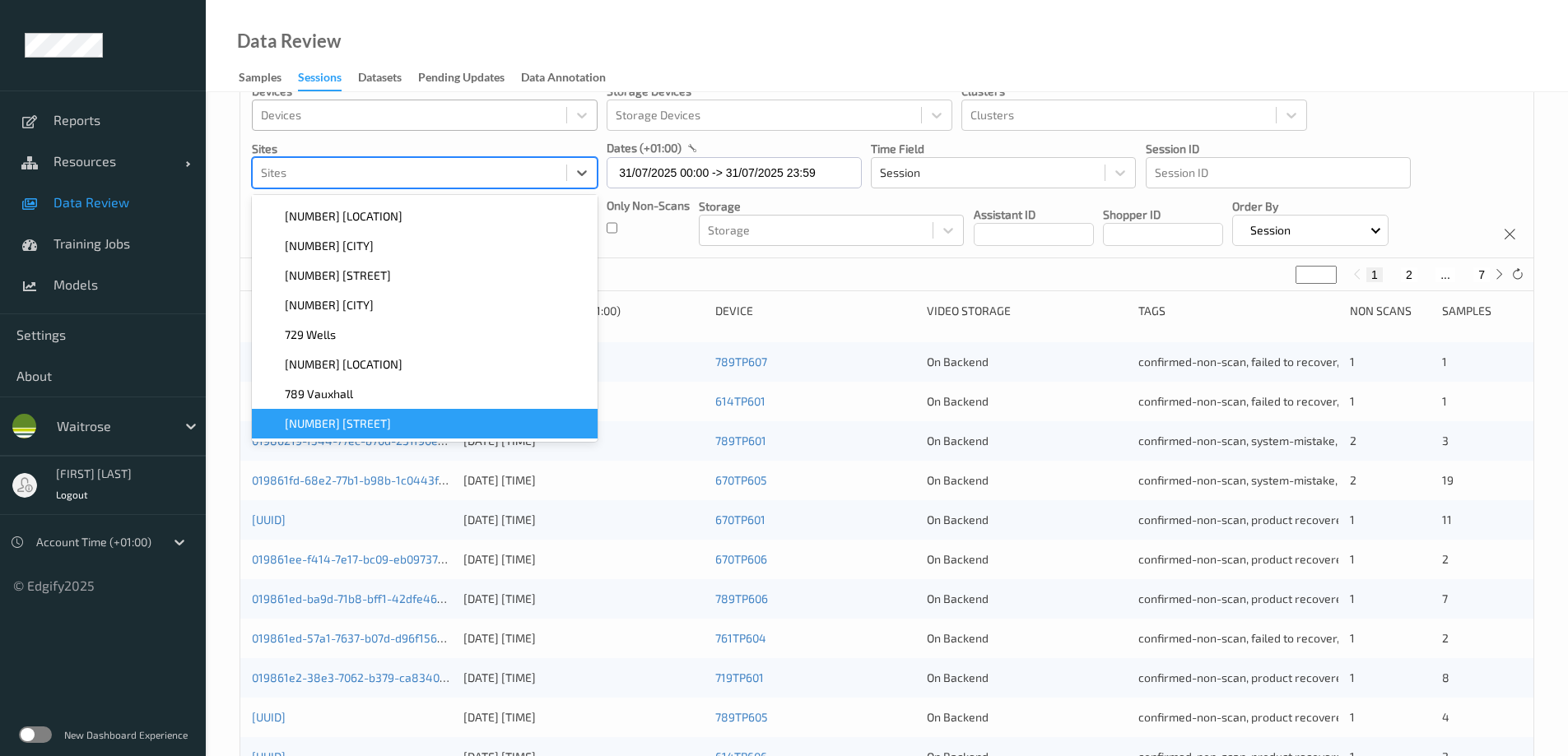 click on "[NUMBER] [STREET]" at bounding box center [337, 424] 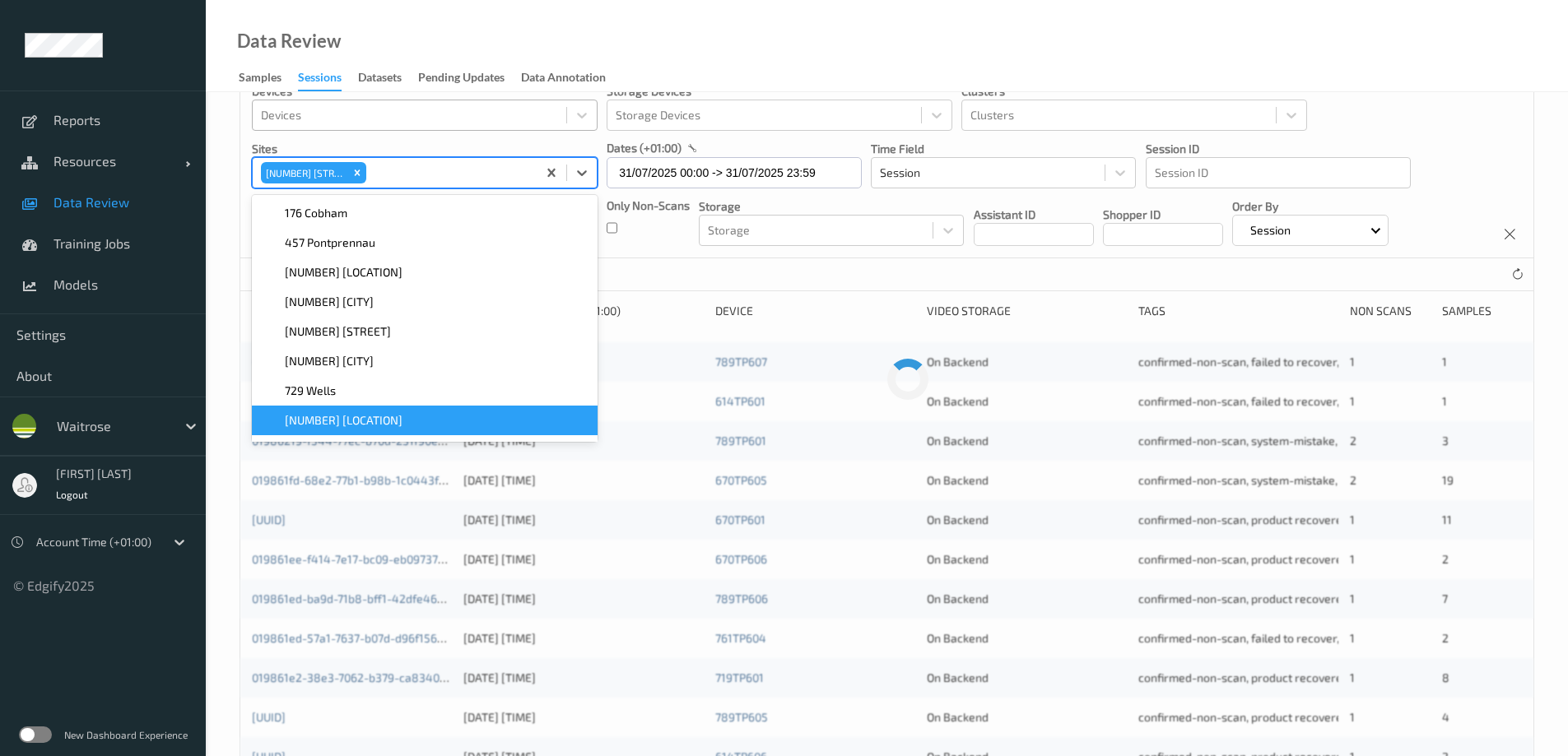 scroll, scrollTop: 0, scrollLeft: 0, axis: both 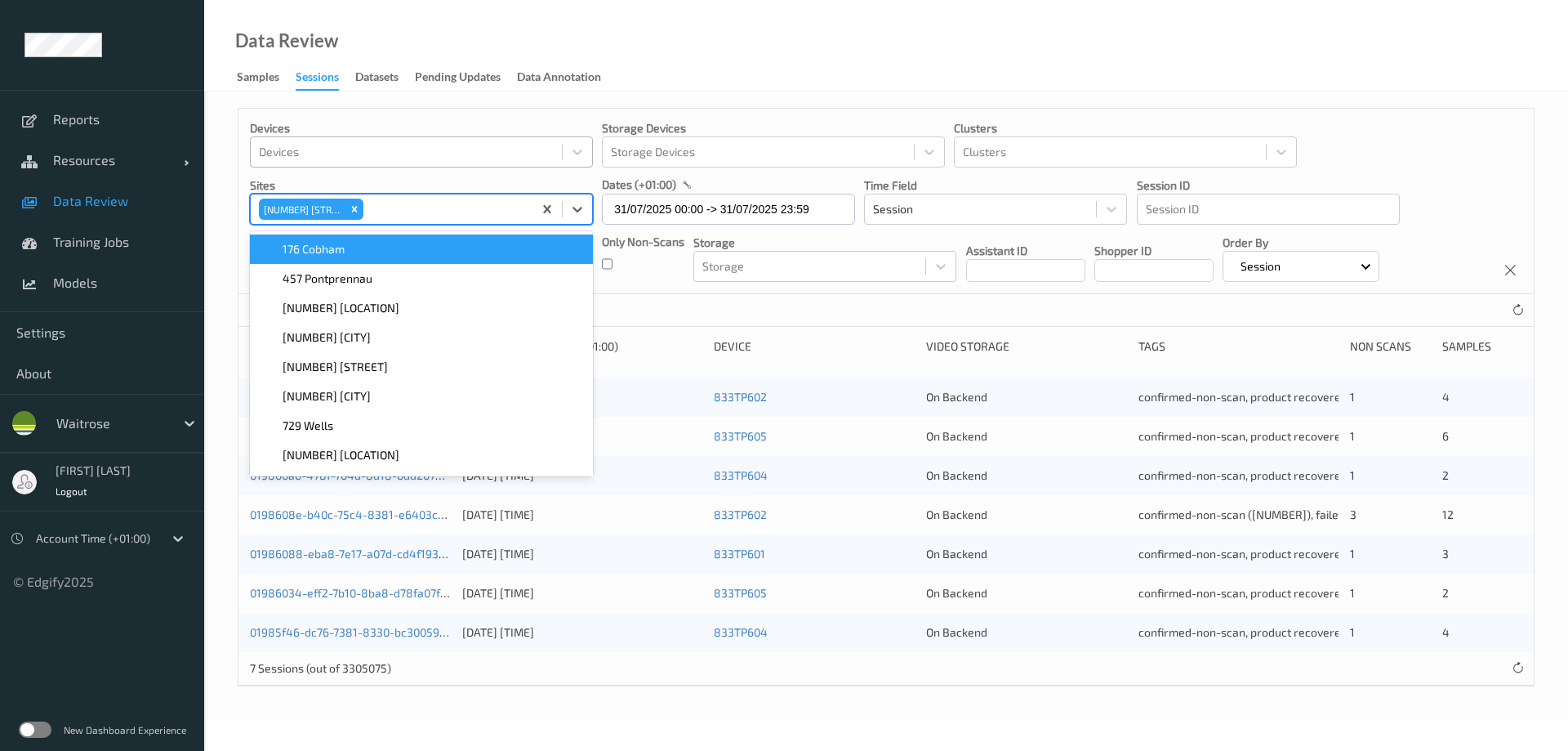 click on "Data Review Samples Sessions Datasets Pending Updates Data Annotation" at bounding box center (886, 46) 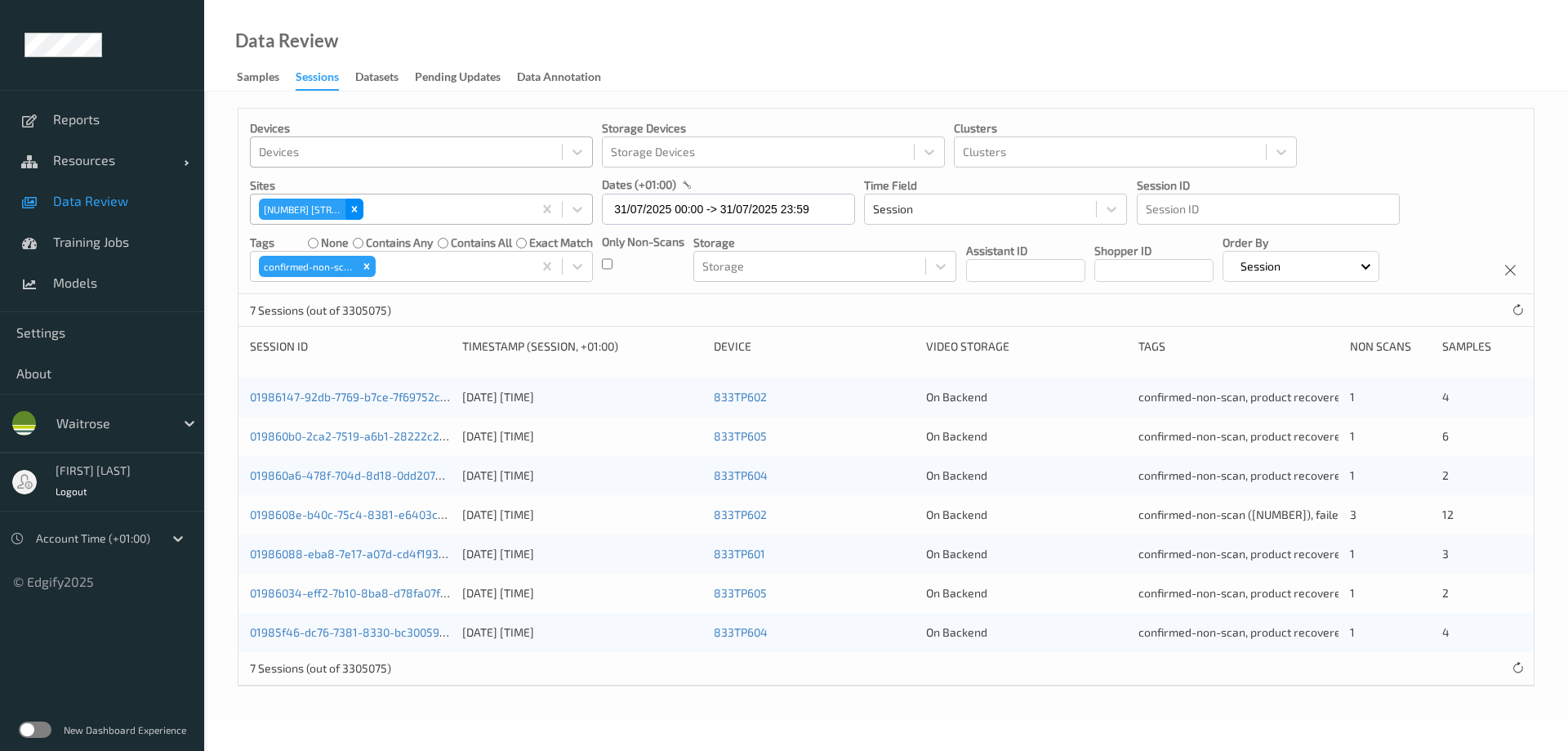 click at bounding box center [354, 209] 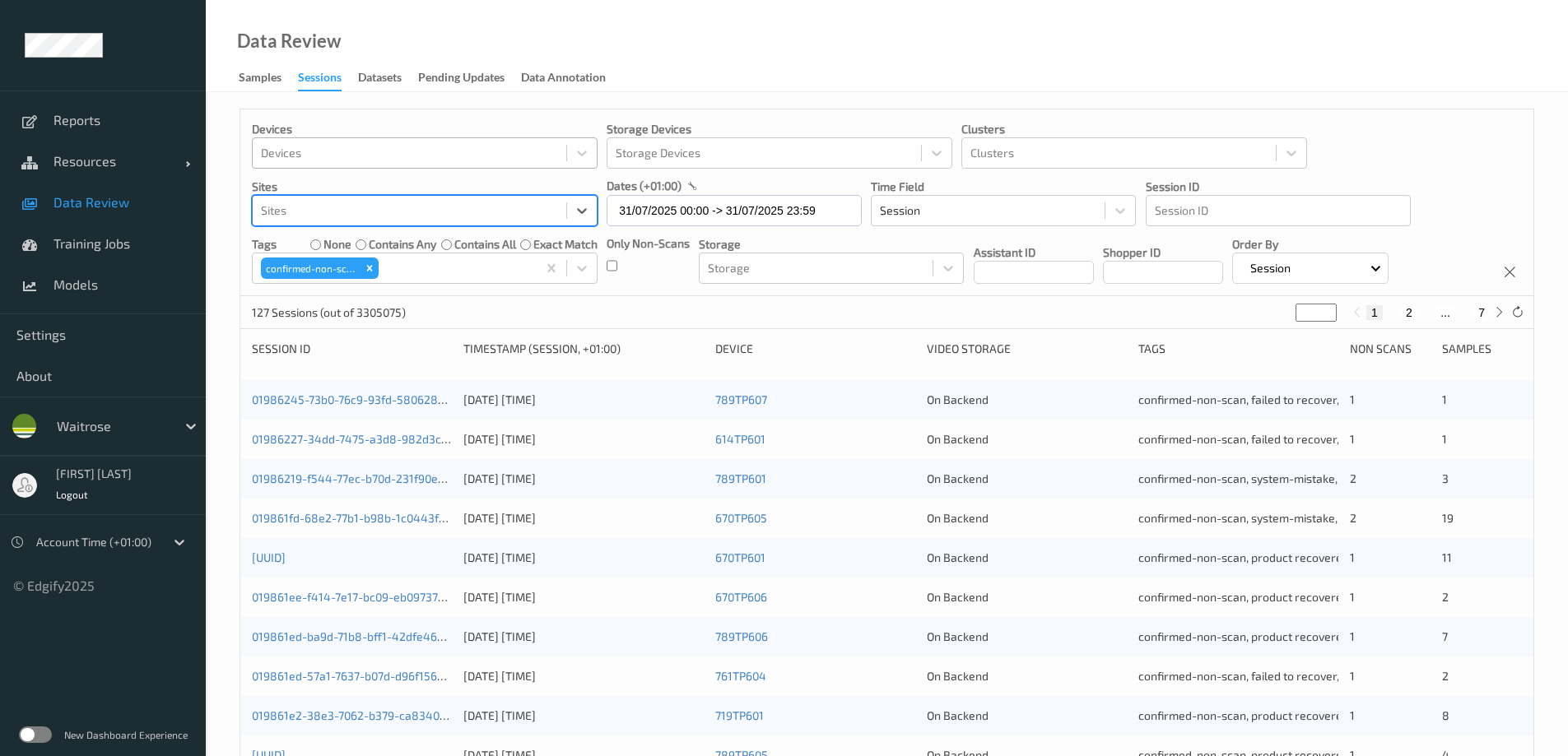 click at bounding box center [409, 211] 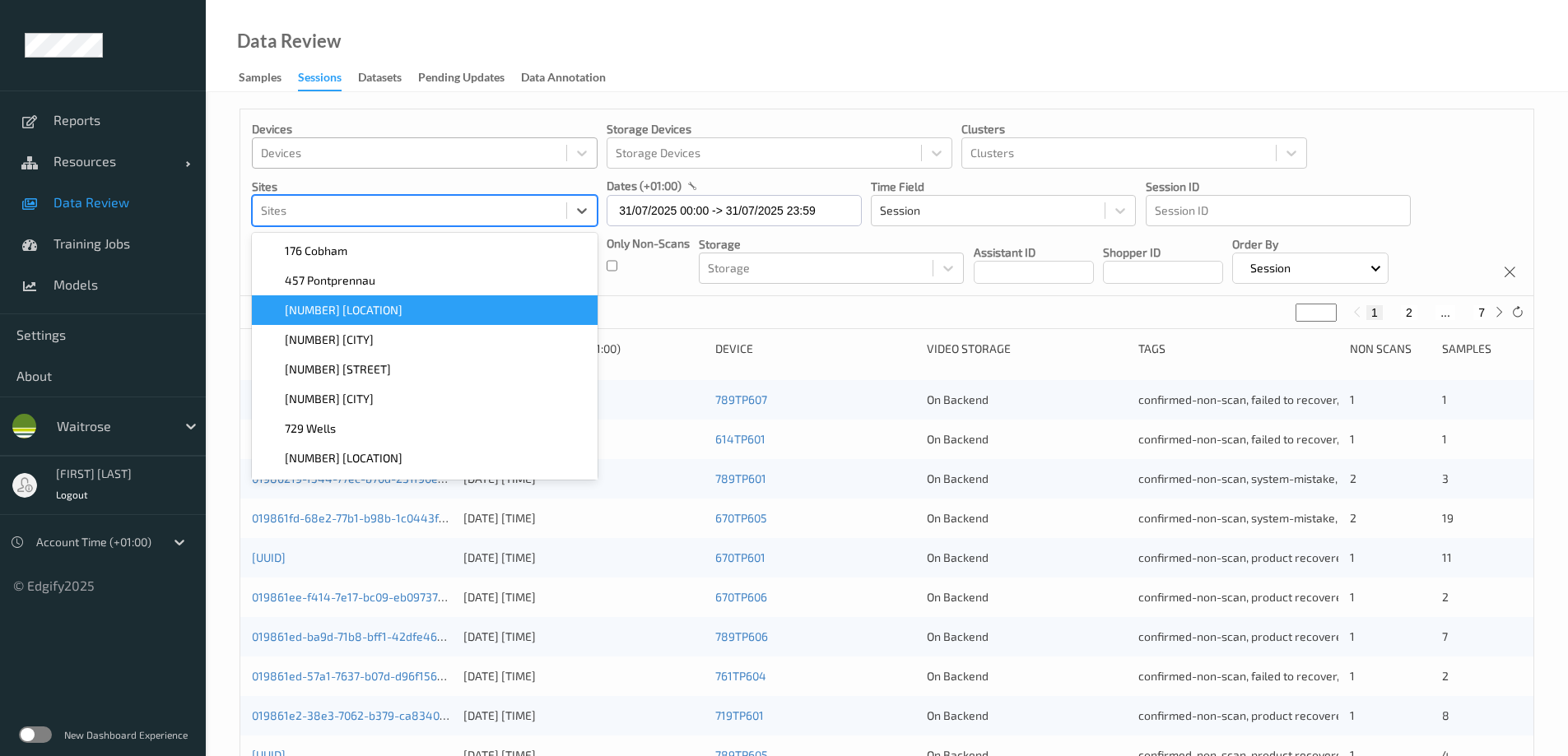 click on "[NUMBER] [LOCATION]" at bounding box center (343, 310) 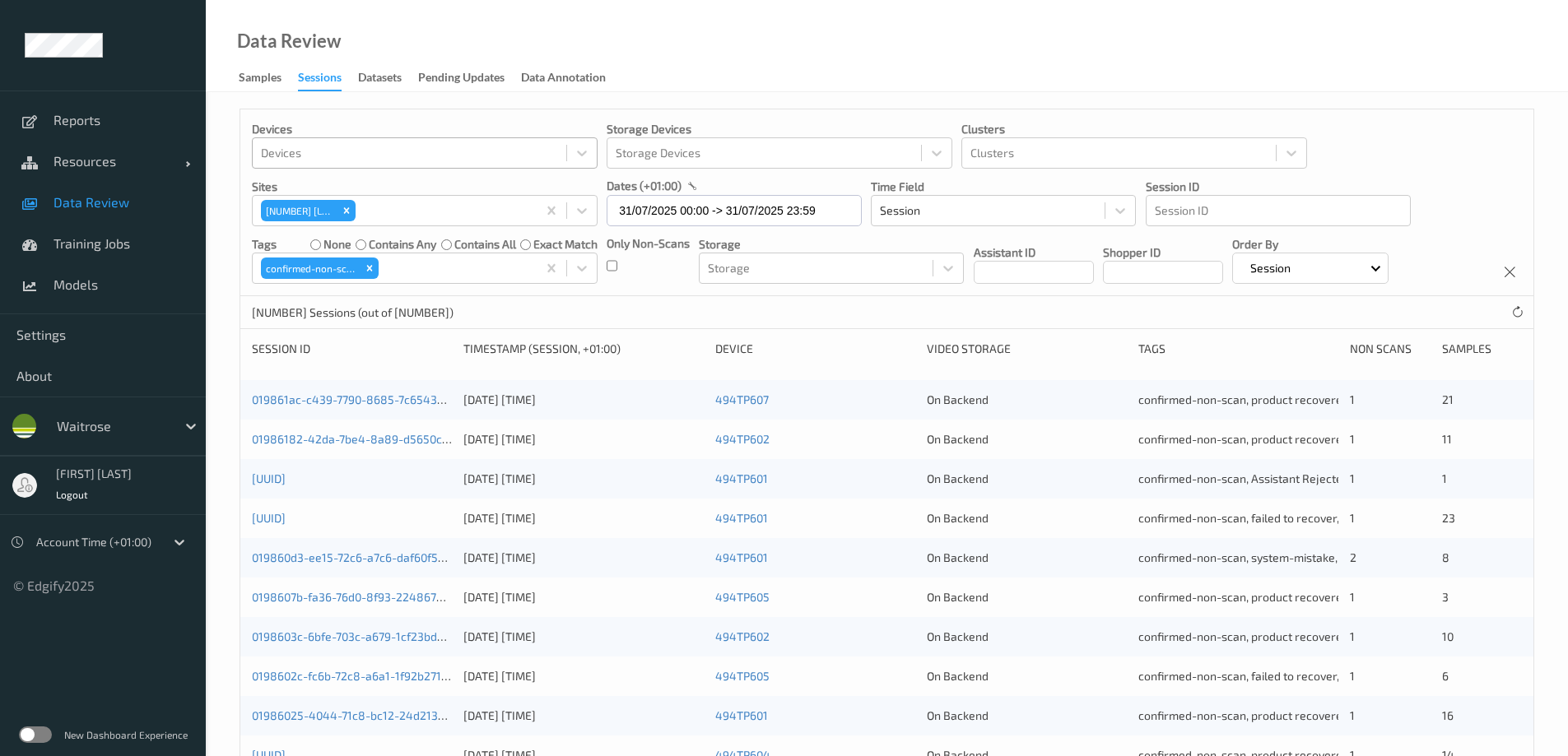 click on "Data Review Samples Sessions Datasets Pending Updates Data Annotation" at bounding box center (886, 46) 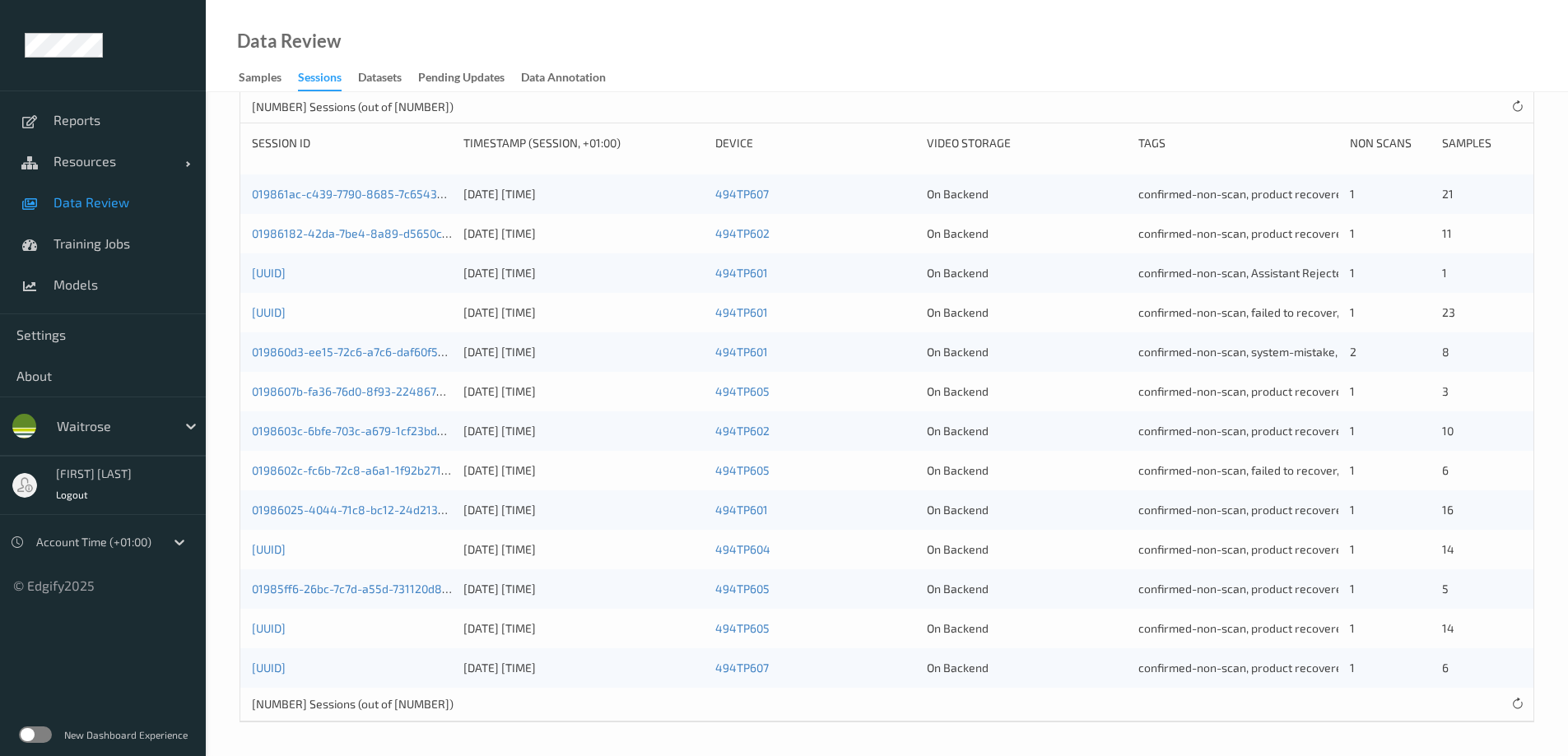 scroll, scrollTop: 0, scrollLeft: 0, axis: both 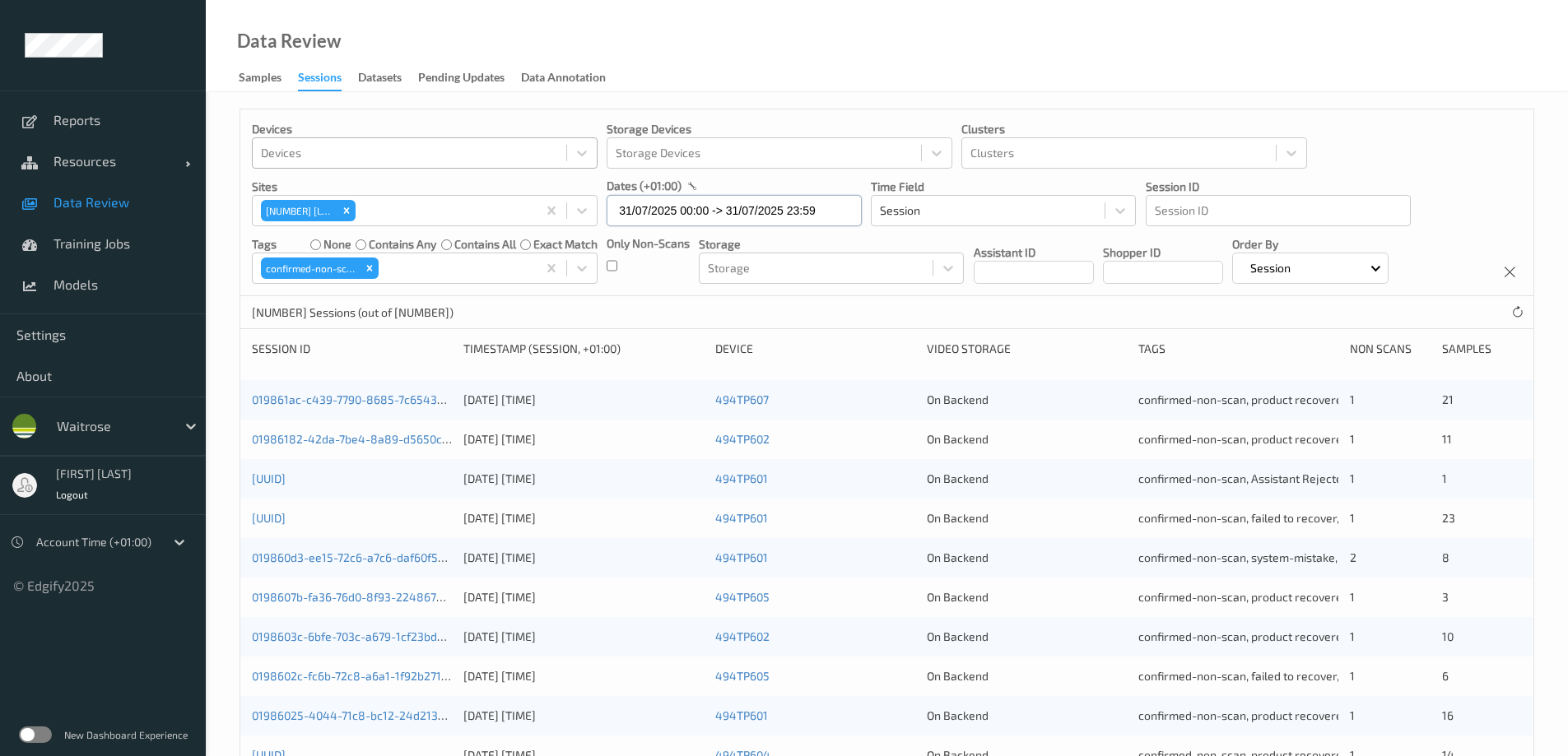 click on "31/07/2025 00:00 -> 31/07/2025 23:59" at bounding box center (734, 211) 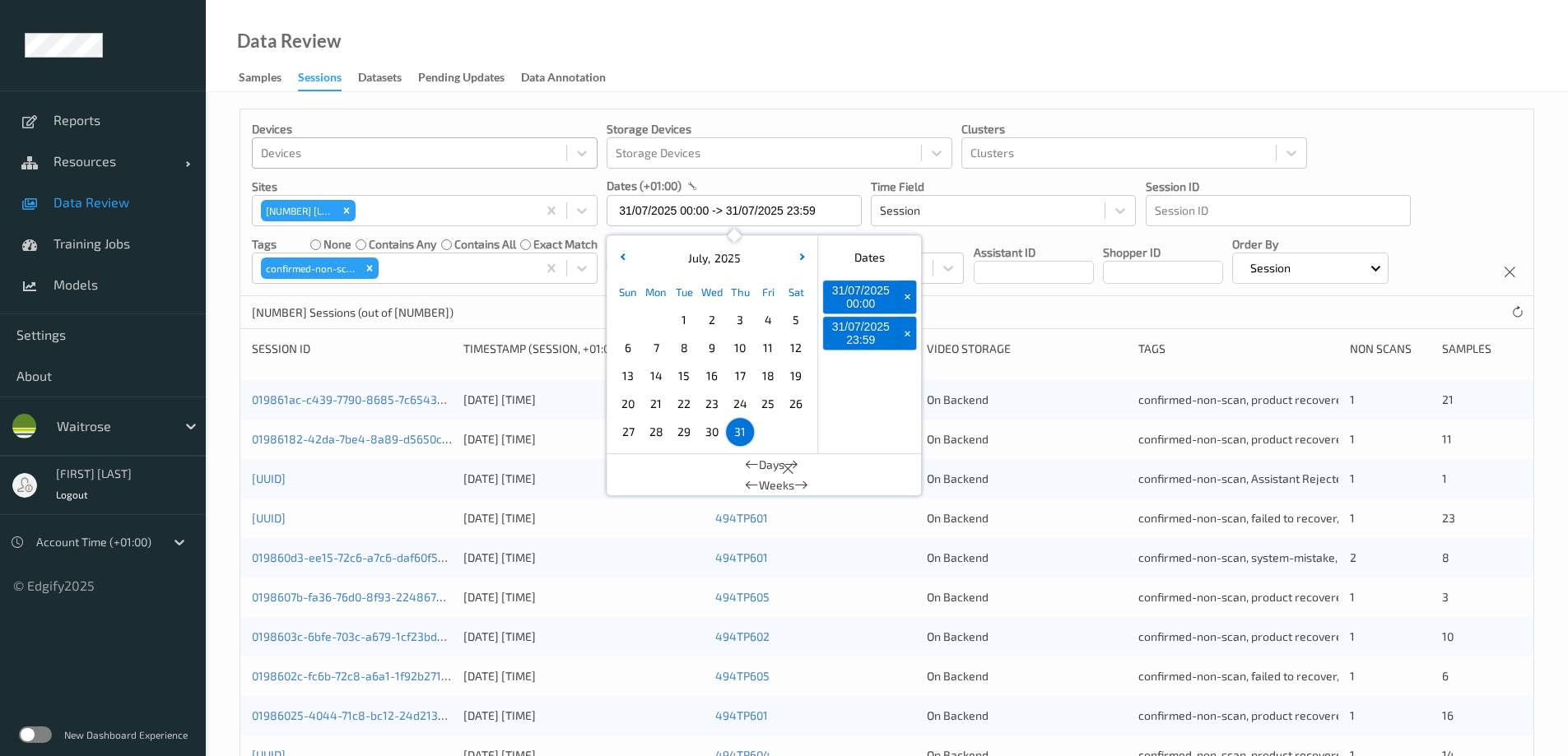 click on "30" at bounding box center (712, 432) 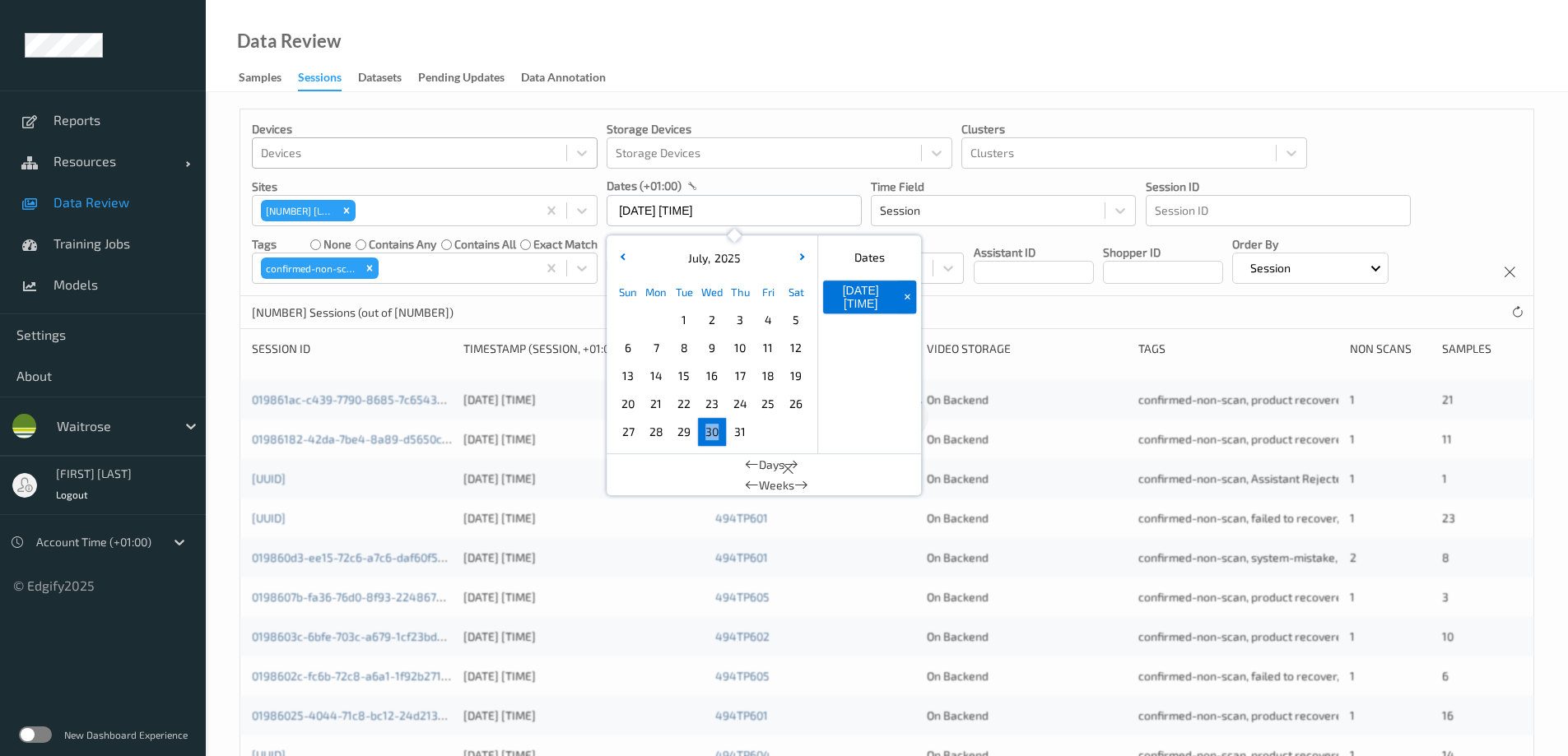 click on "30" at bounding box center [712, 432] 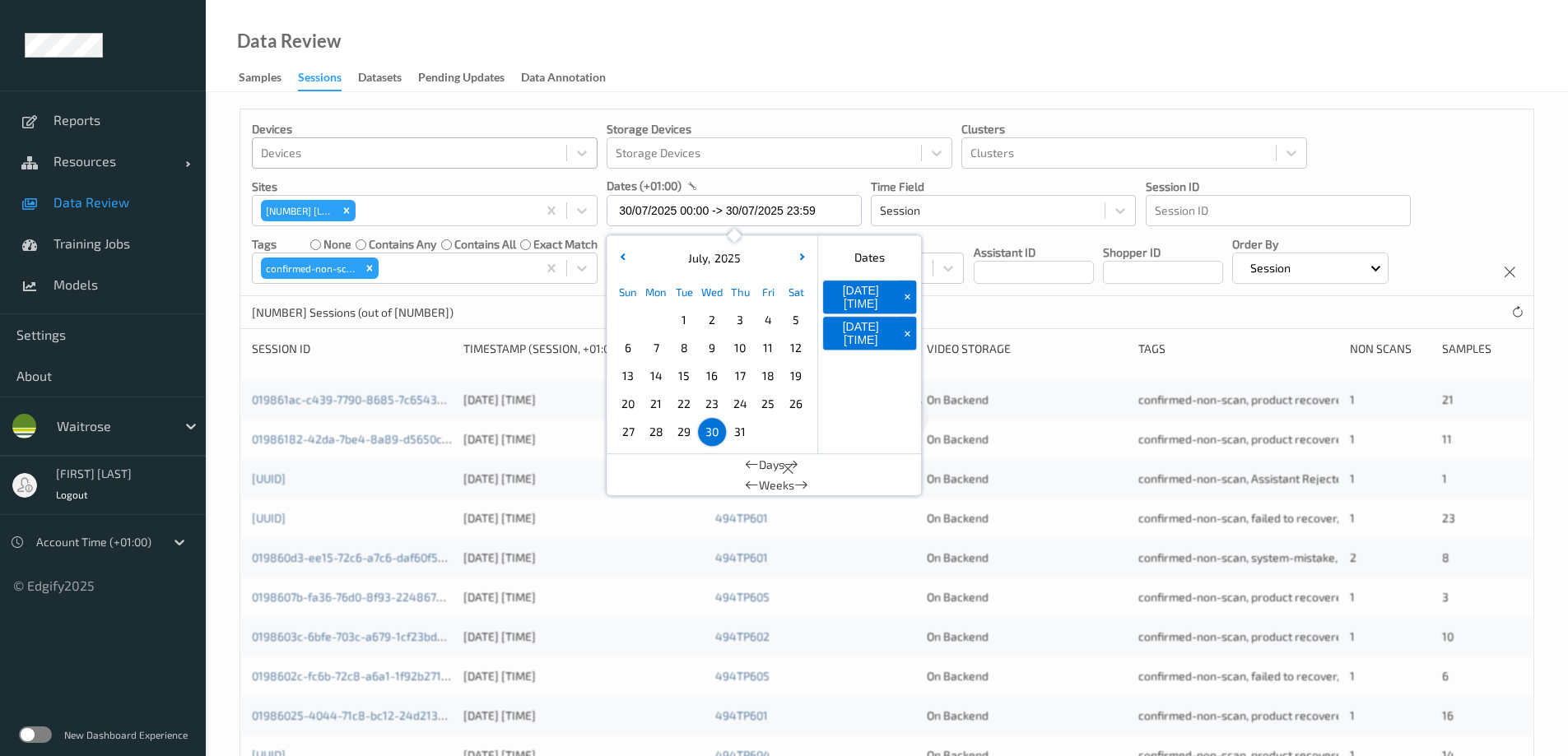 click on "Data Review Samples Sessions Datasets Pending Updates Data Annotation" at bounding box center (886, 46) 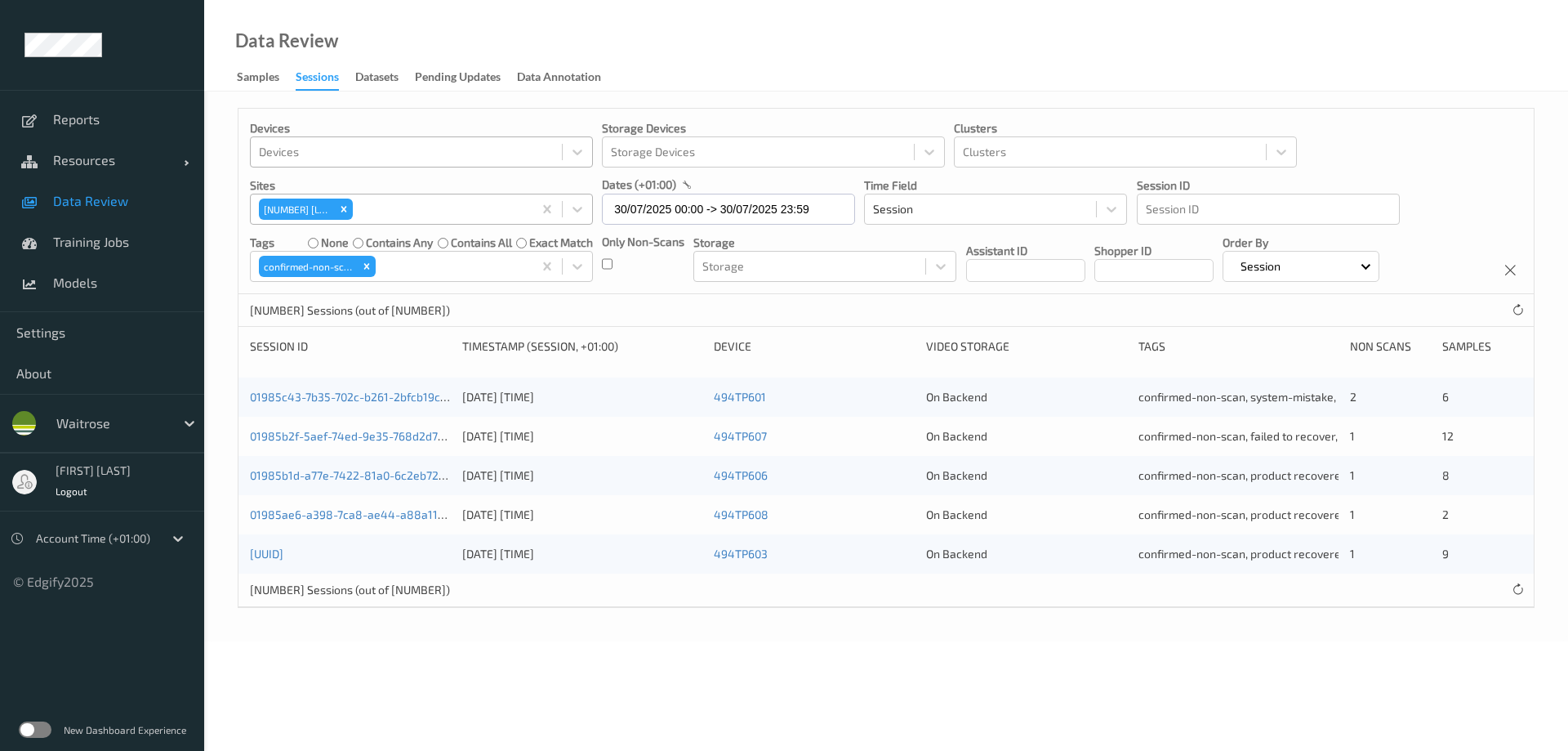 click 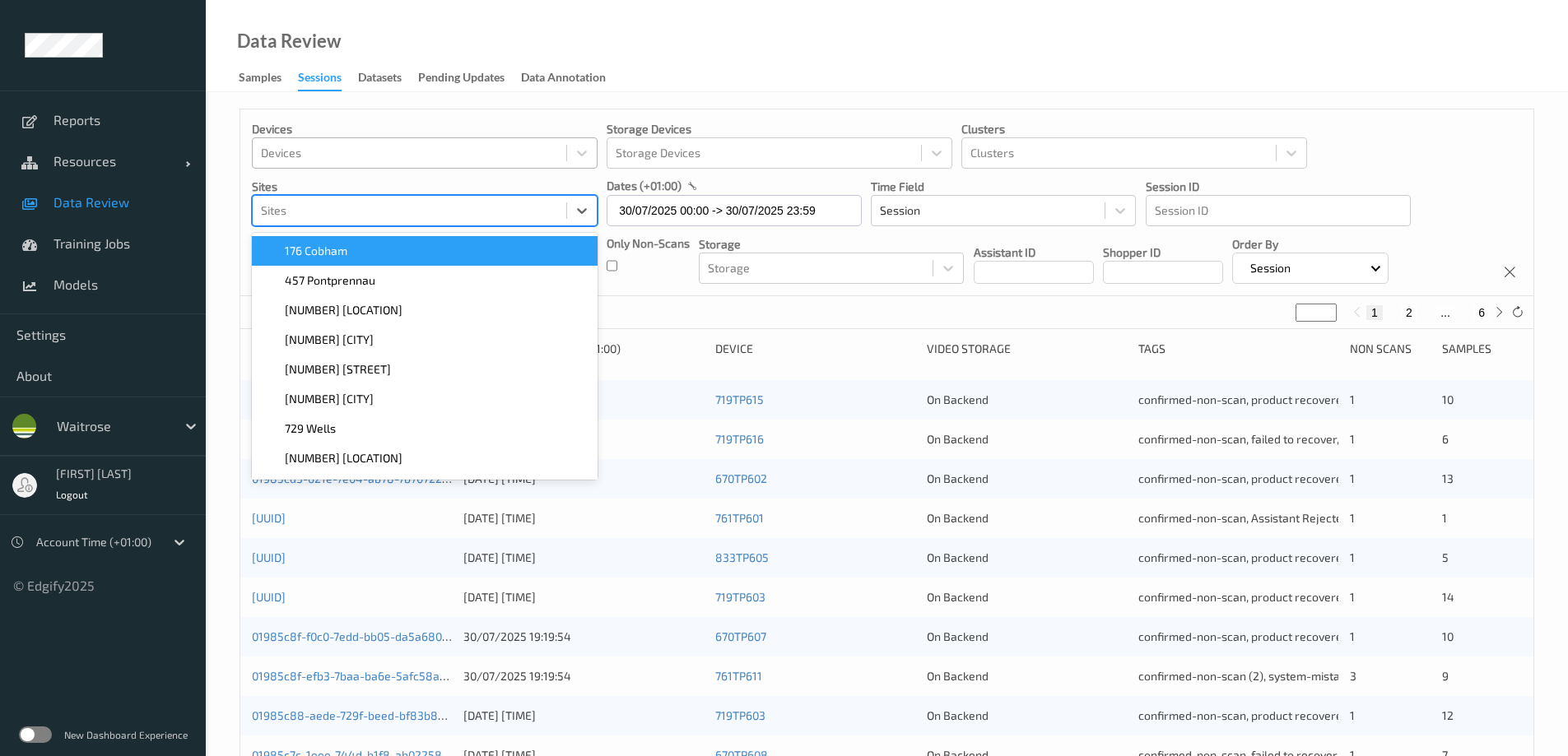 click at bounding box center [409, 211] 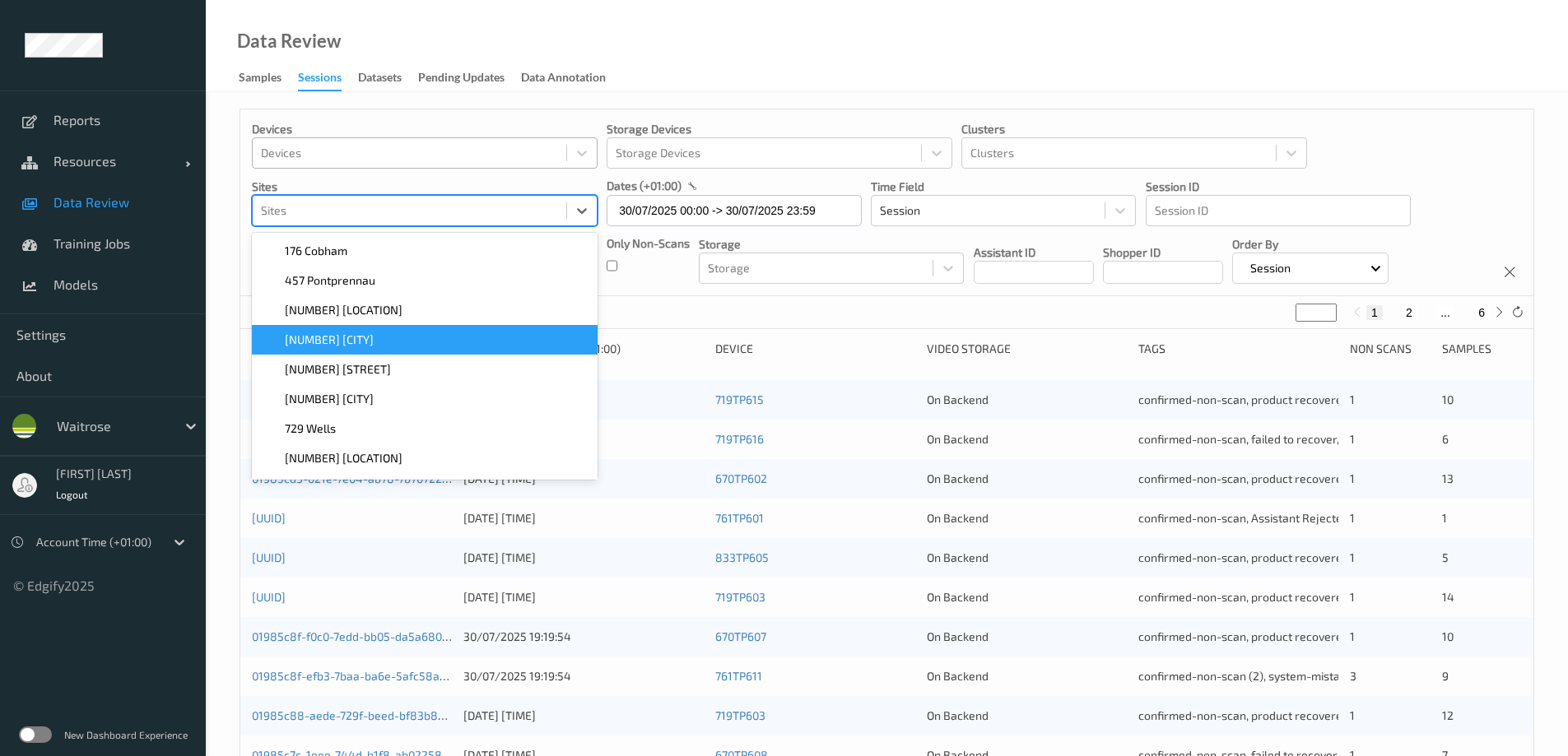 click on "[NUMBER] [CITY]" at bounding box center (329, 340) 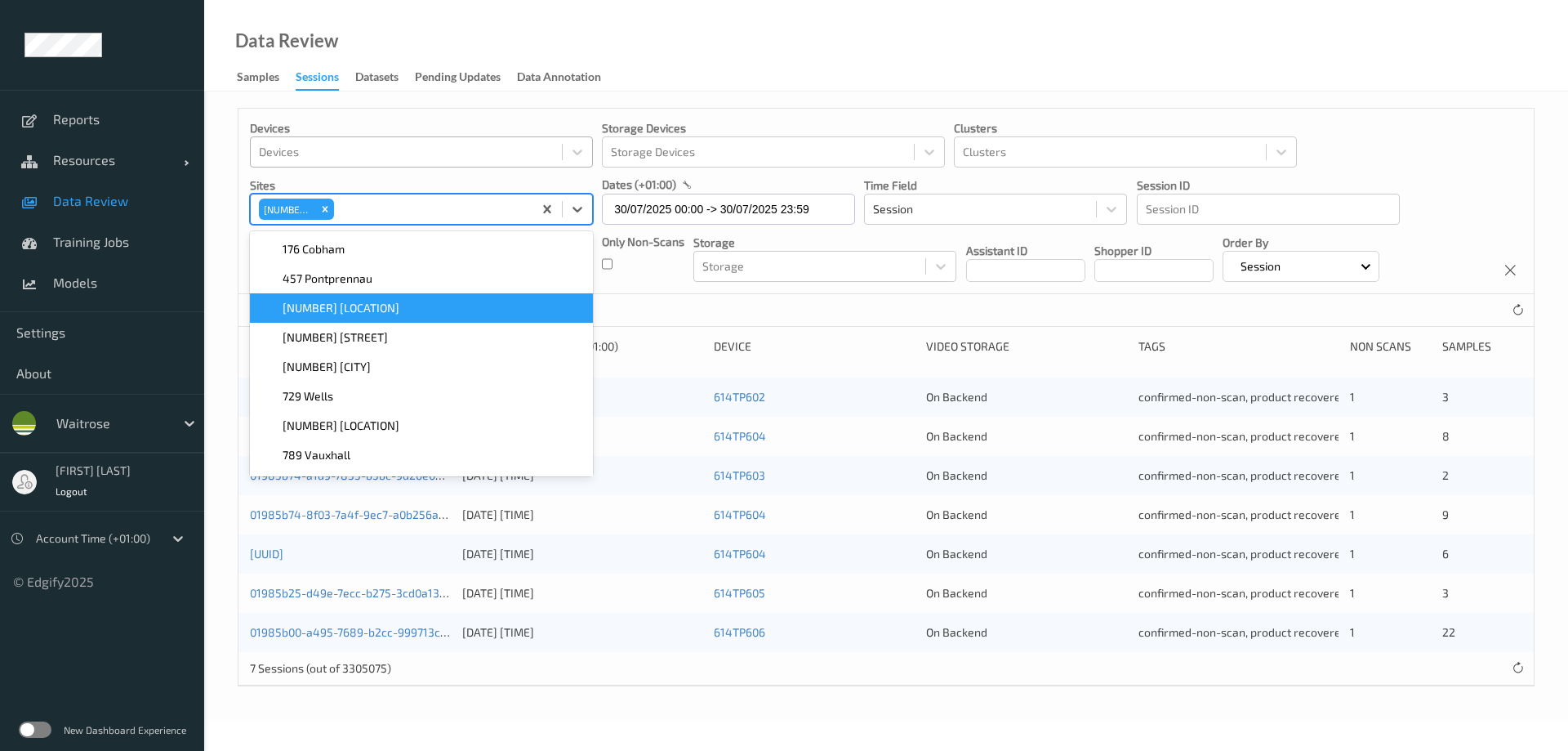 click on "Data Review Samples Sessions Datasets Pending Updates Data Annotation" at bounding box center (886, 46) 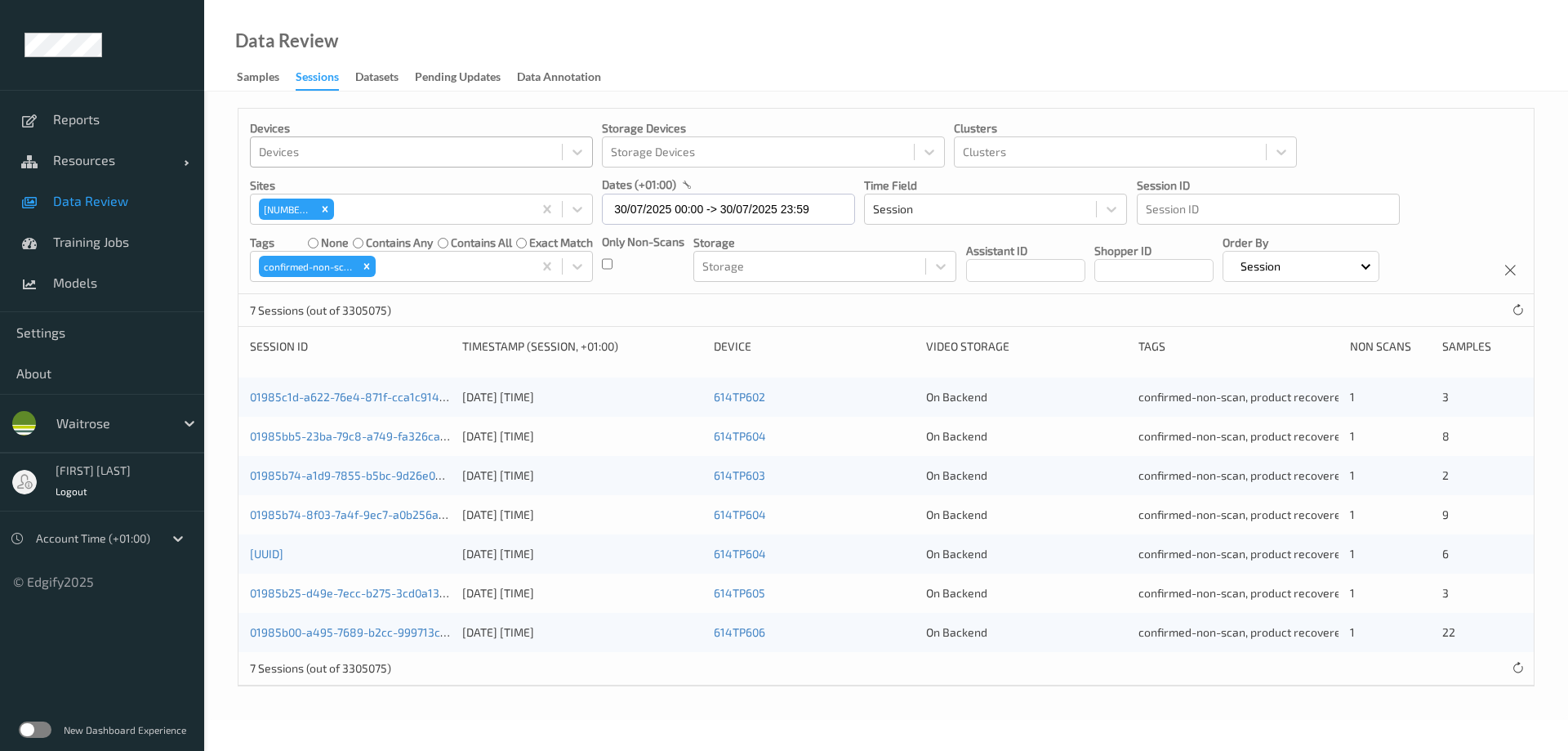 click on "Data Review Samples Sessions Datasets Pending Updates Data Annotation" at bounding box center (886, 46) 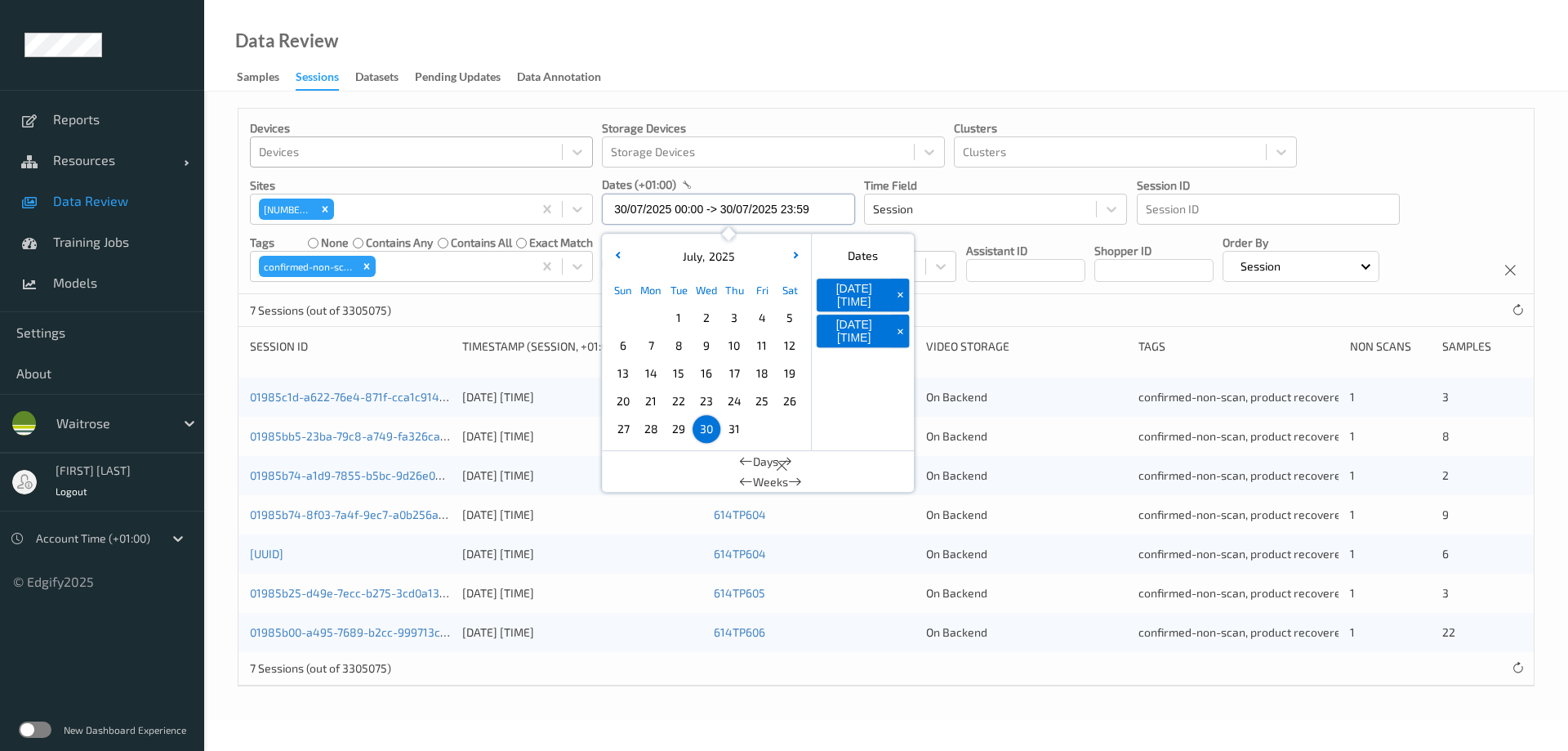 click on "30/07/2025 00:00 -> 30/07/2025 23:59" at bounding box center (728, 209) 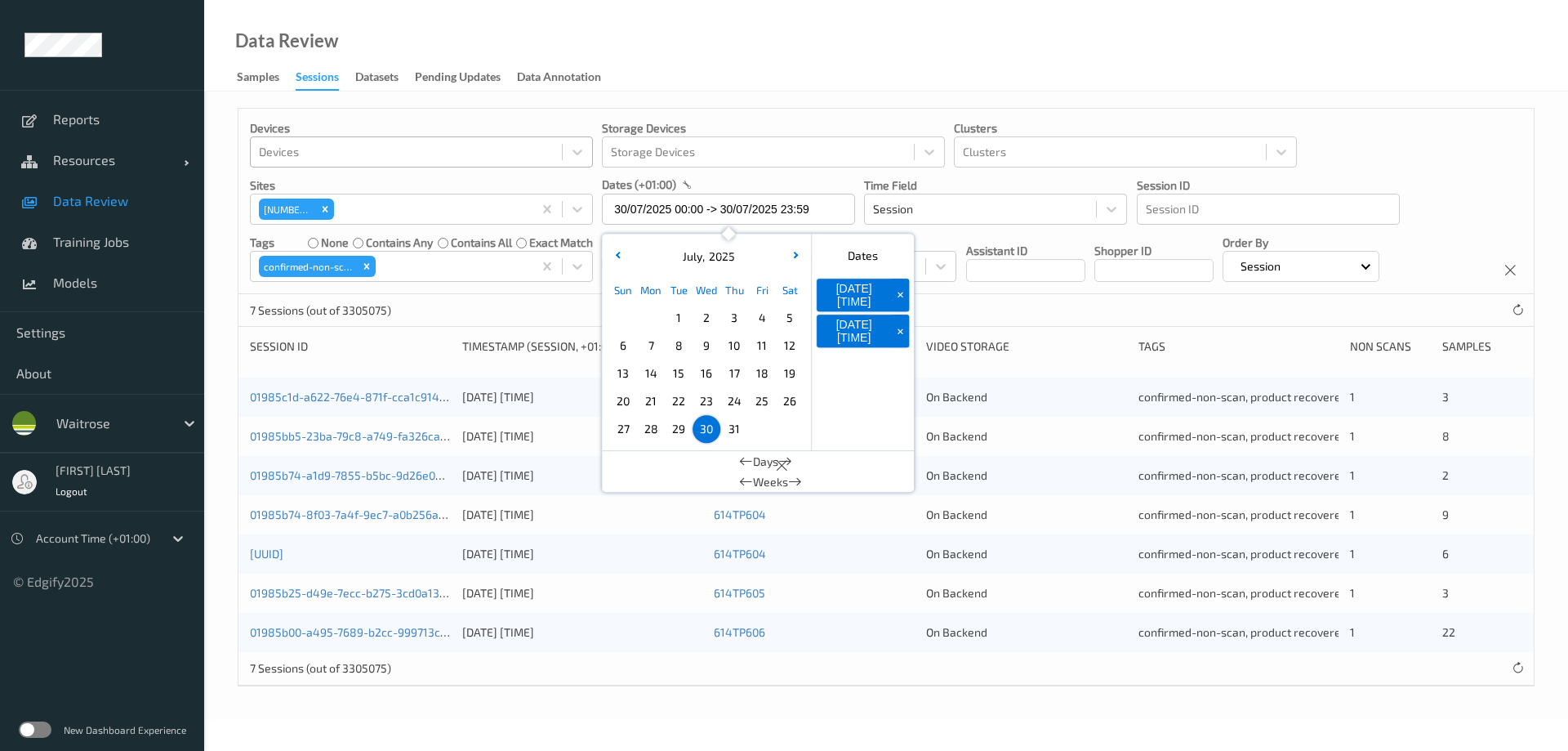click on "31" at bounding box center [734, 429] 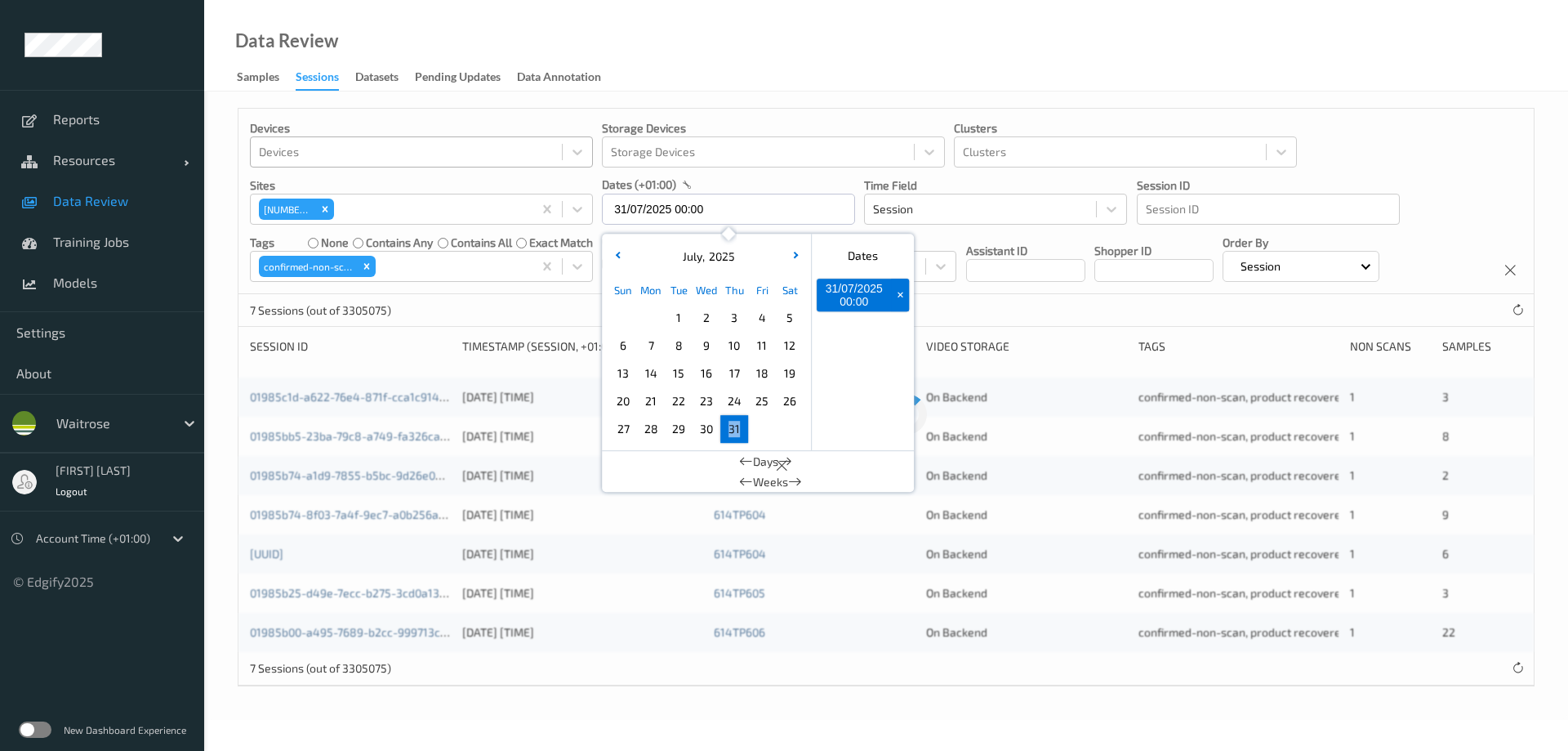 click on "31" at bounding box center [734, 429] 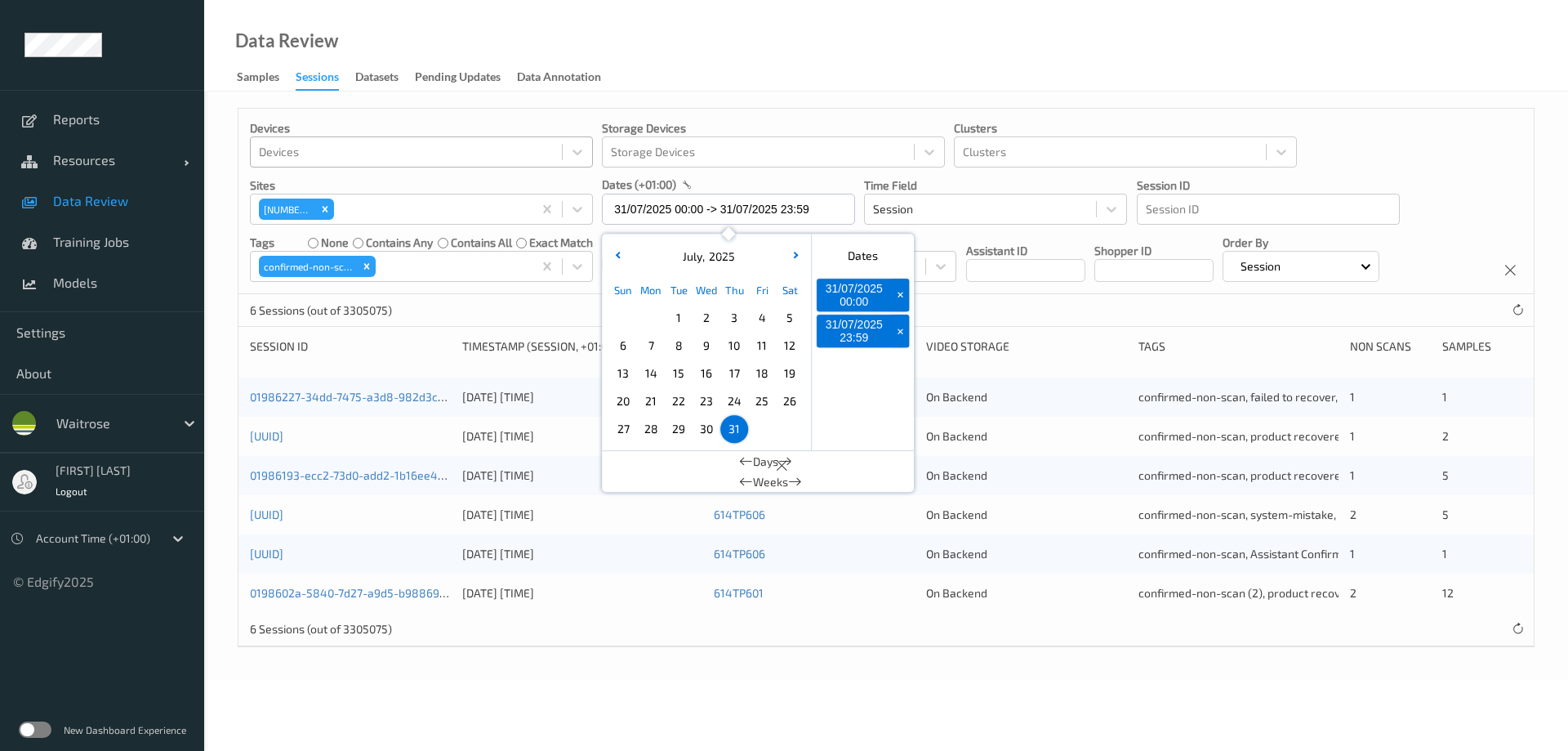 click on "Data Review Samples Sessions Datasets Pending Updates Data Annotation" at bounding box center (886, 46) 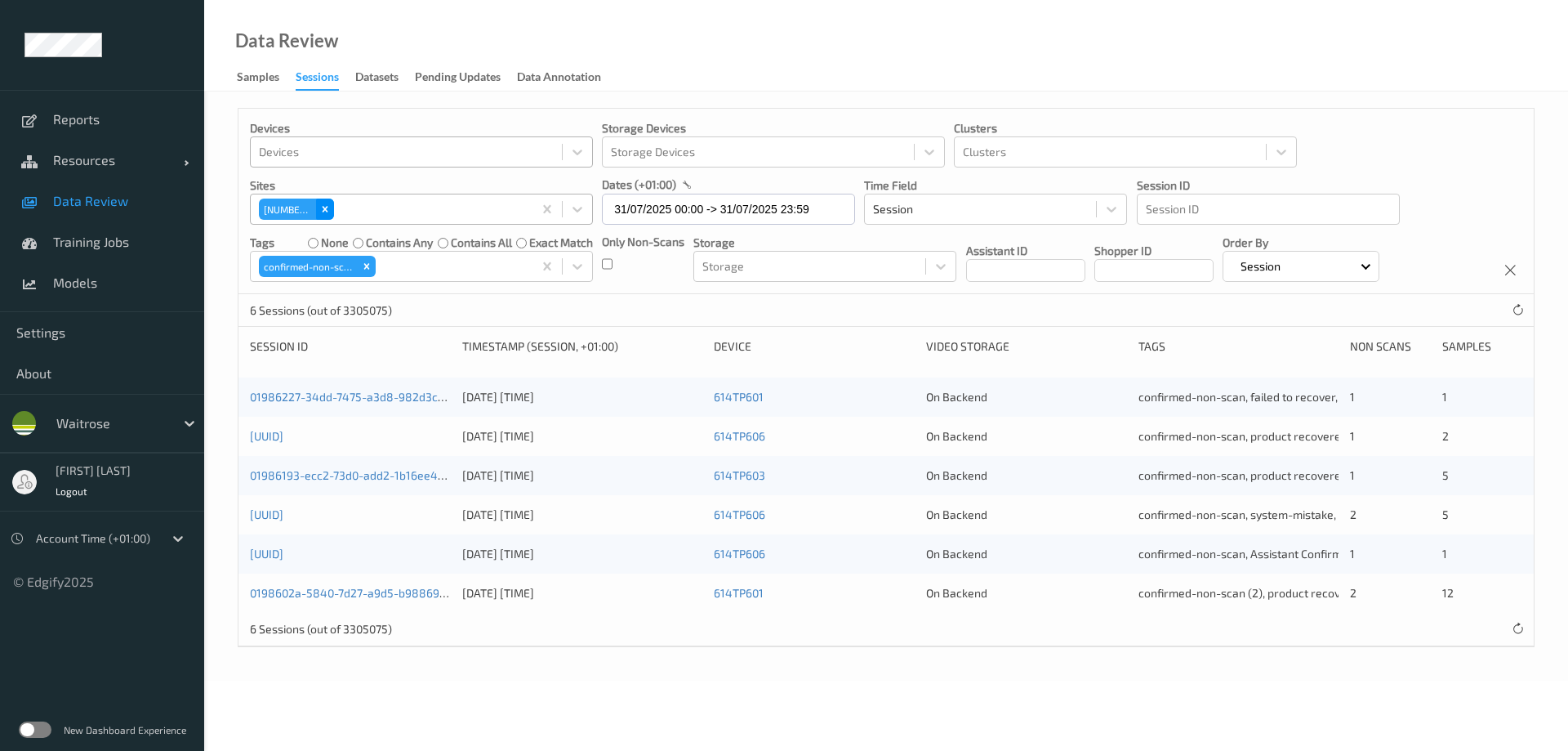 click 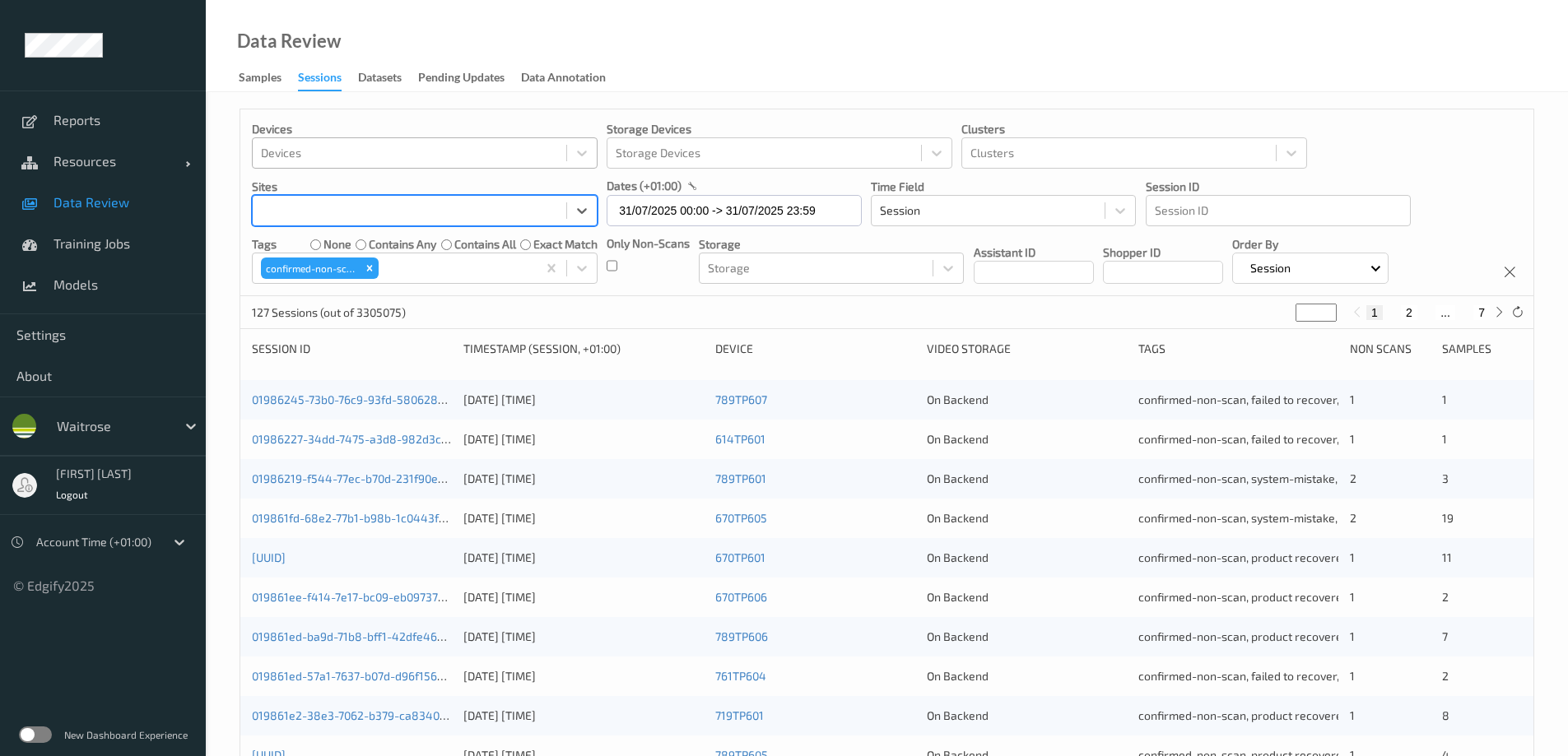 click at bounding box center [409, 211] 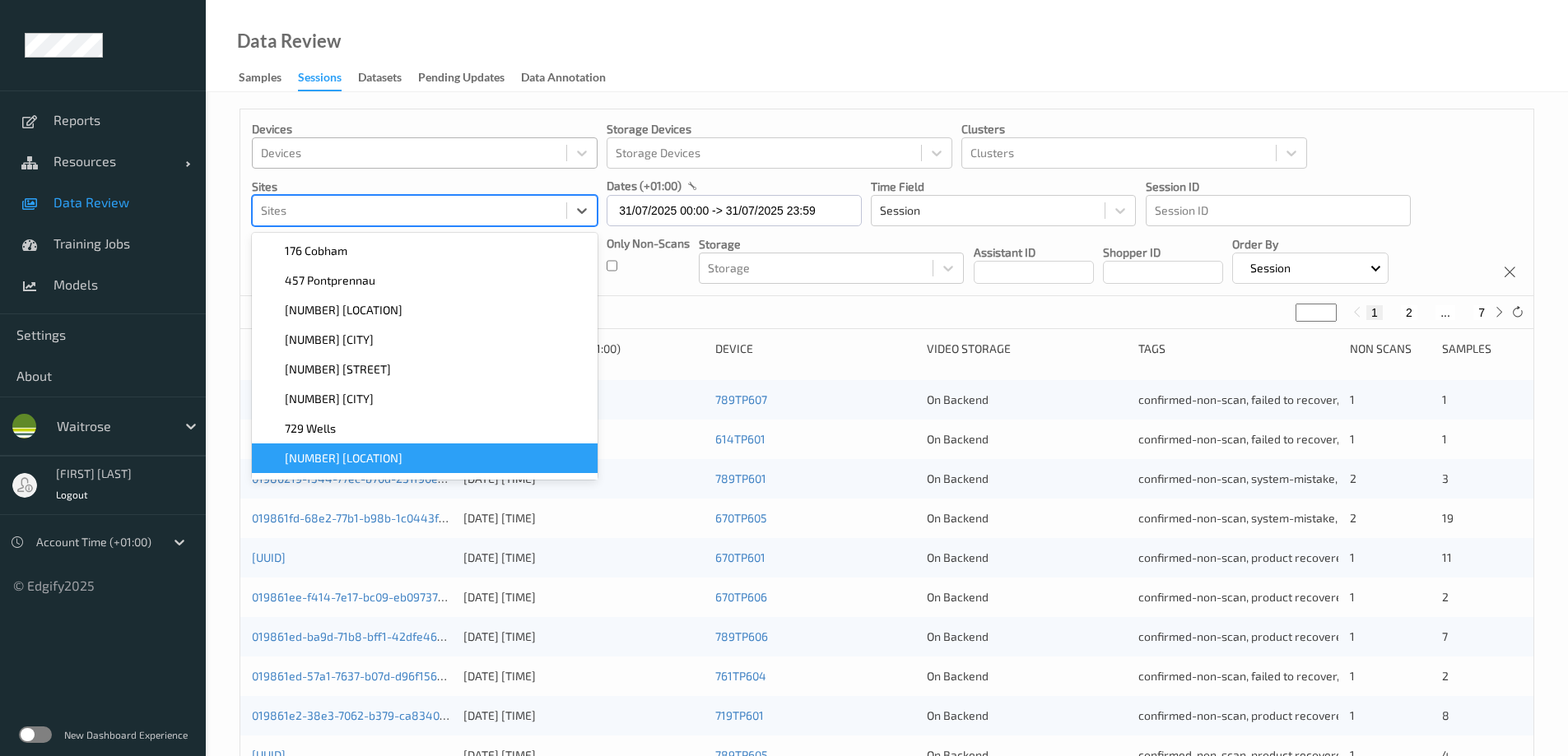 click on "[NUMBER]	[LOCATION]" at bounding box center (343, 458) 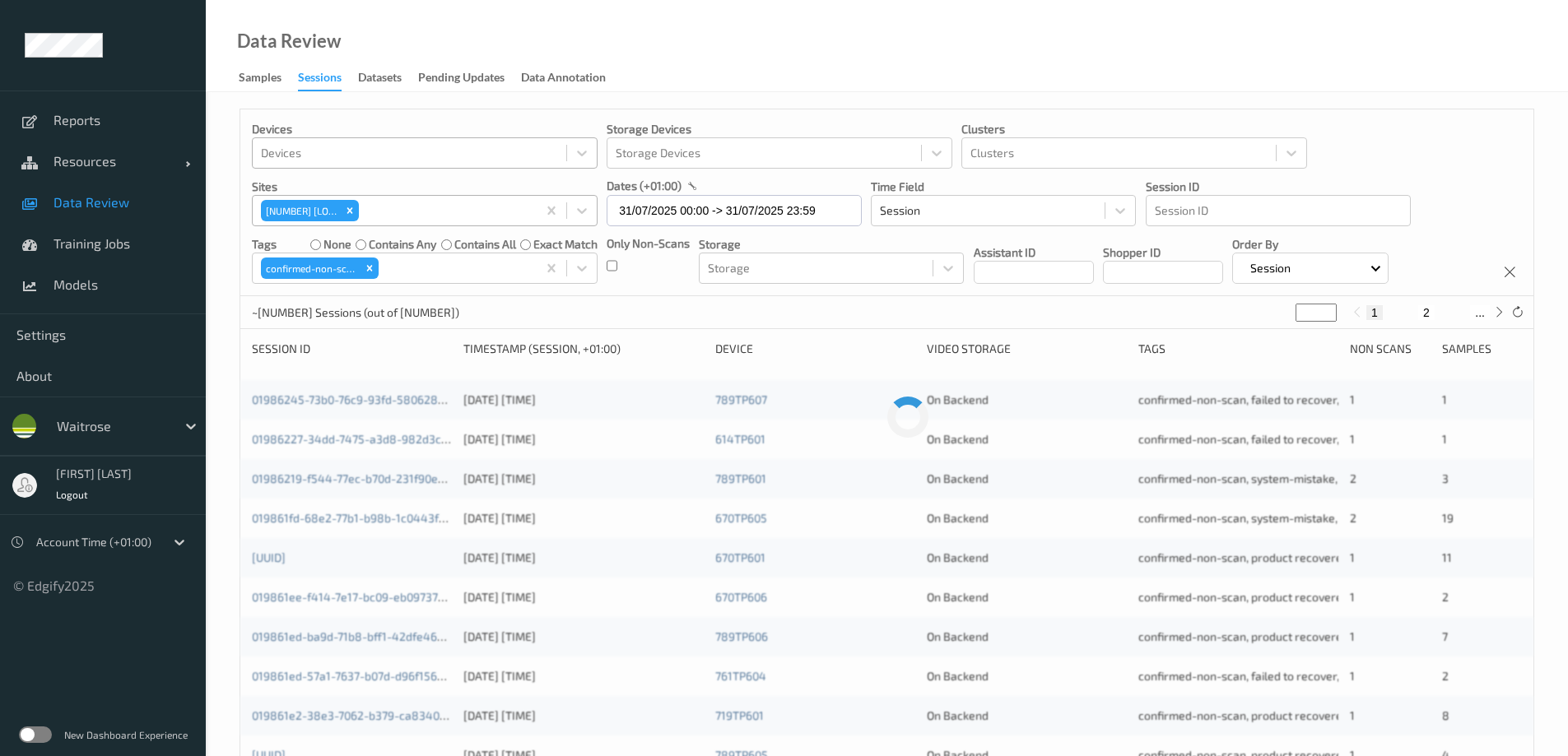 click on "Data Review Samples Sessions Datasets Pending Updates Data Annotation" at bounding box center [886, 46] 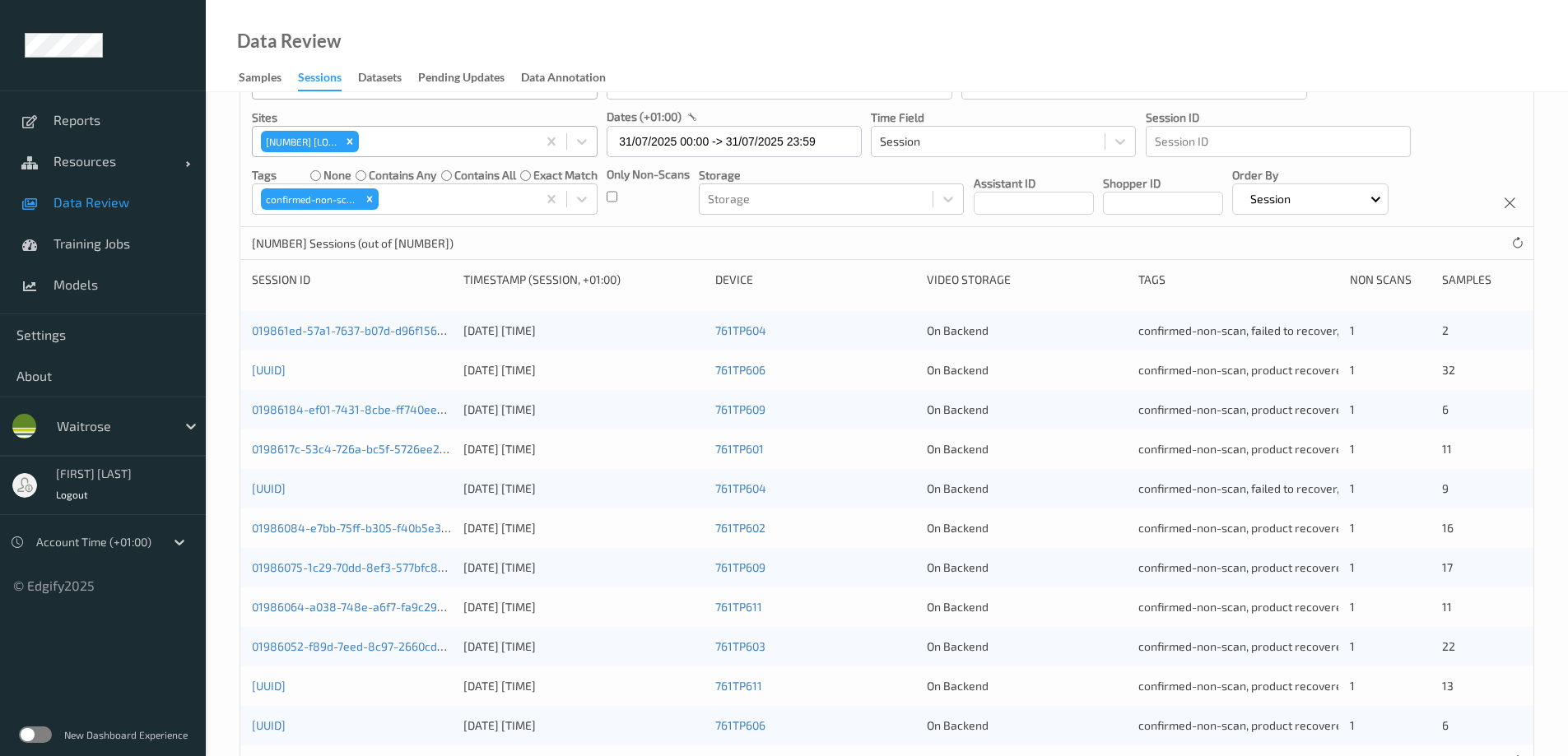scroll, scrollTop: 0, scrollLeft: 0, axis: both 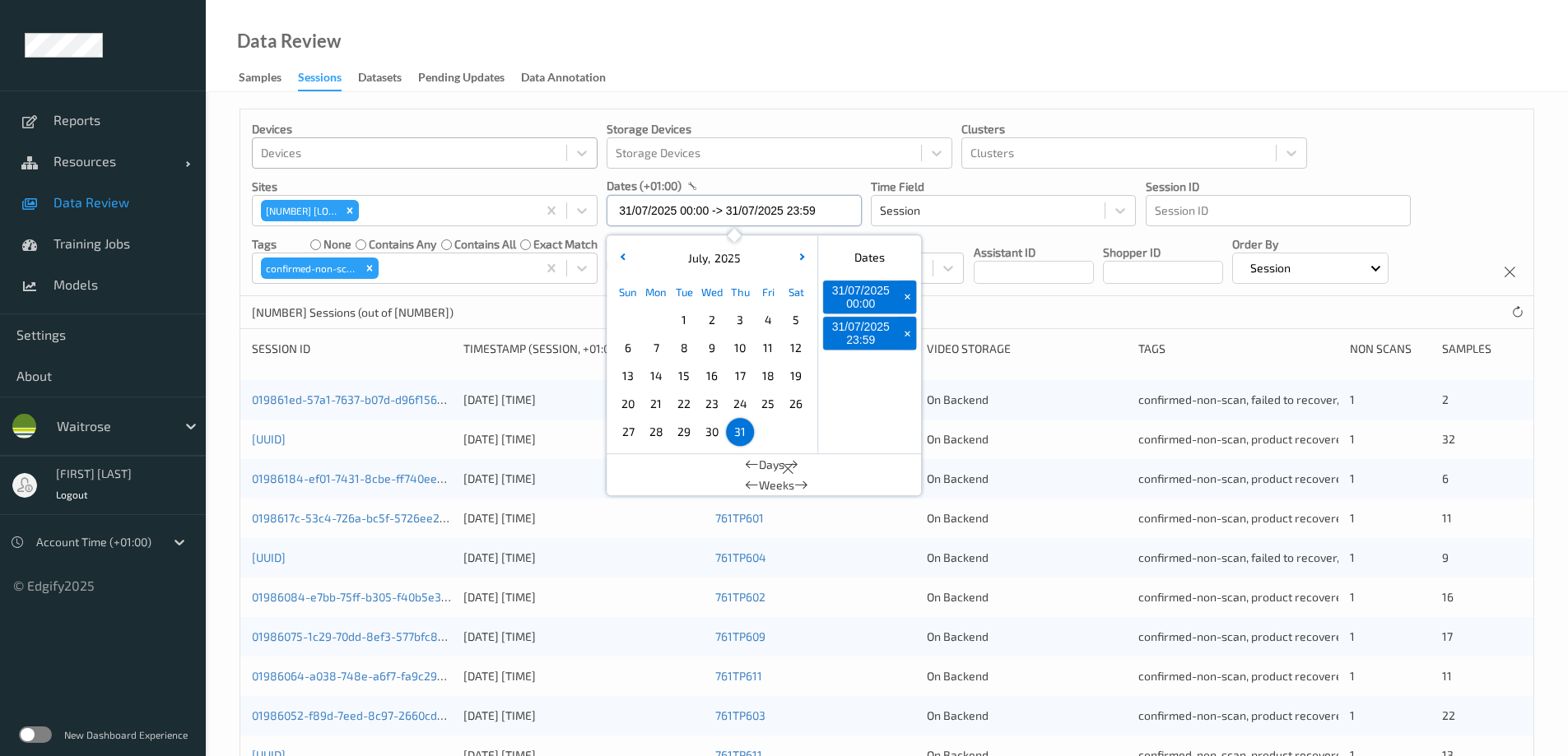 click on "31/07/2025 00:00 -> 31/07/2025 23:59" at bounding box center [734, 211] 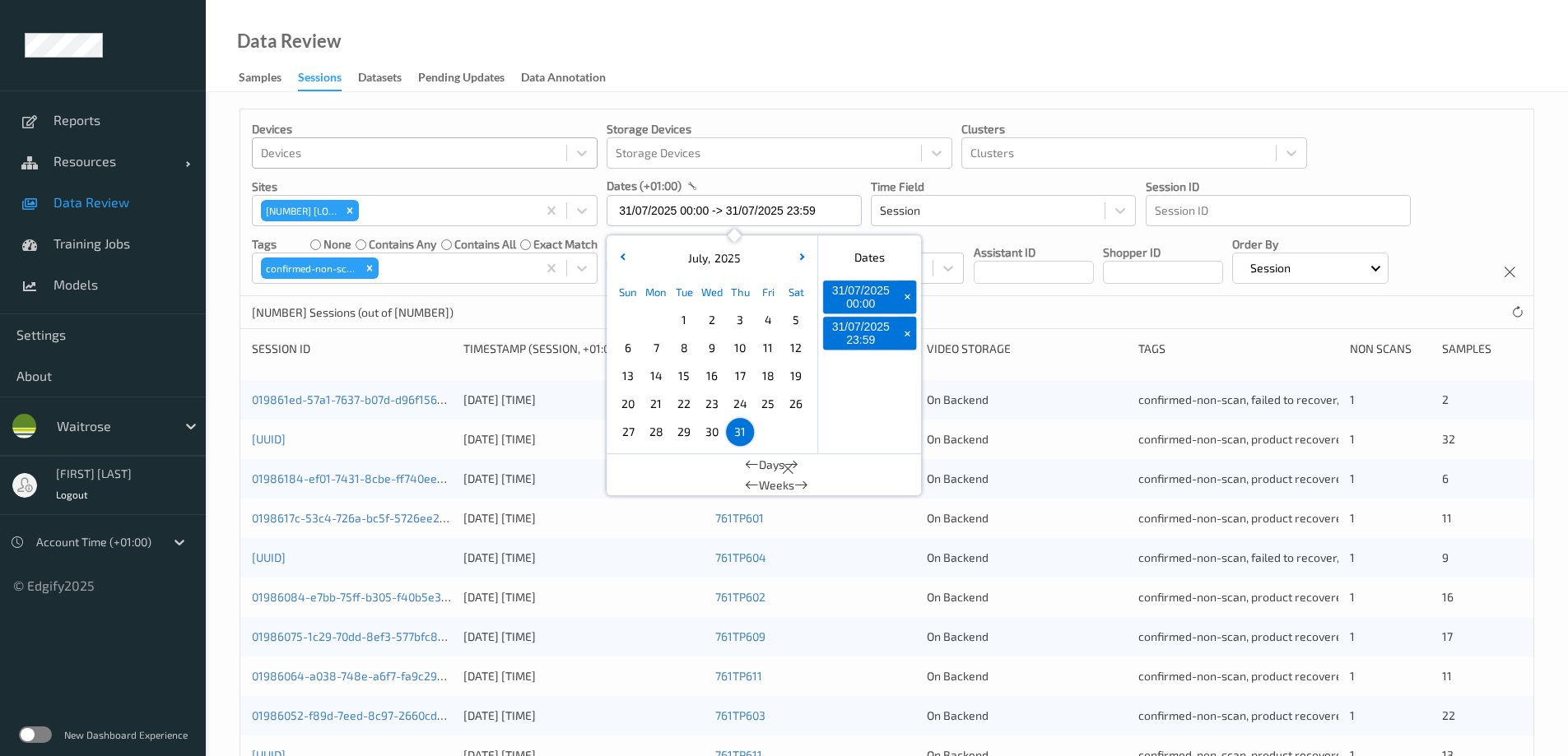 click on "30" at bounding box center [712, 432] 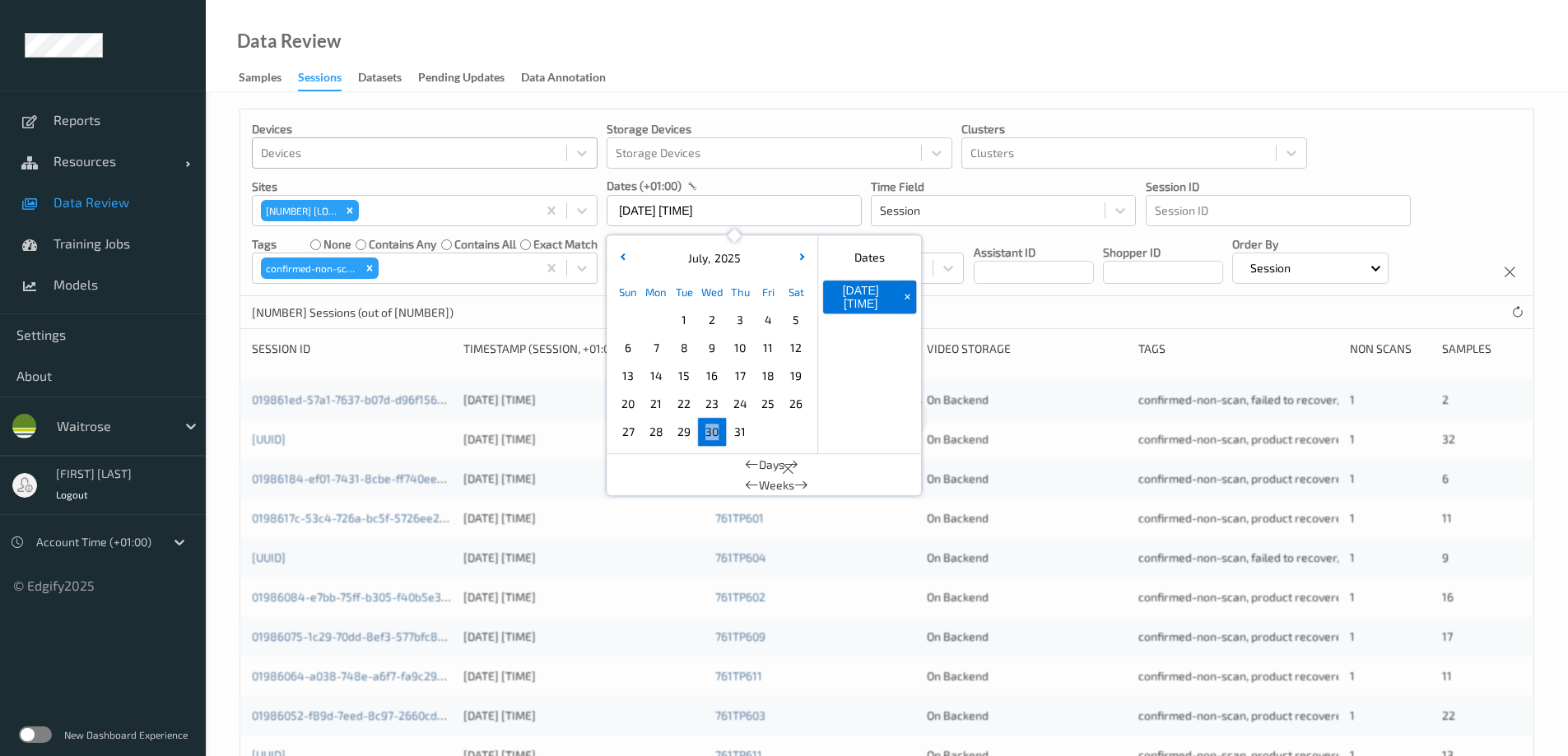 click on "30" at bounding box center [712, 432] 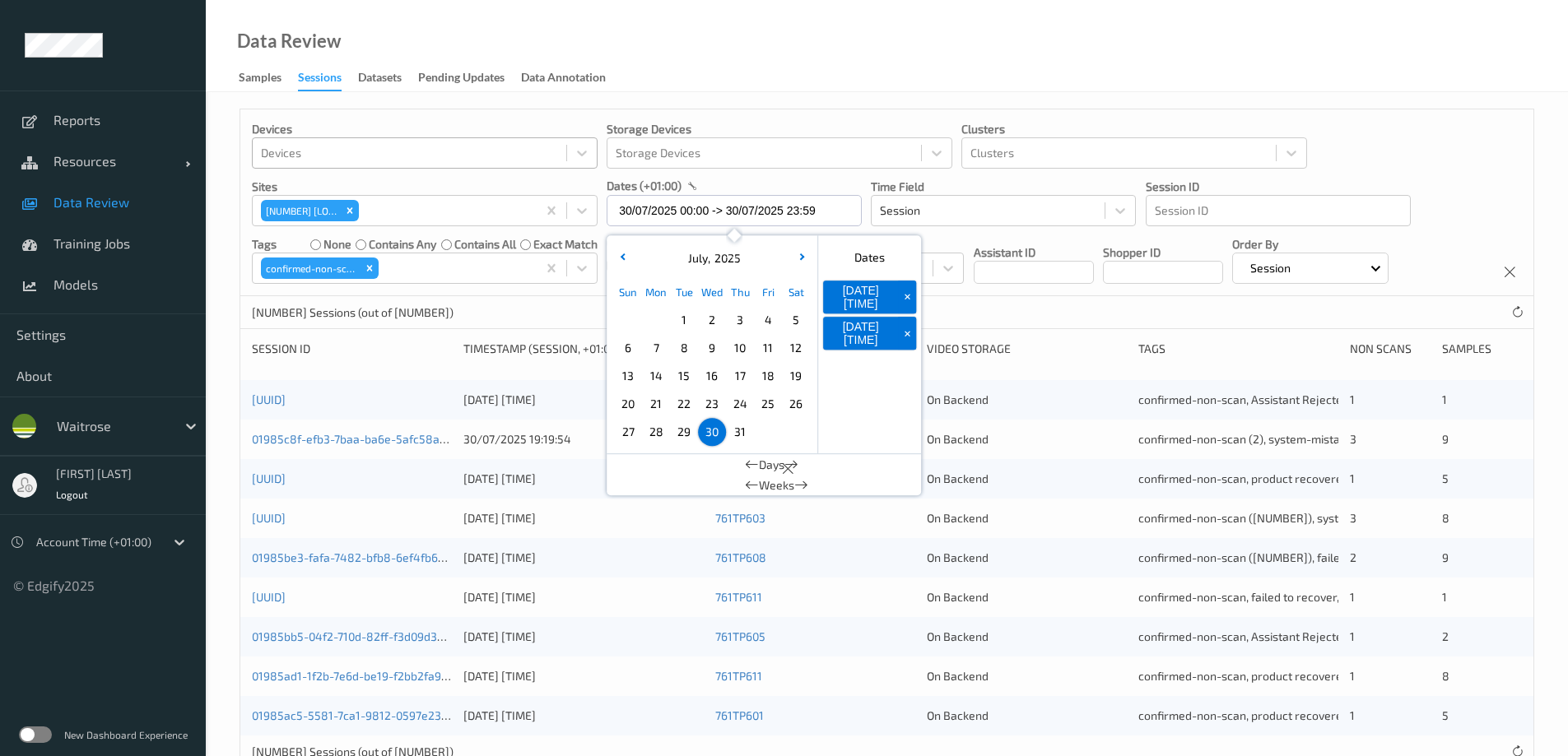 click on "Data Review Samples Sessions Datasets Pending Updates Data Annotation" at bounding box center [886, 46] 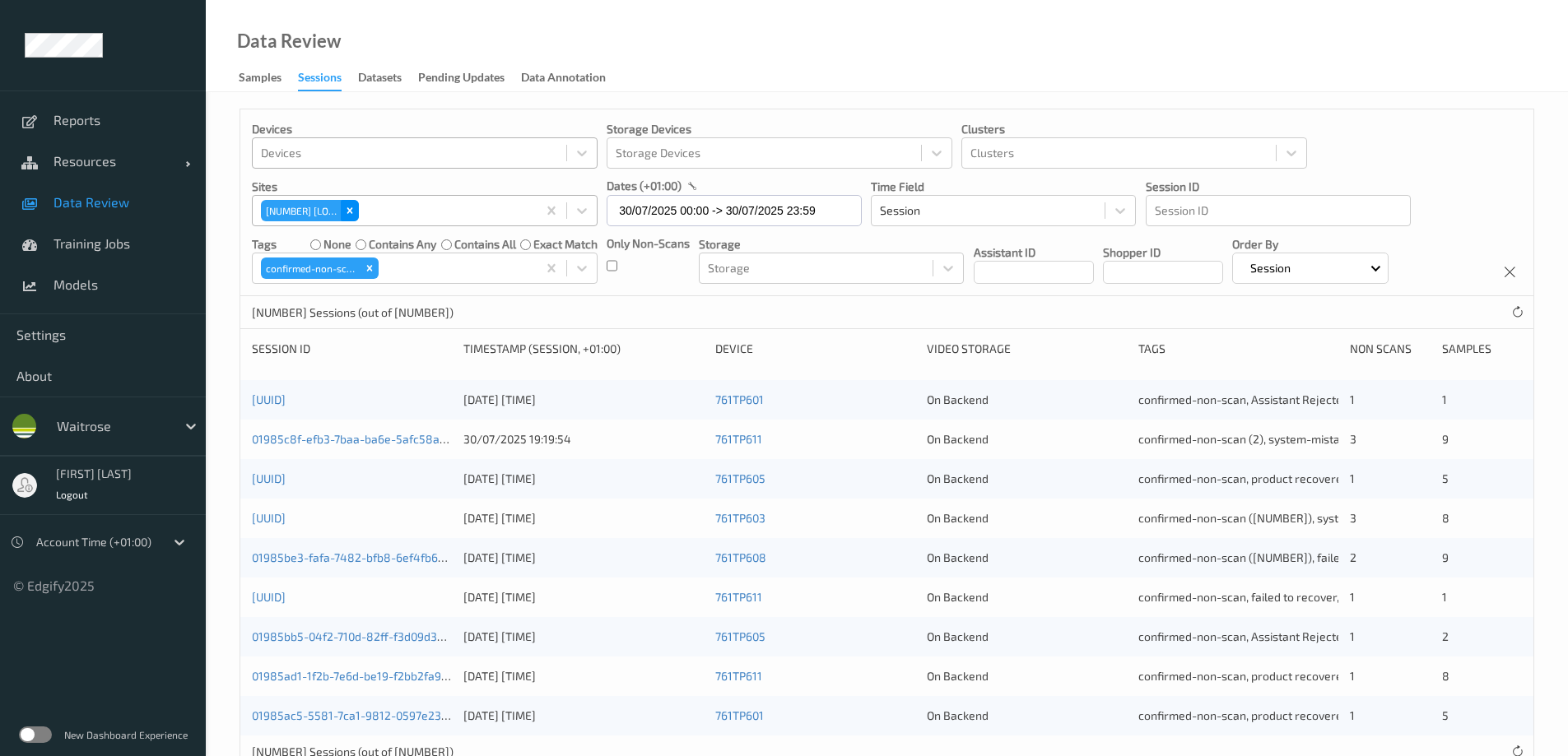 click 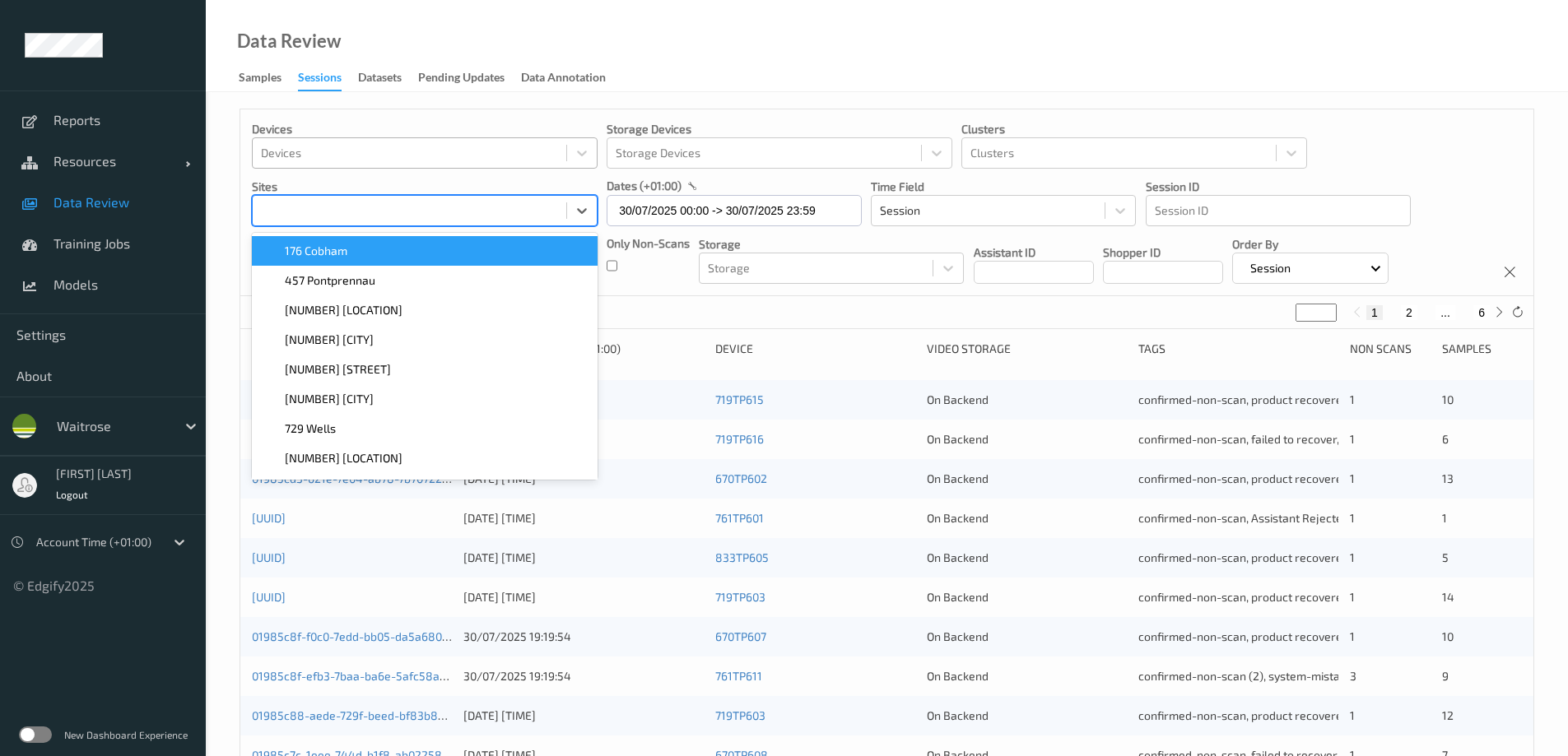 click at bounding box center (409, 211) 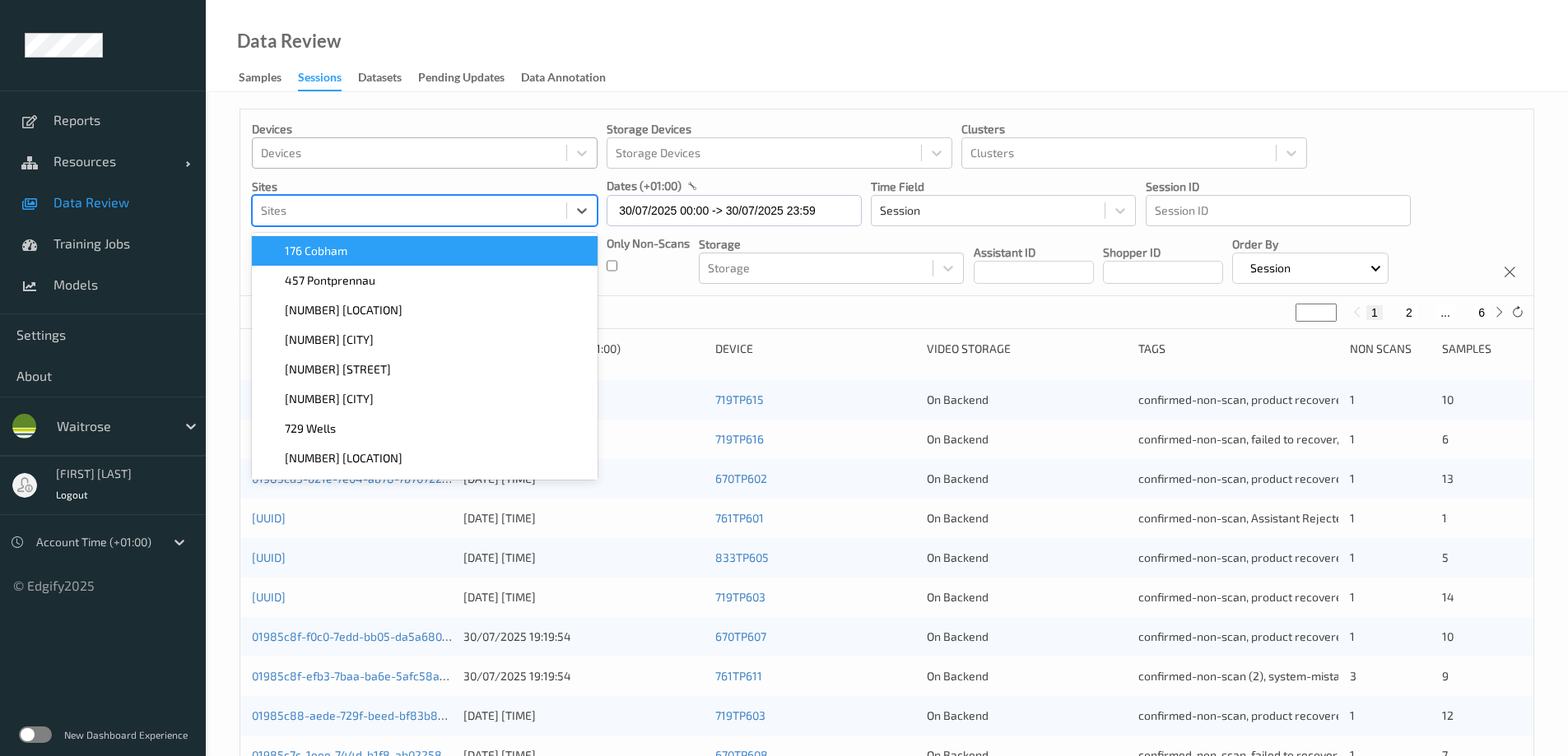 click on "176 Cobham" at bounding box center [425, 251] 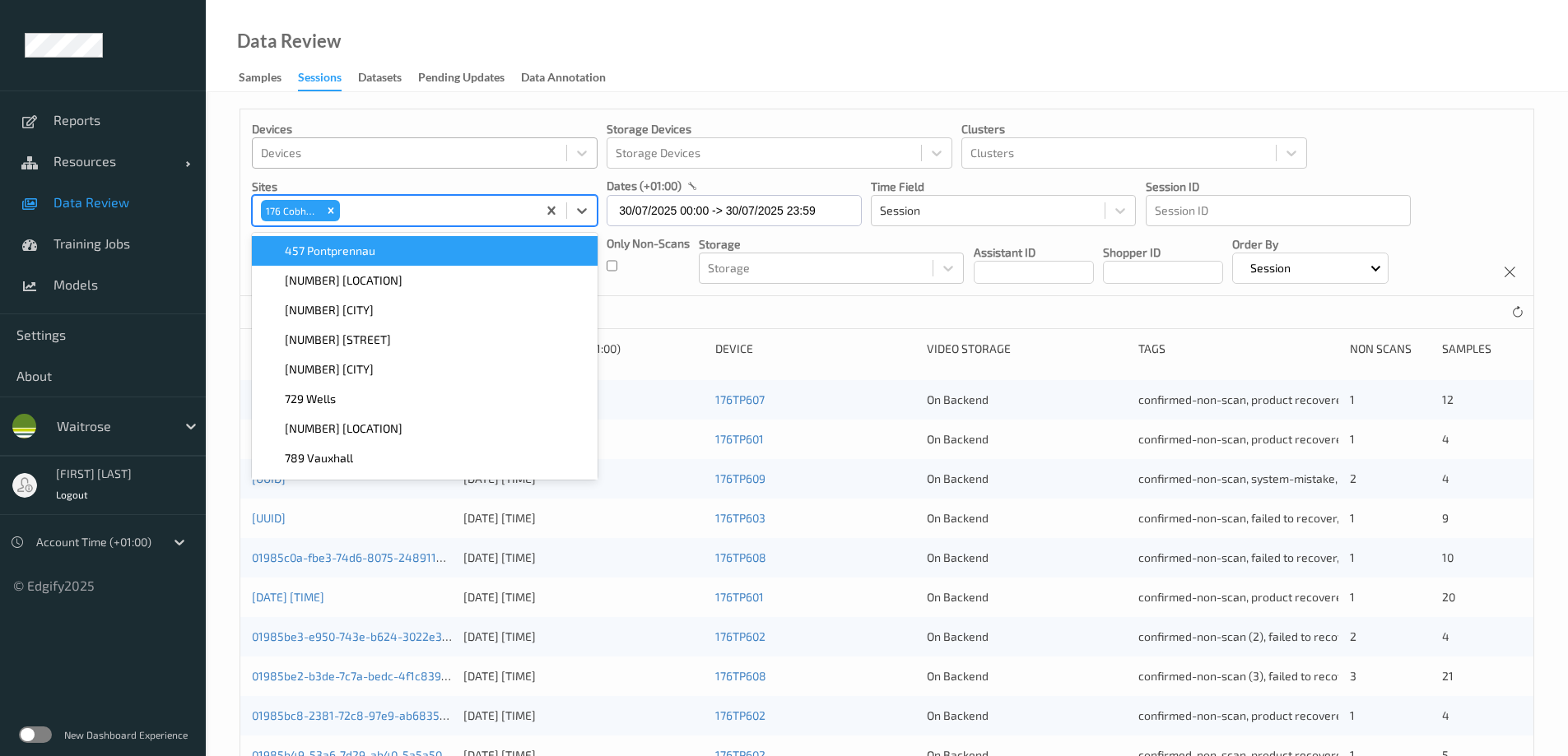 click on "Data Review Samples Sessions Datasets Pending Updates Data Annotation" at bounding box center [886, 46] 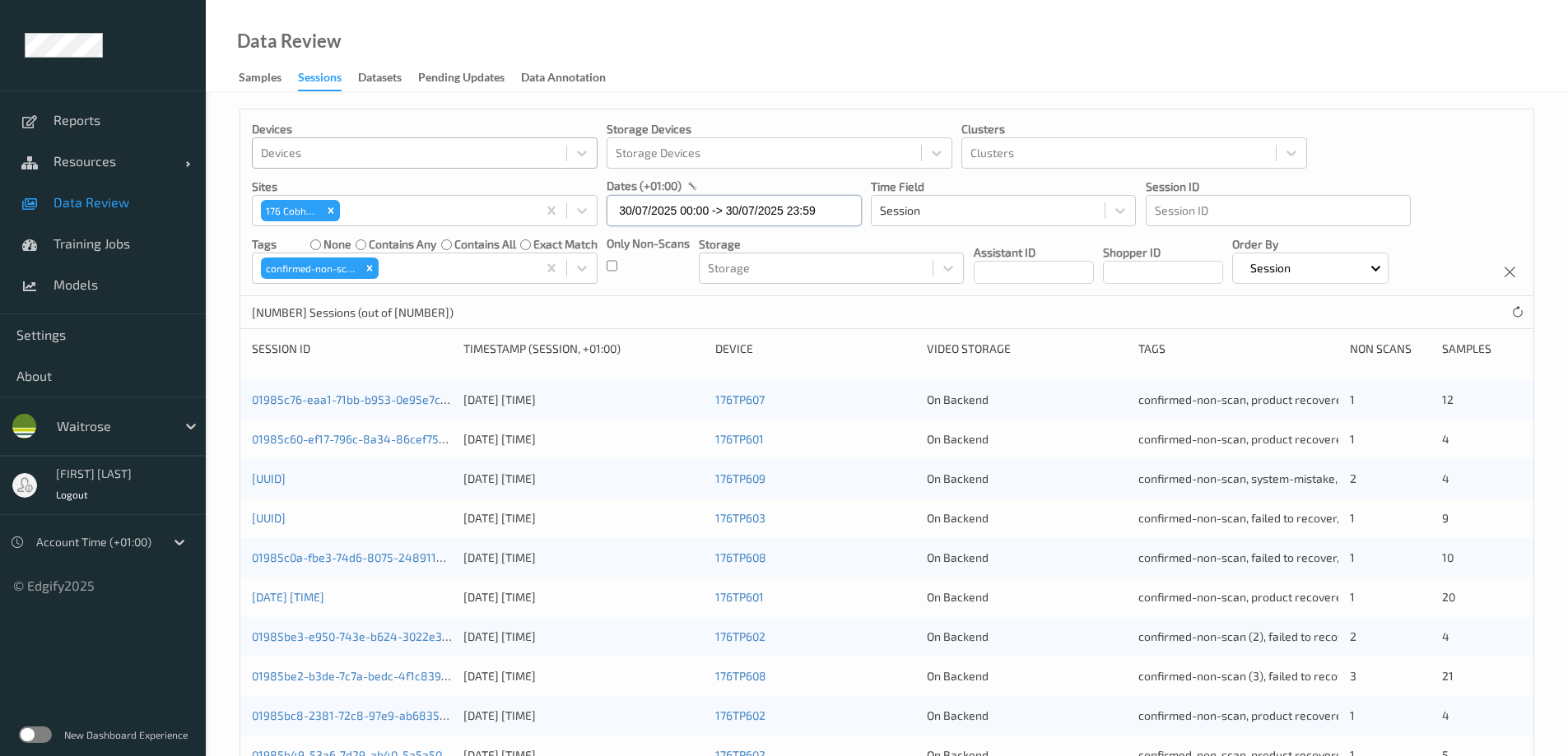 click on "30/07/2025 00:00 -> 30/07/2025 23:59" at bounding box center [734, 211] 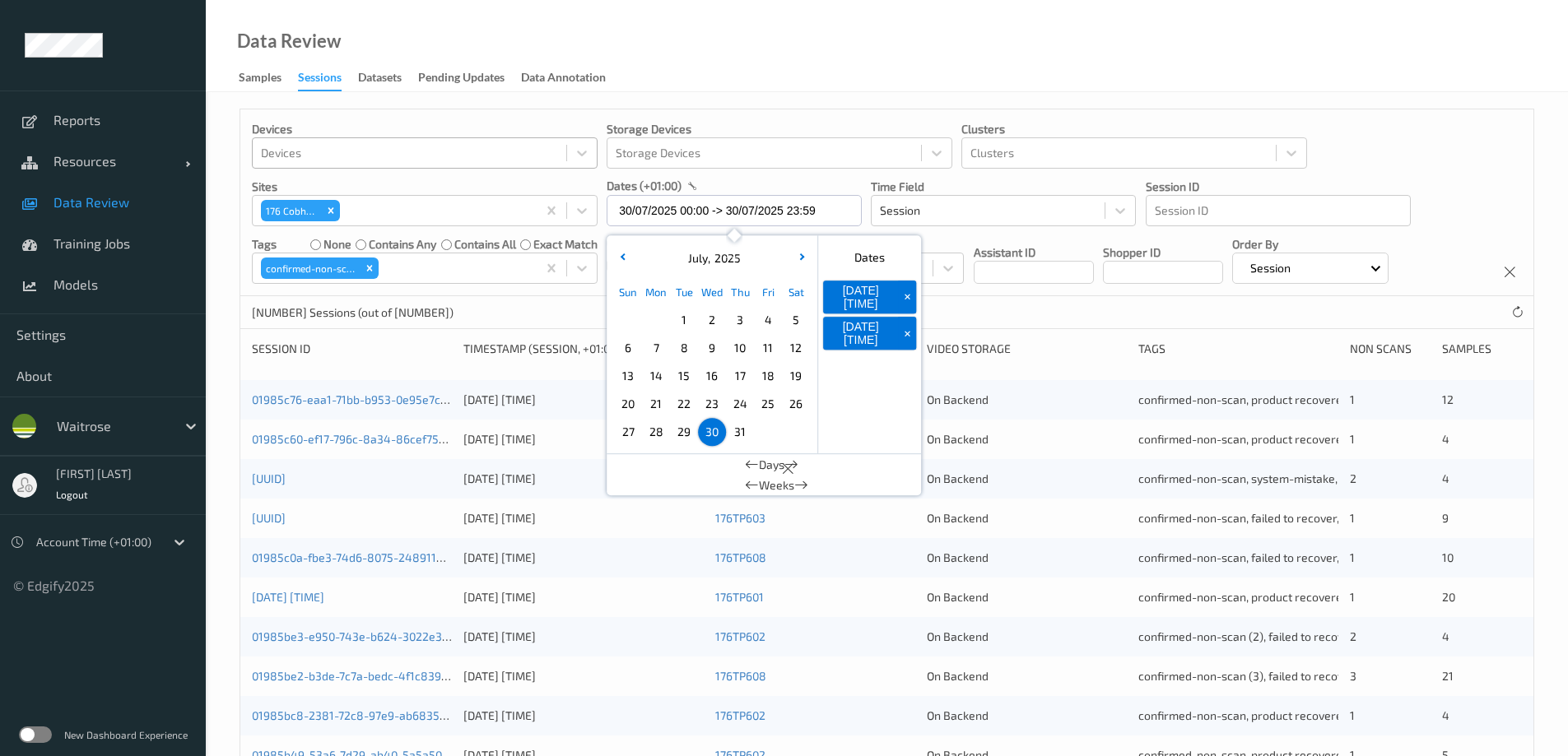 click on "31" at bounding box center [740, 432] 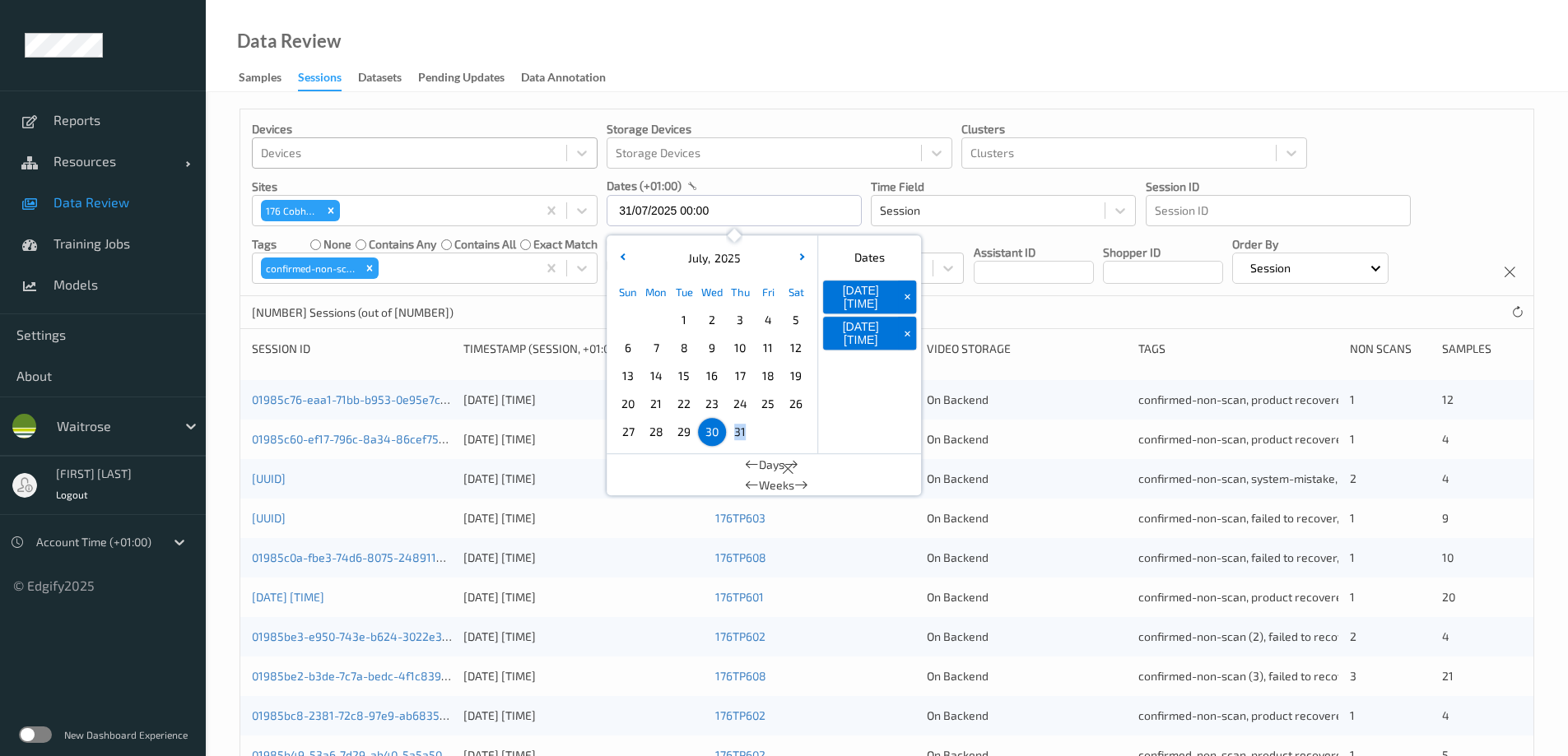 click on "31" at bounding box center (740, 432) 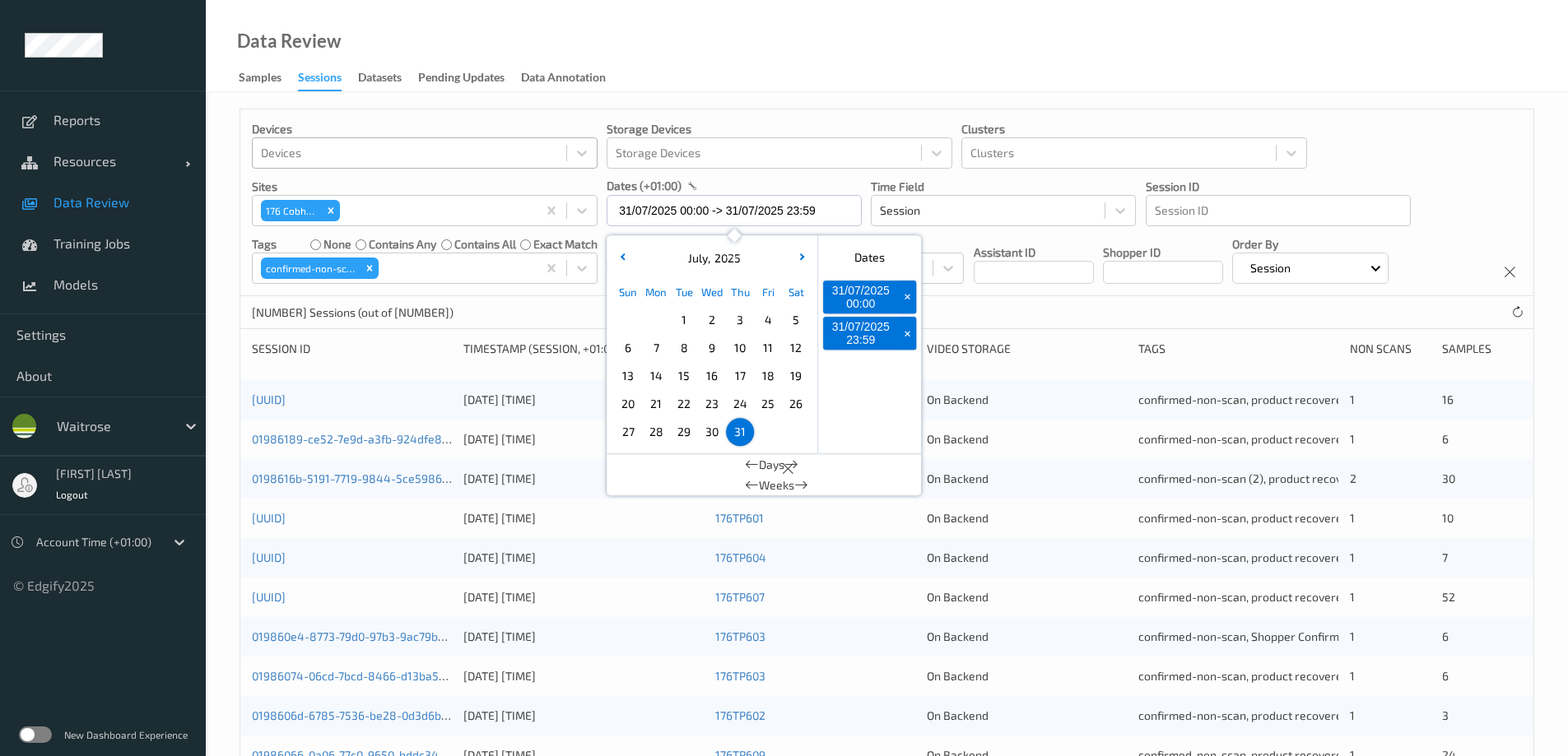 click on "Data Review Samples Sessions Datasets Pending Updates Data Annotation" at bounding box center [886, 46] 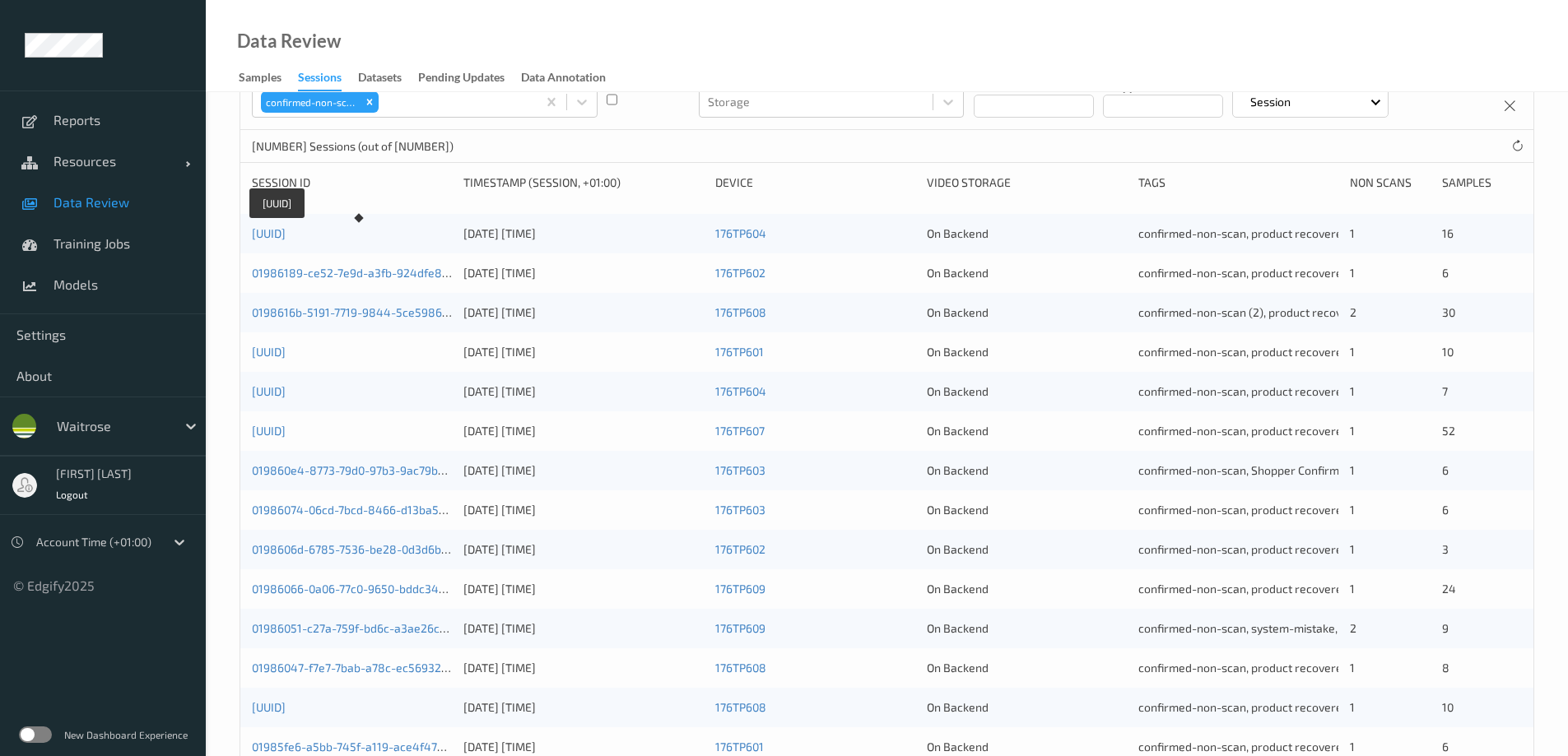 scroll, scrollTop: 0, scrollLeft: 0, axis: both 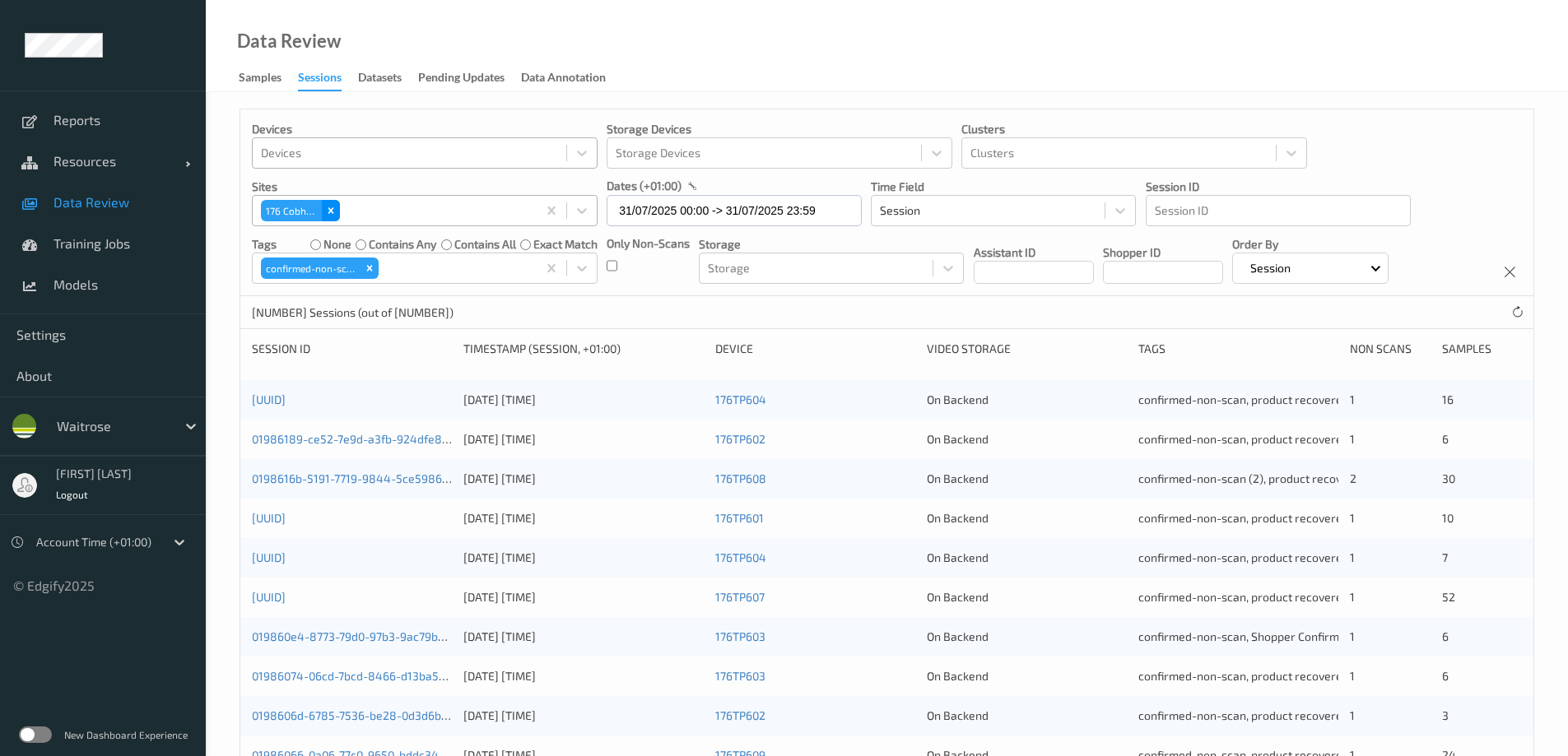 click 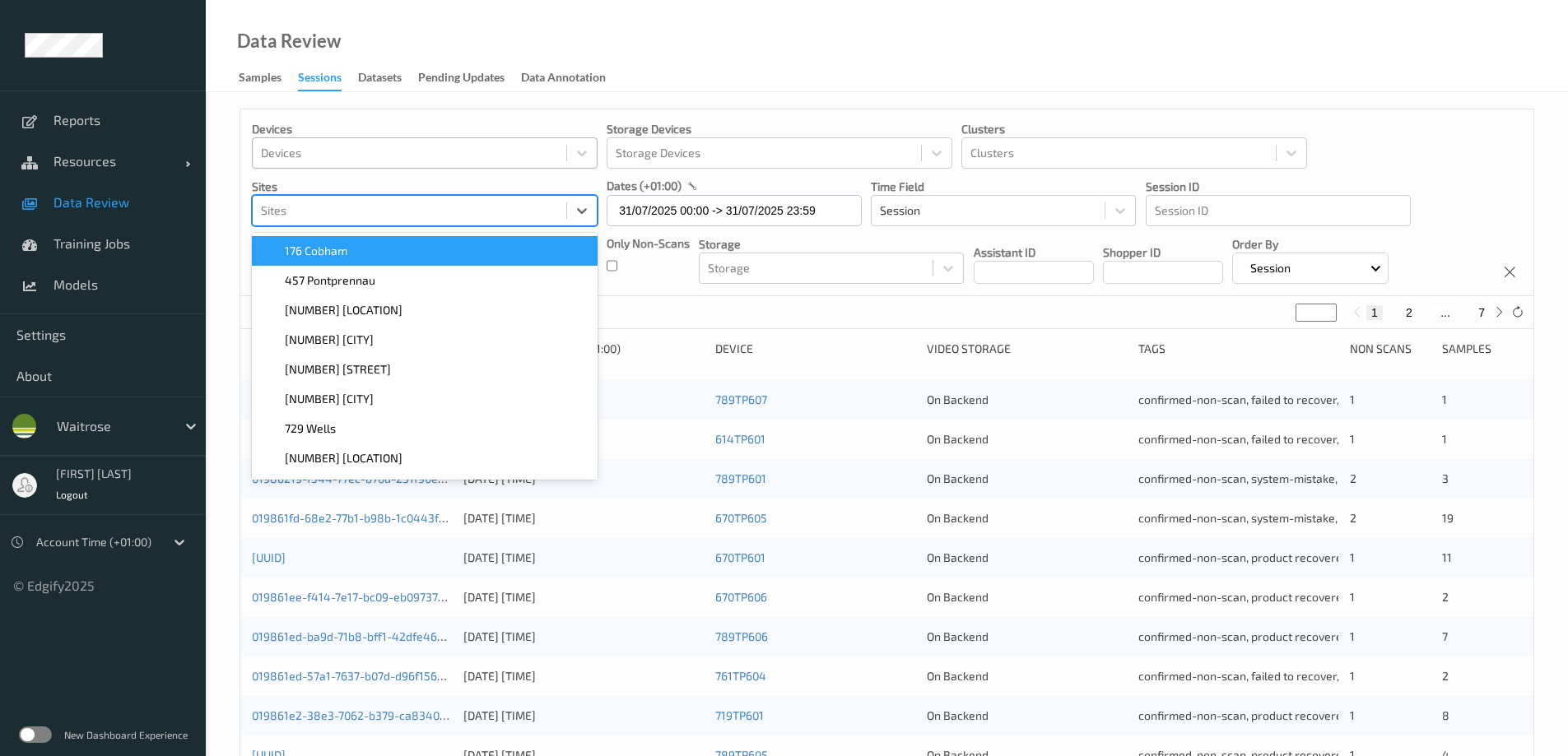 click at bounding box center (409, 211) 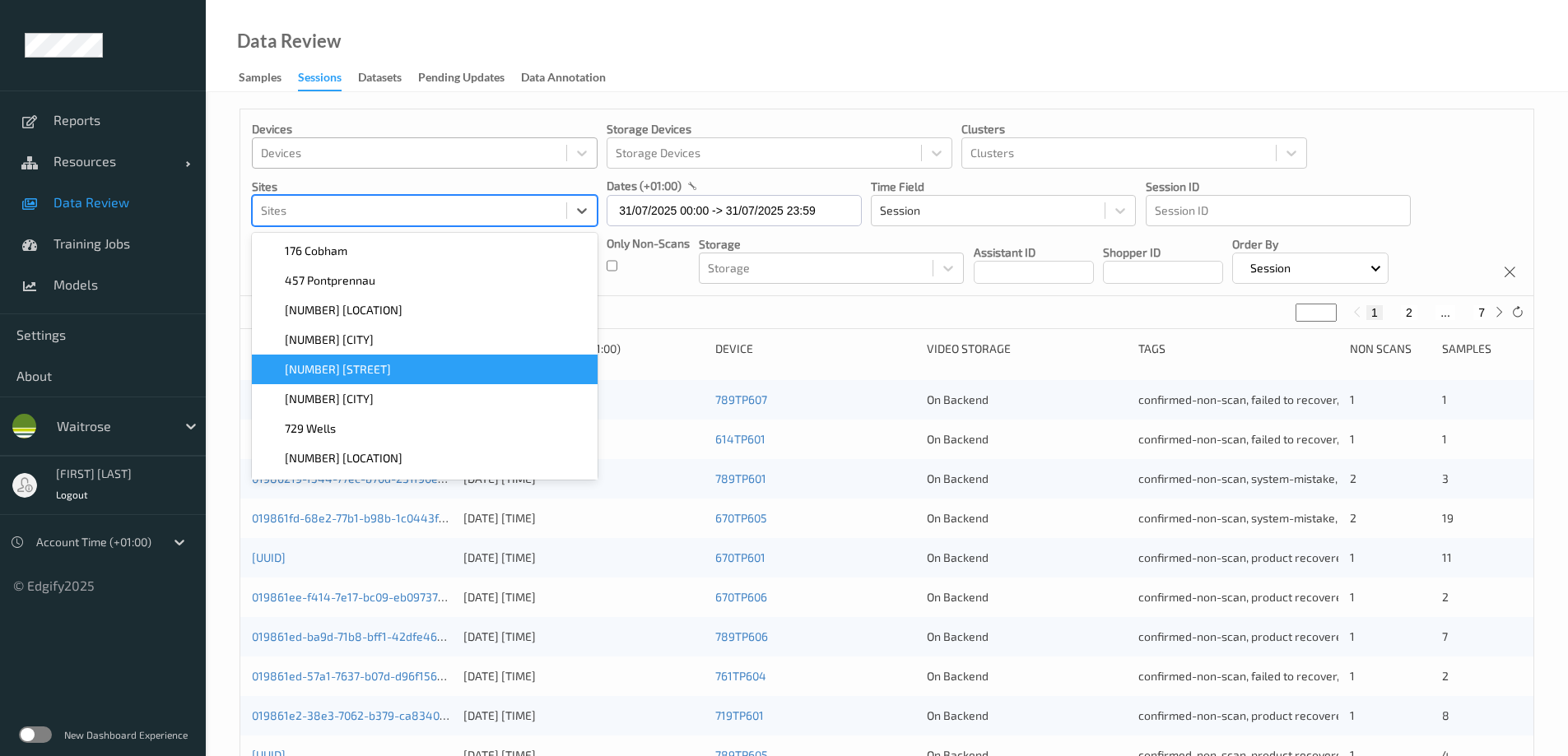 click on "[NUMBER] [STREET]" at bounding box center (425, 369) 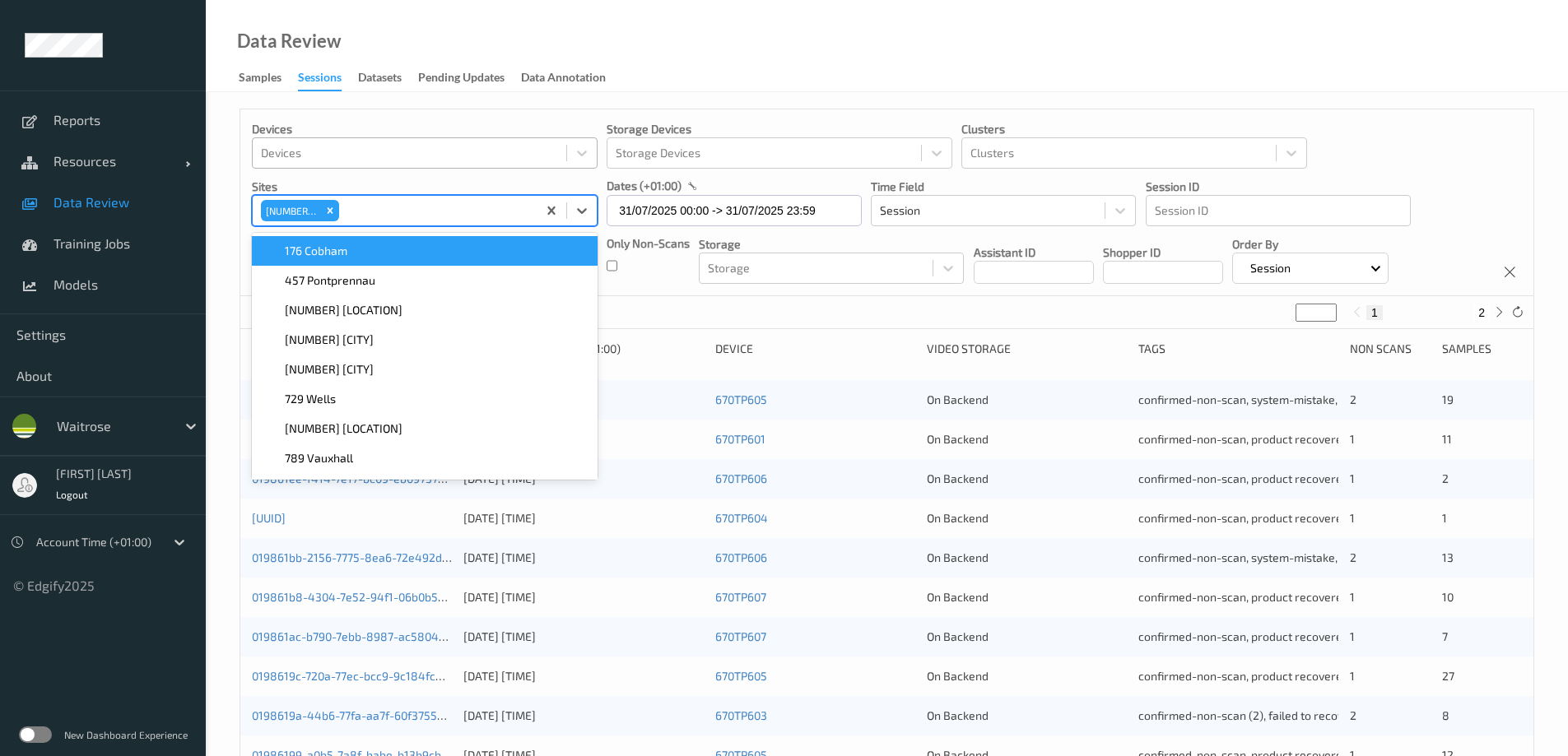 click on "Data Review Samples Sessions Datasets Pending Updates Data Annotation" at bounding box center [886, 46] 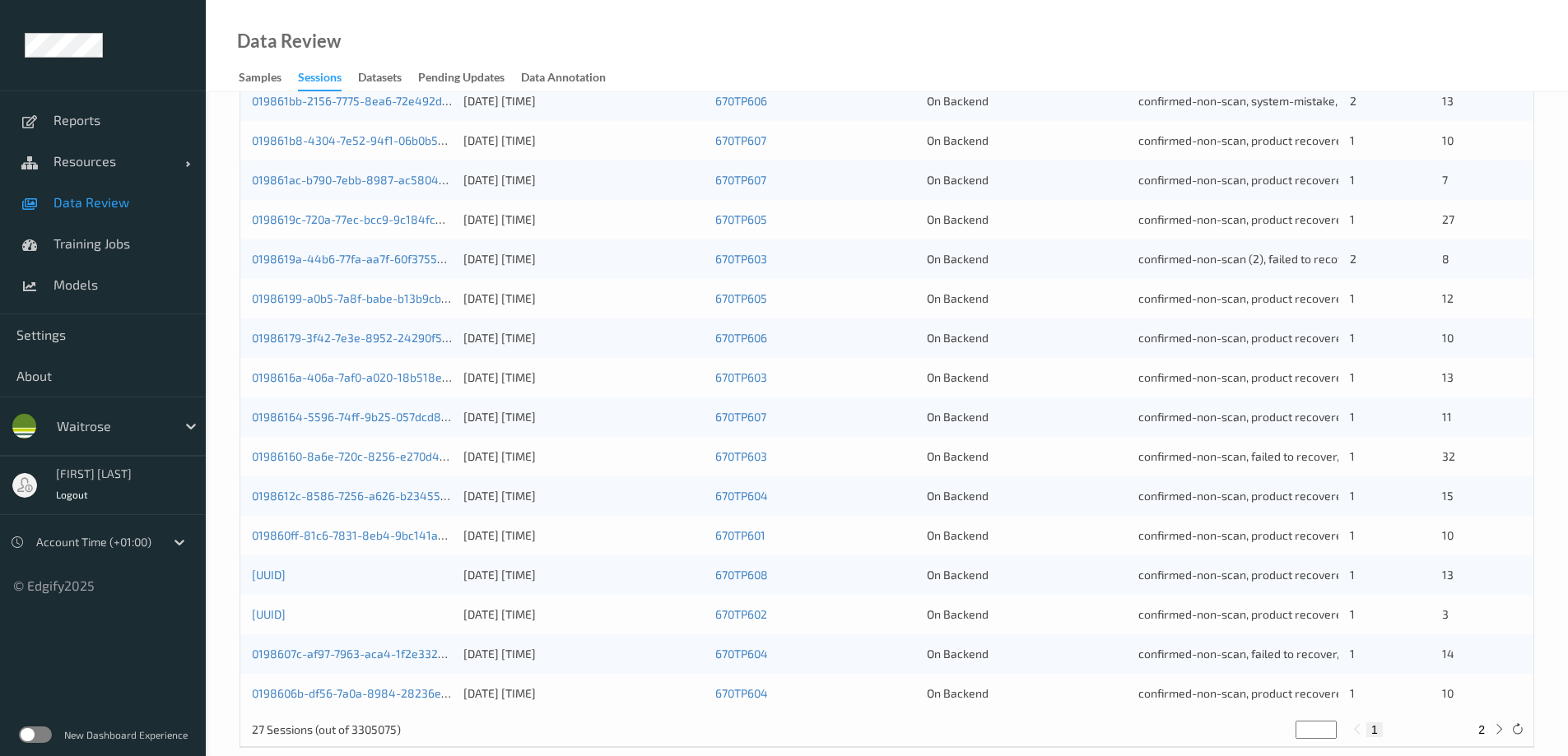 scroll, scrollTop: 482, scrollLeft: 0, axis: vertical 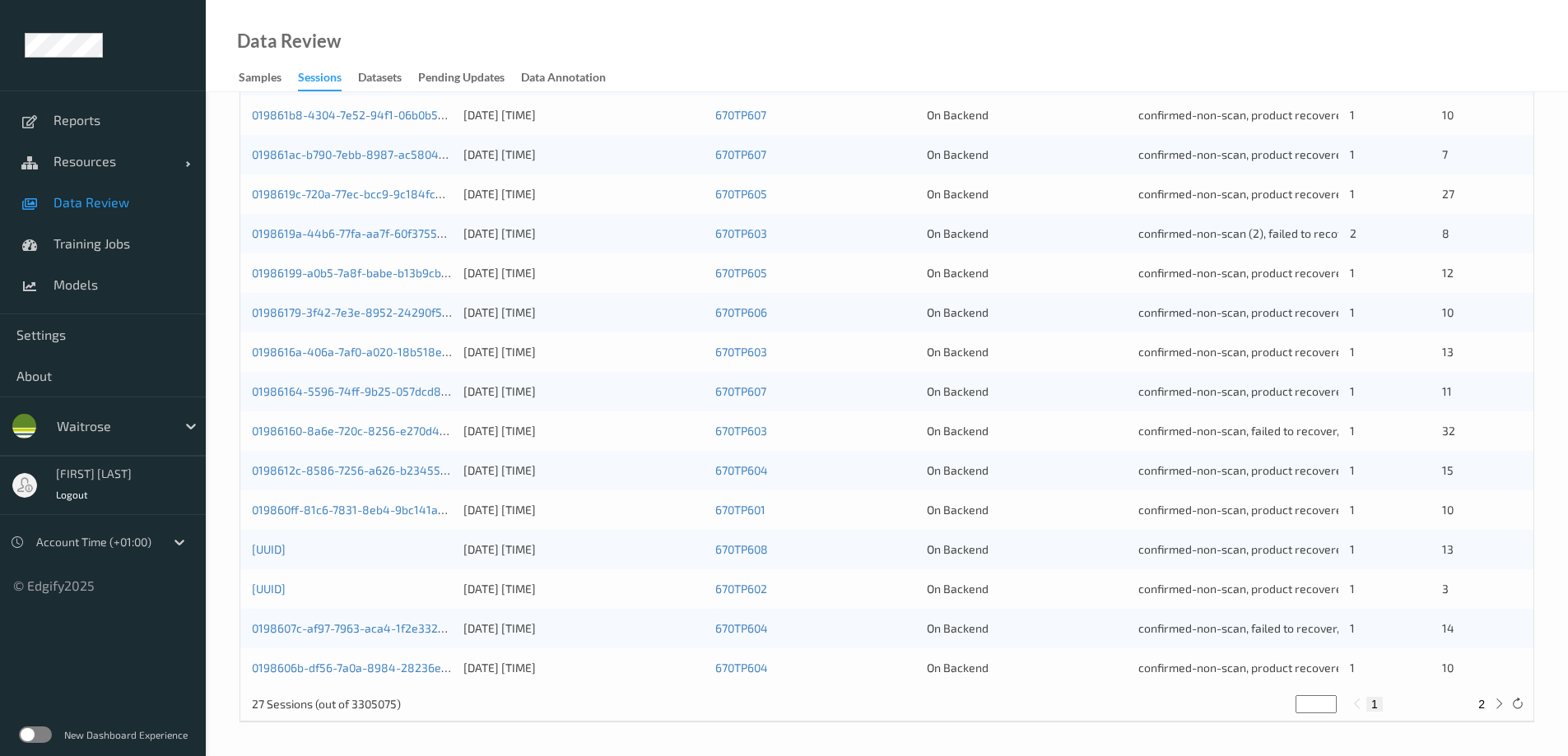 click on "2" at bounding box center [1482, 704] 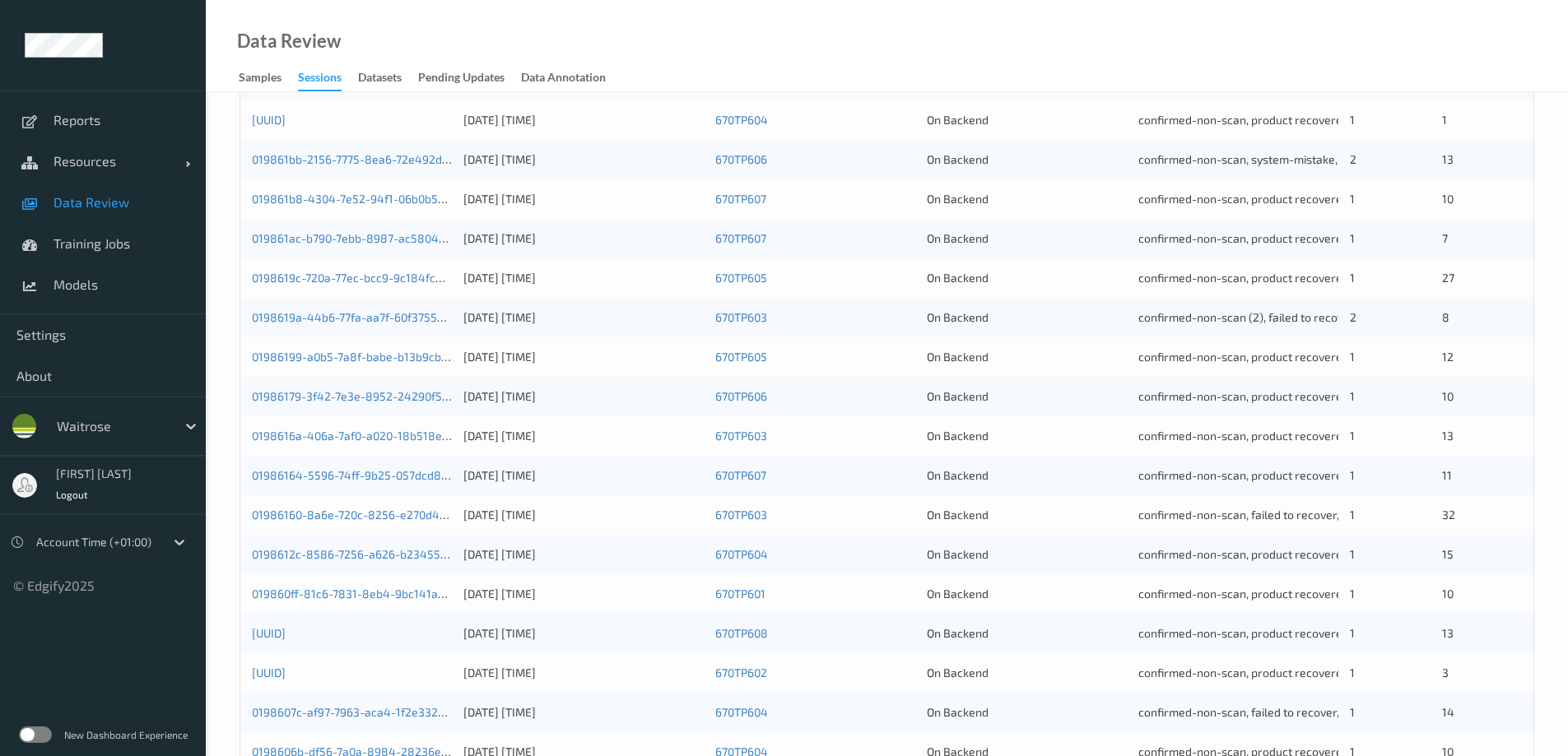 scroll, scrollTop: 0, scrollLeft: 0, axis: both 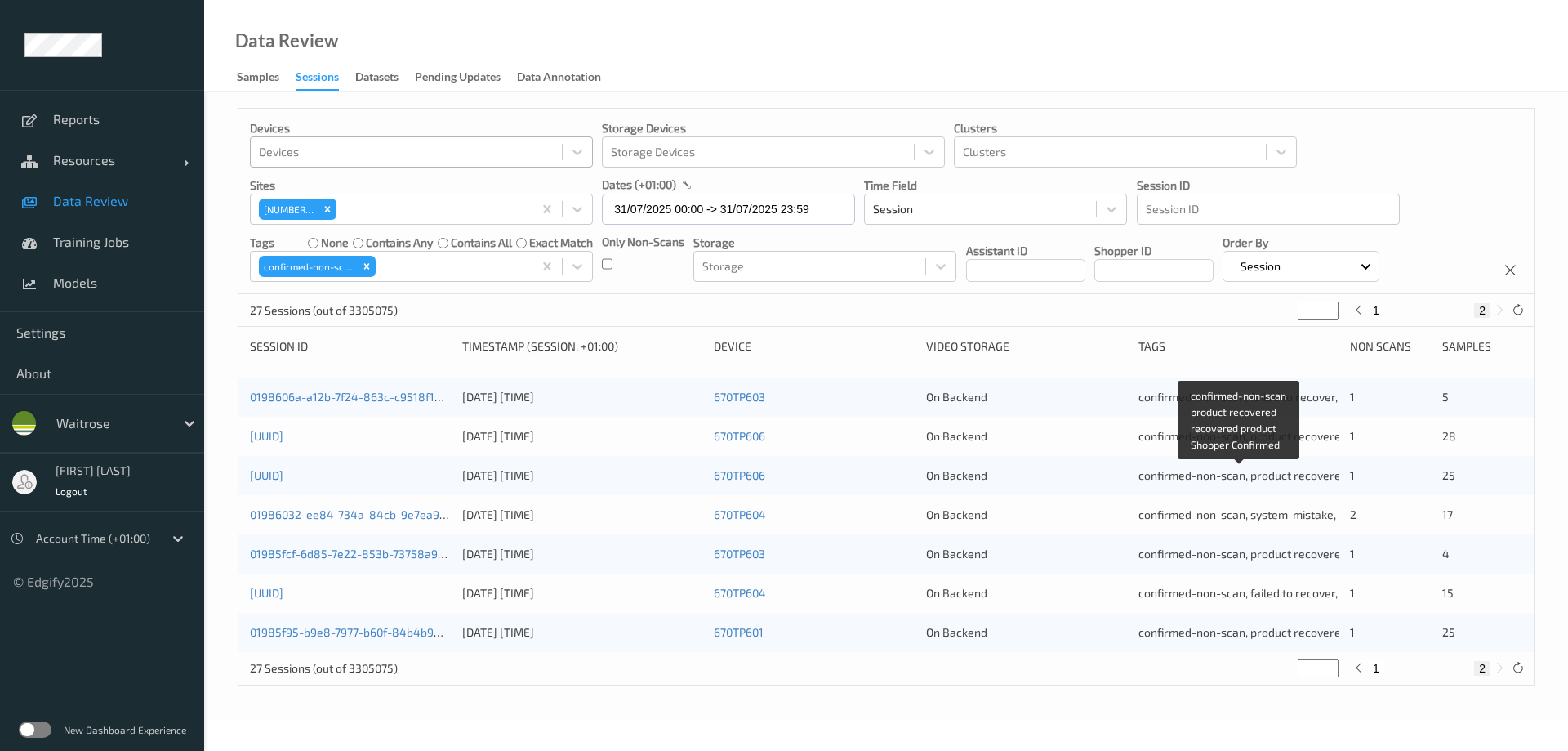 type 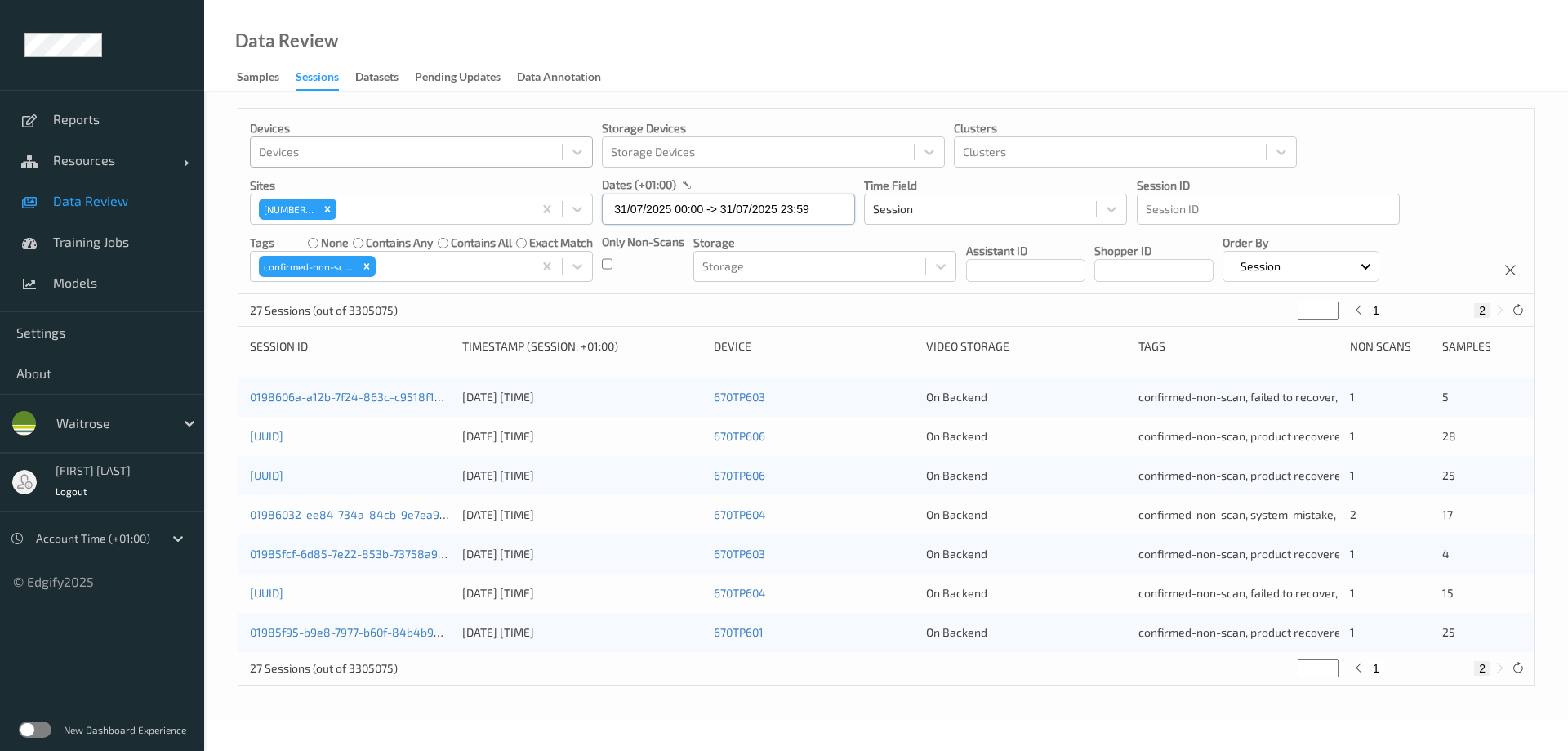 click on "31/07/2025 00:00 -> 31/07/2025 23:59" at bounding box center (728, 209) 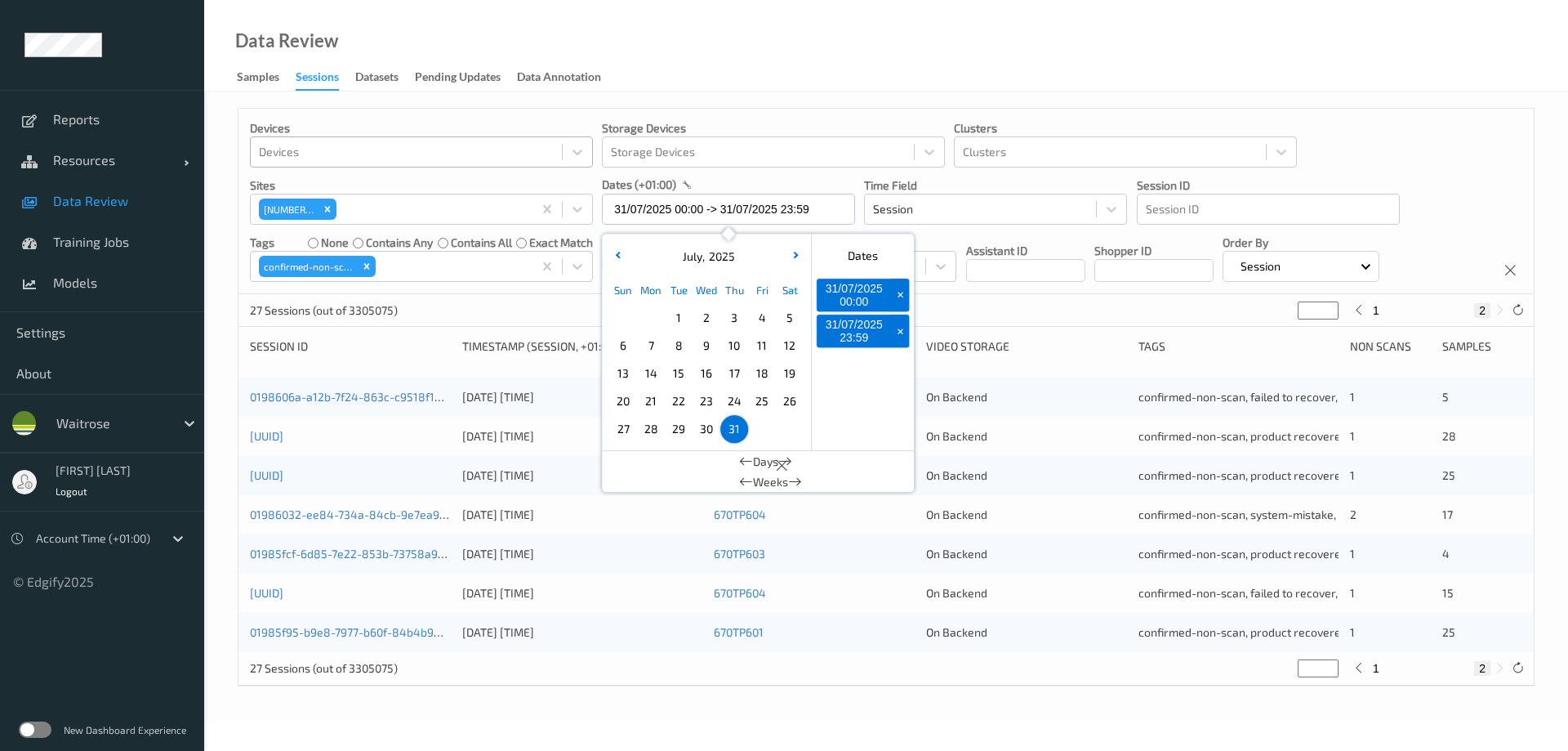 click on "30" at bounding box center [706, 429] 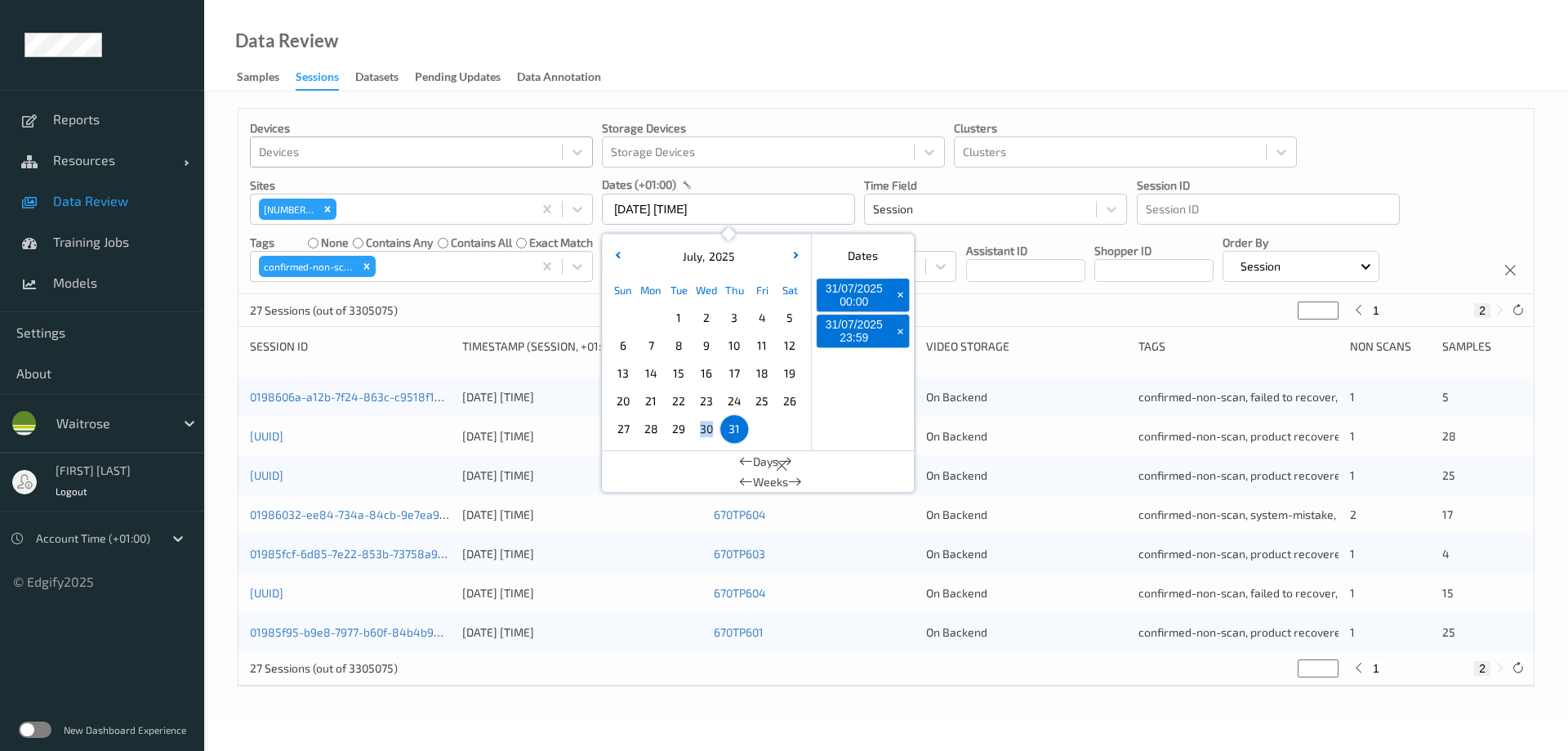 click on "30" at bounding box center [706, 429] 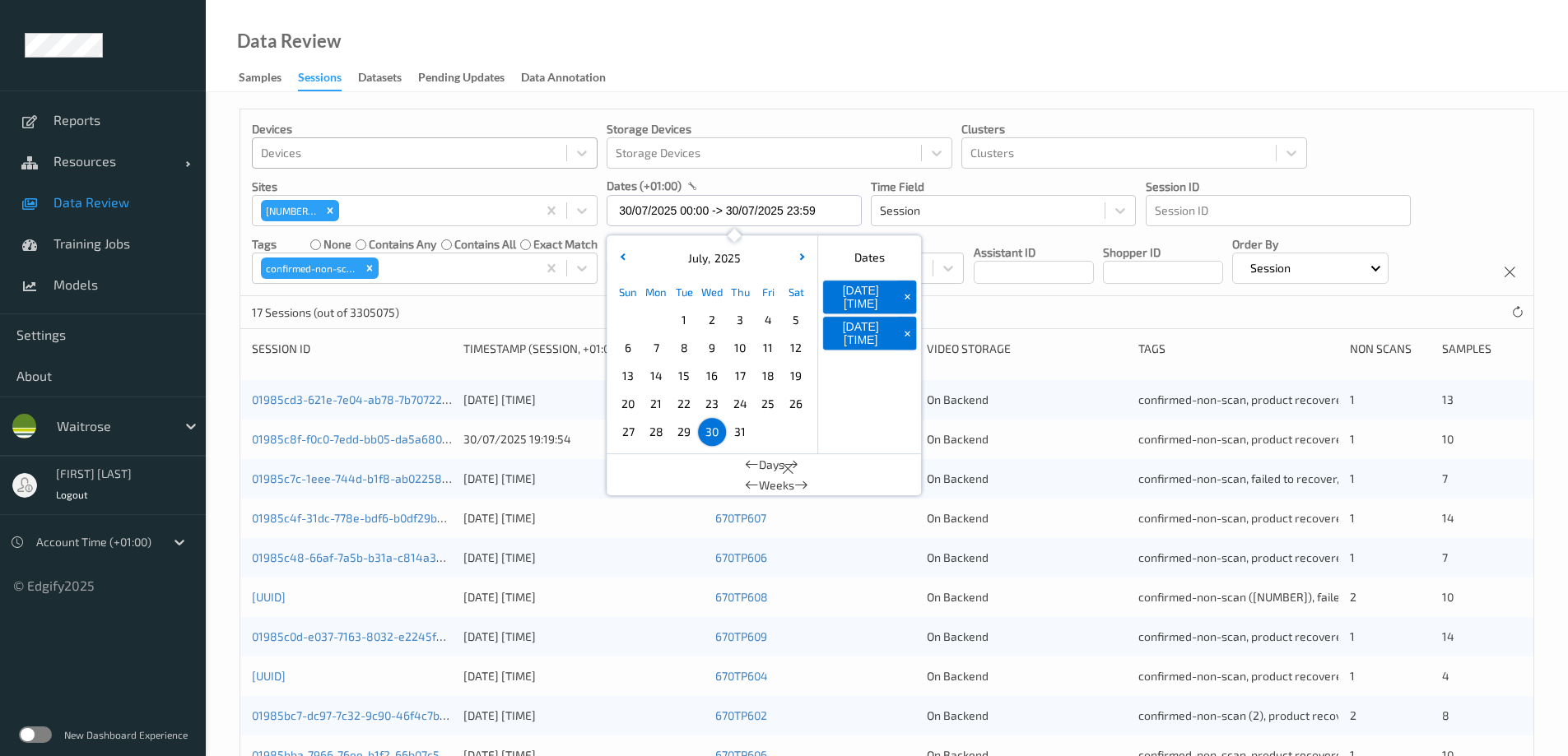 click on "Data Review Samples Sessions Datasets Pending Updates Data Annotation" at bounding box center (886, 46) 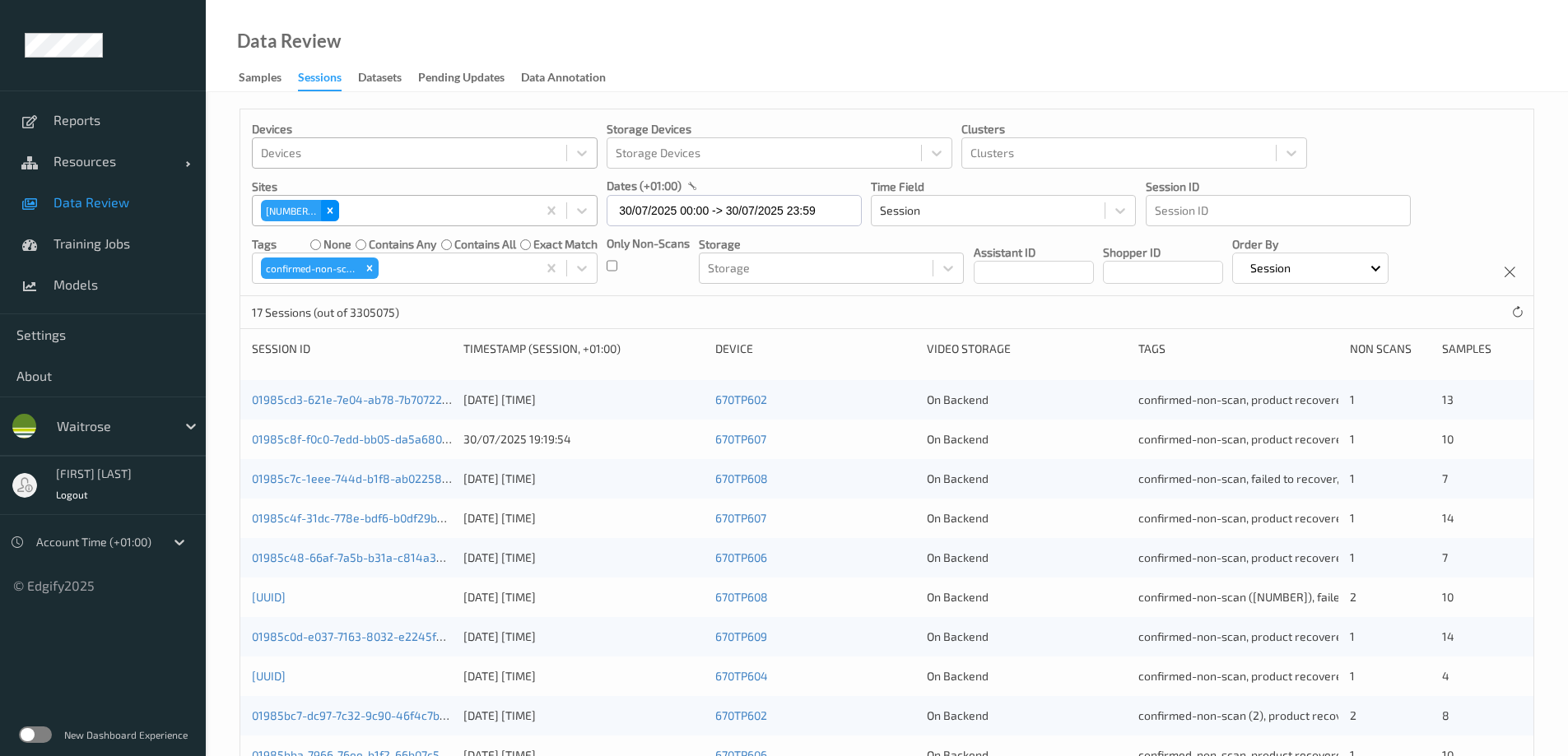click 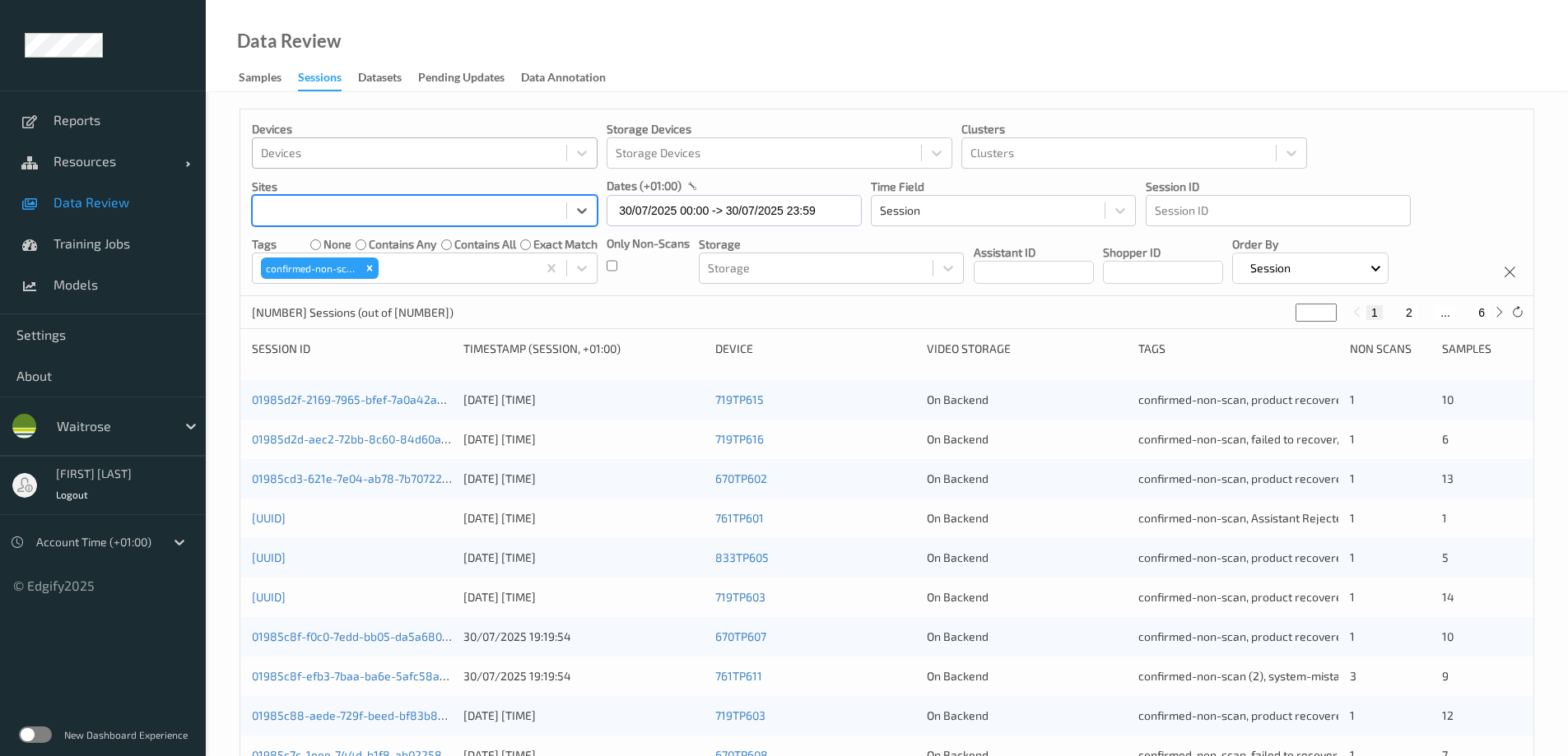 click at bounding box center (409, 211) 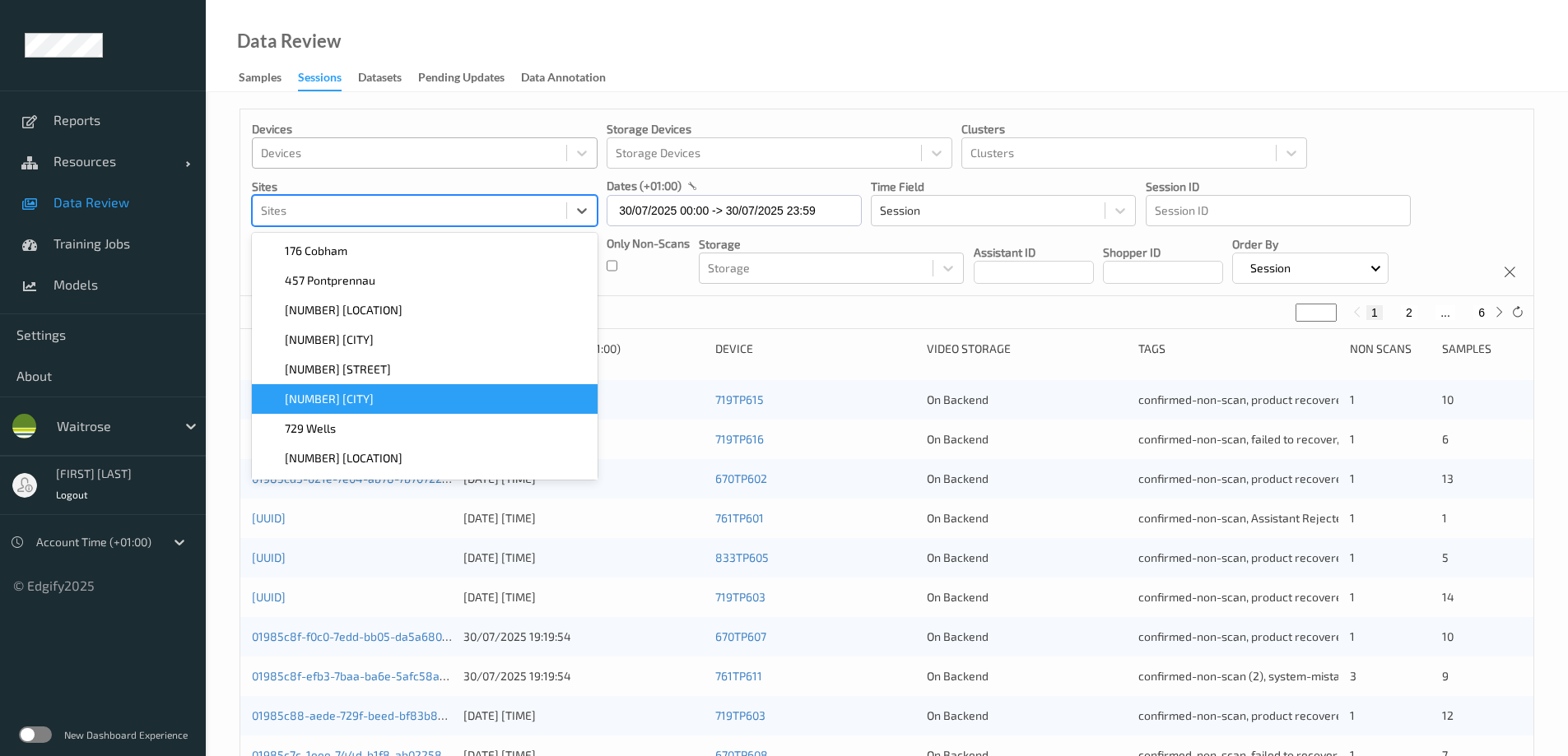click on "[NUMBER]	[CITY]" at bounding box center [329, 399] 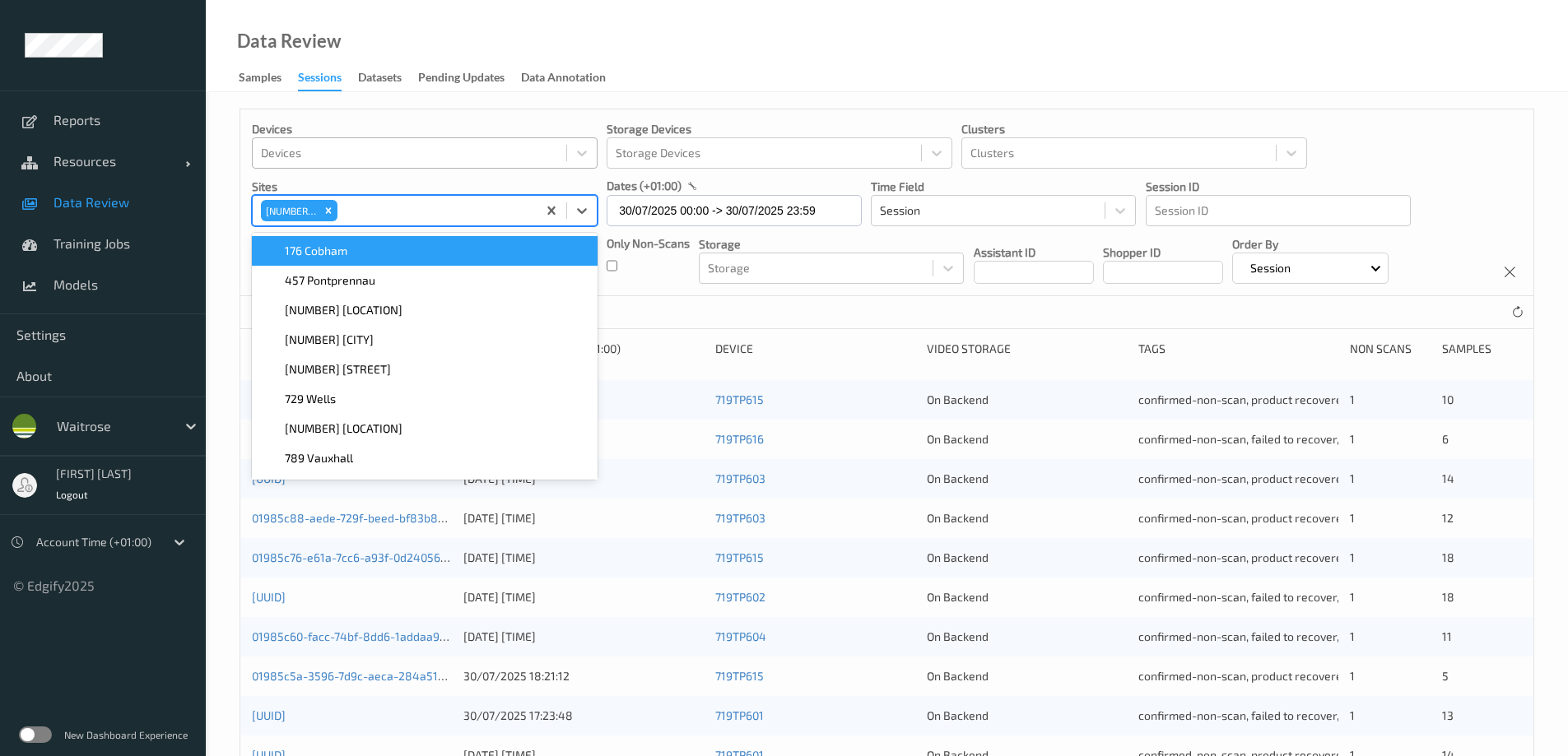 click on "Data Review Samples Sessions Datasets Pending Updates Data Annotation" at bounding box center (886, 46) 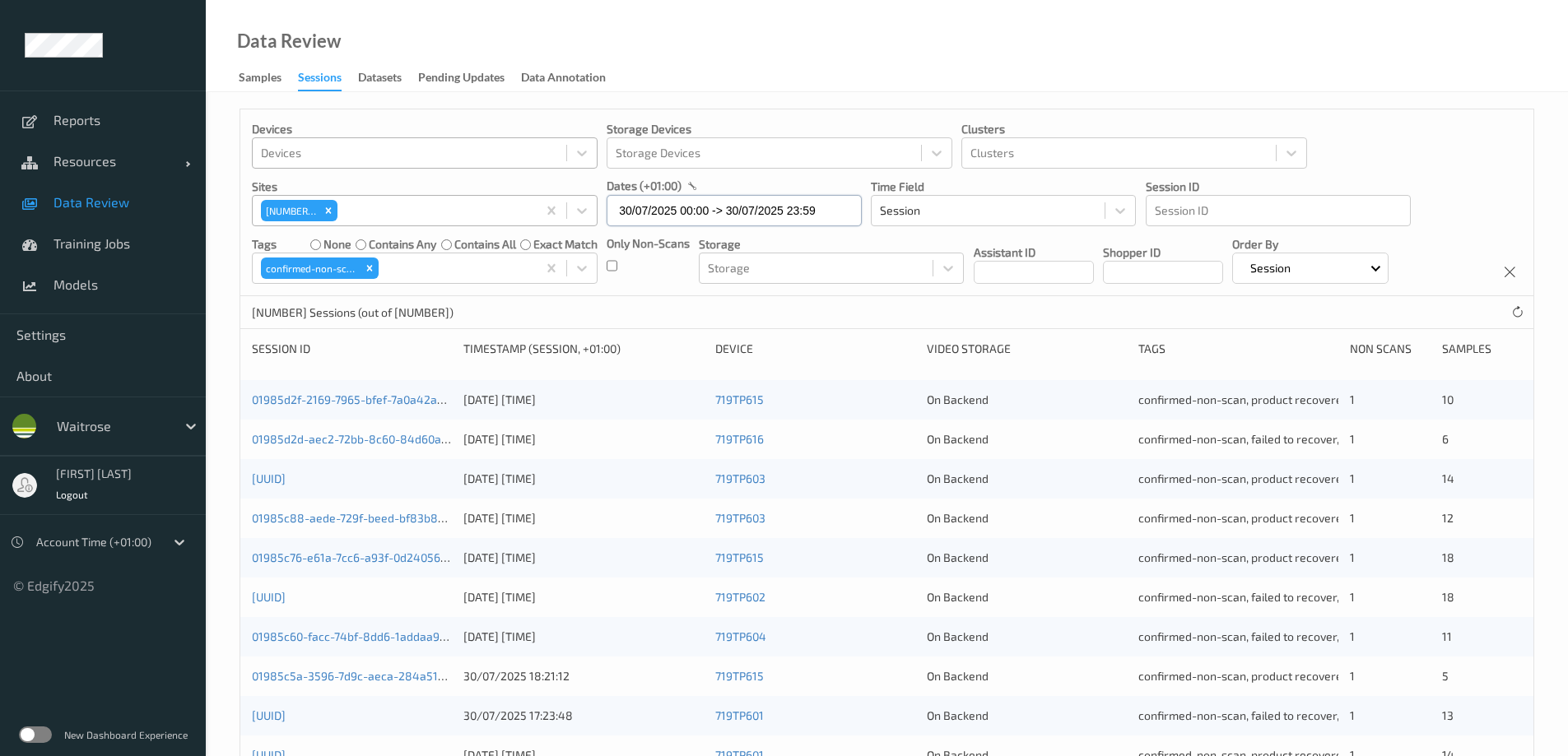 click on "30/07/2025 00:00 -> 30/07/2025 23:59" at bounding box center [734, 211] 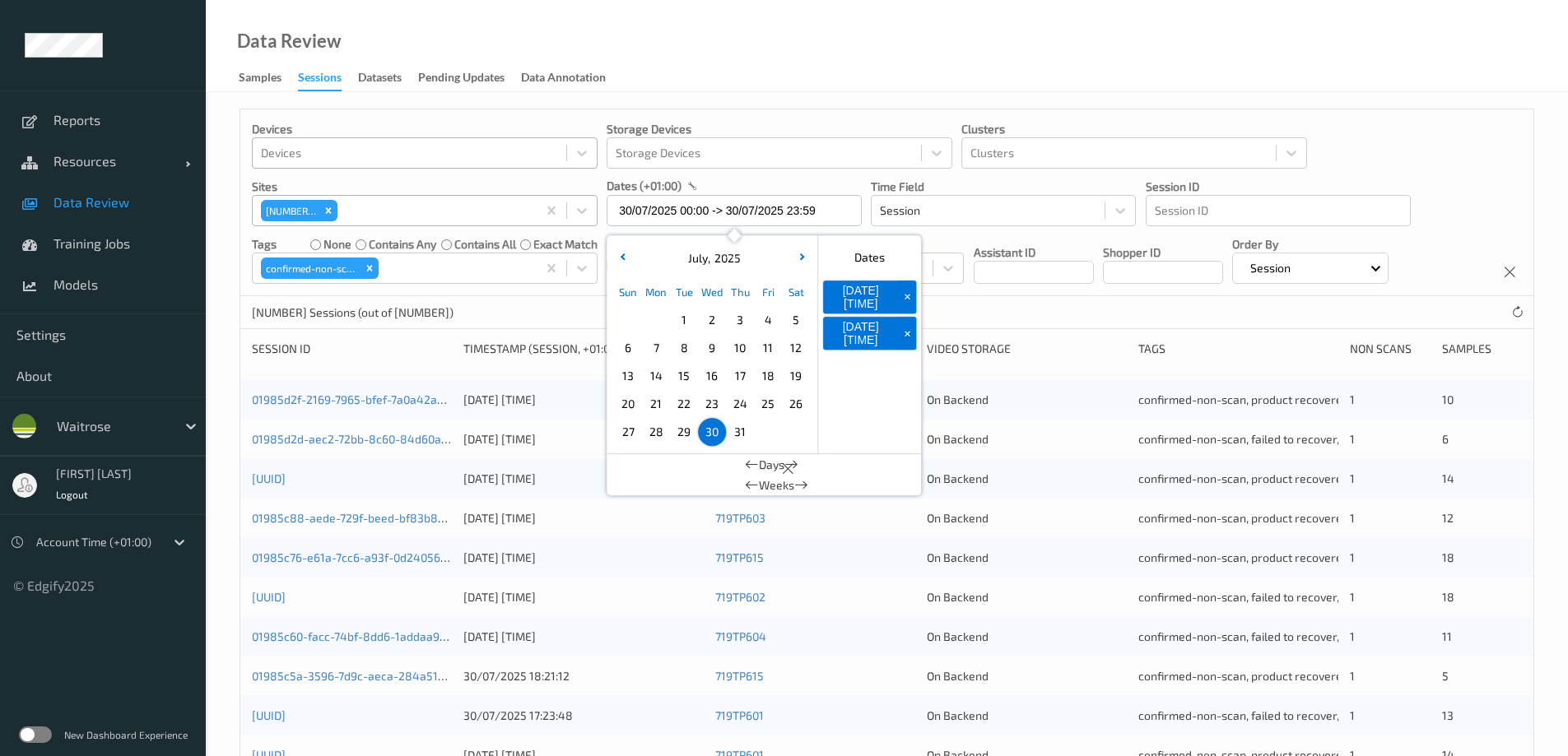 click on "31" at bounding box center [740, 432] 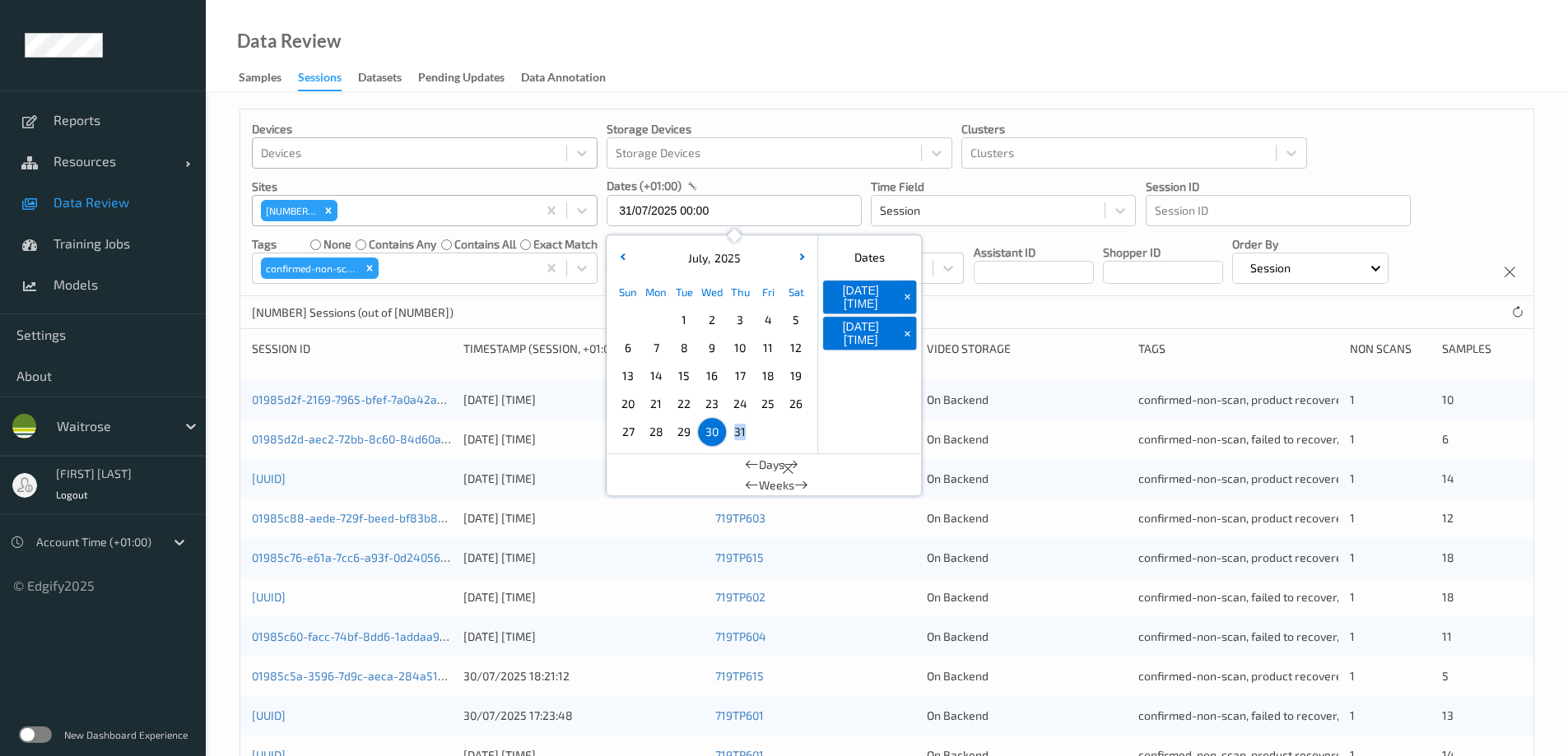 click on "31" at bounding box center (740, 432) 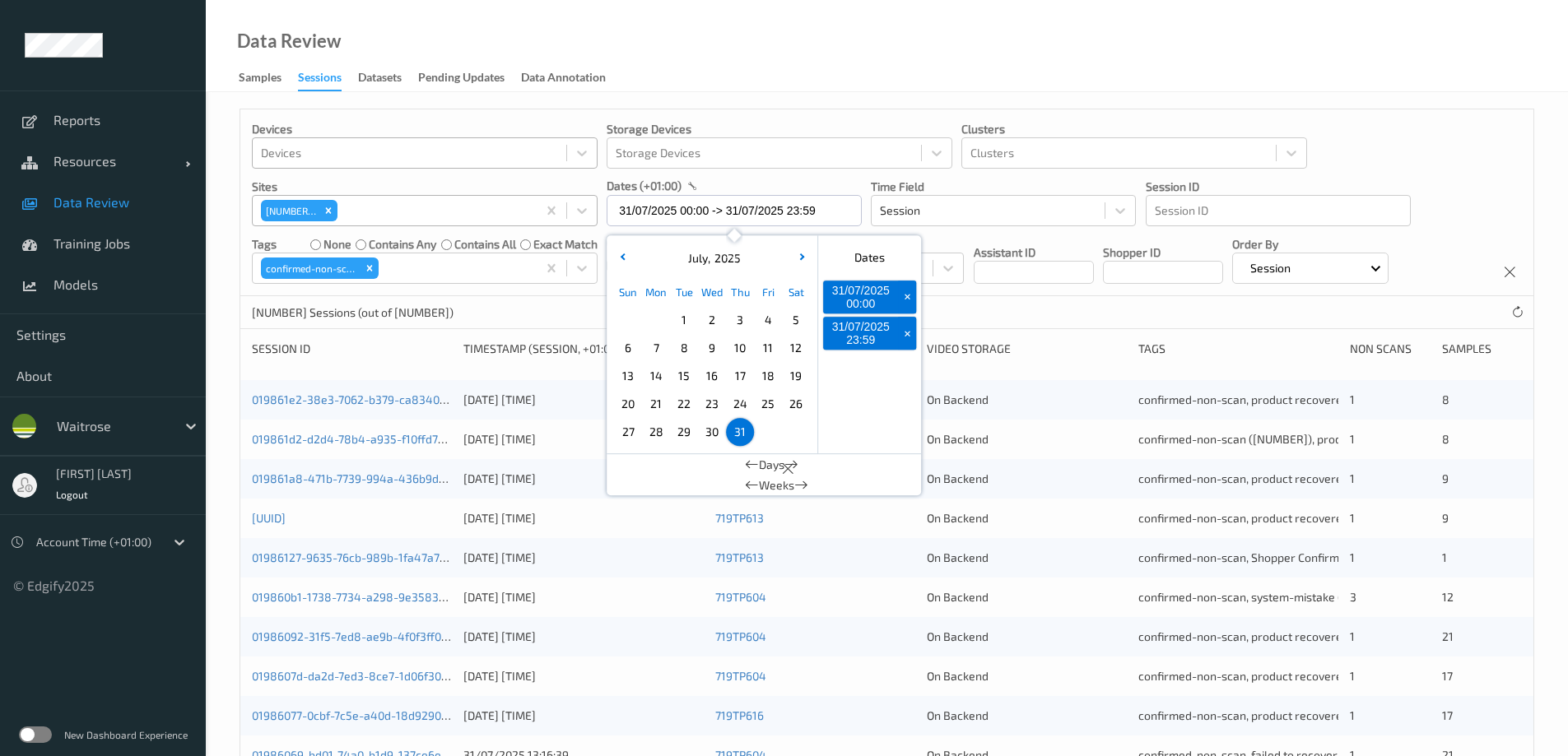click on "Data Review Samples Sessions Datasets Pending Updates Data Annotation" at bounding box center [886, 46] 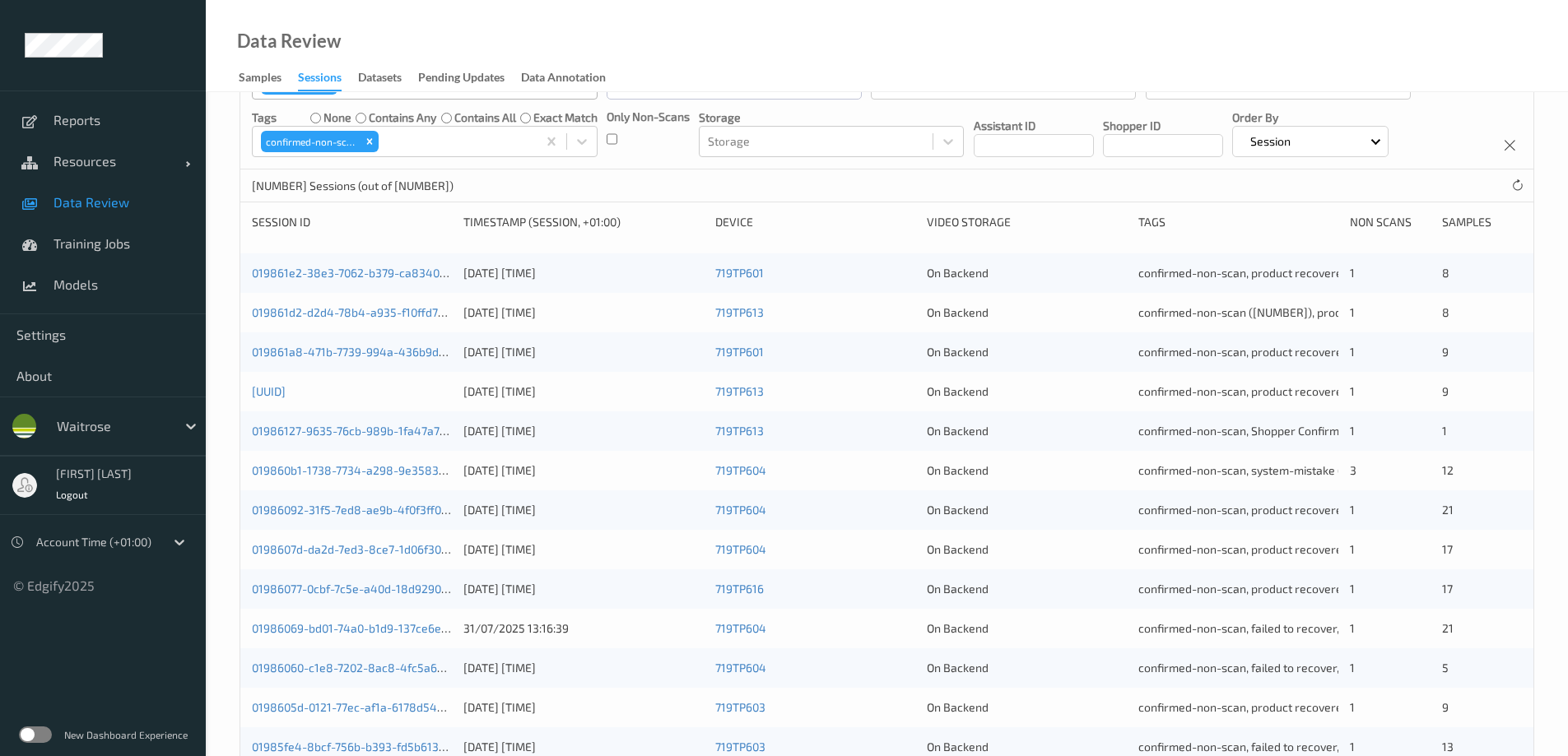 scroll, scrollTop: 0, scrollLeft: 0, axis: both 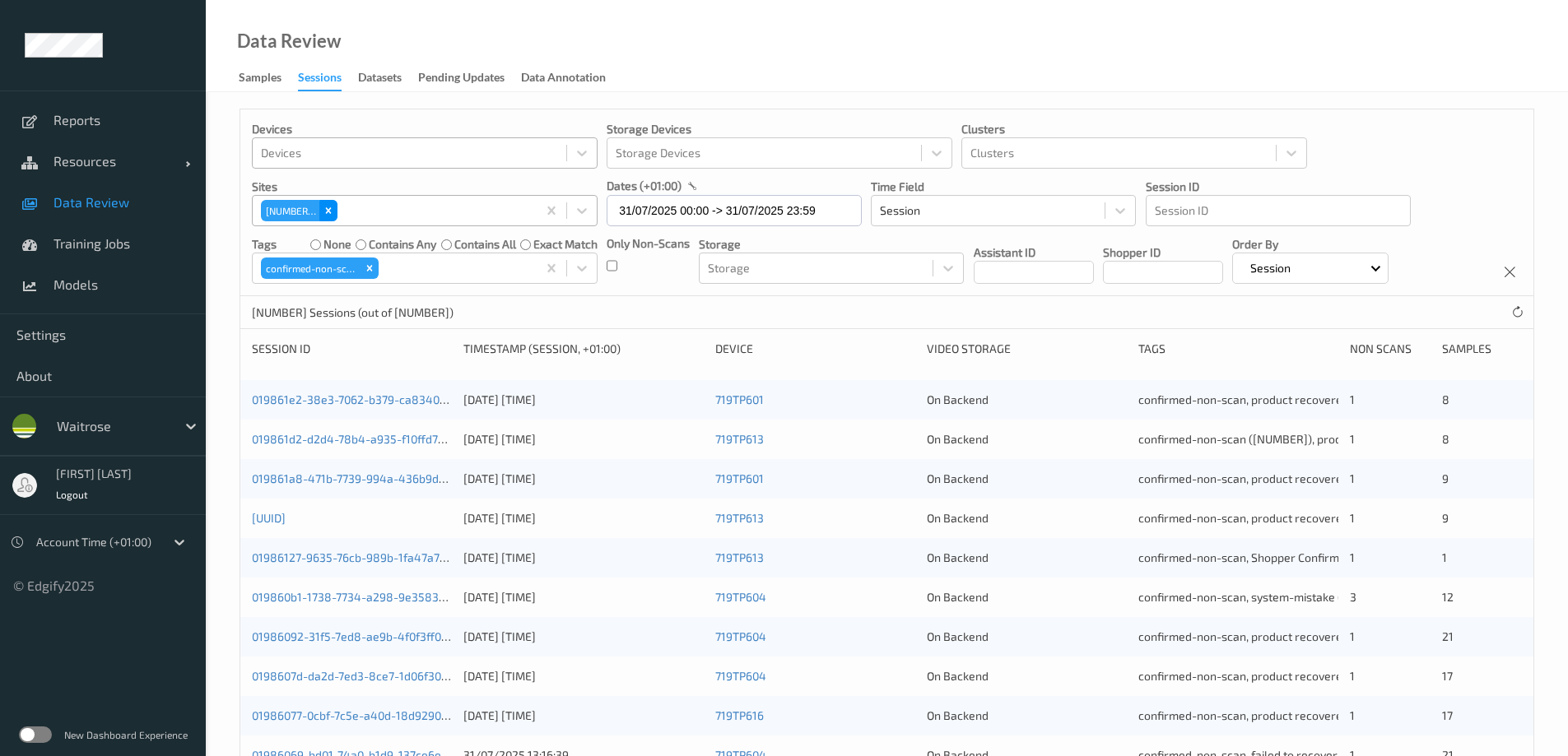click 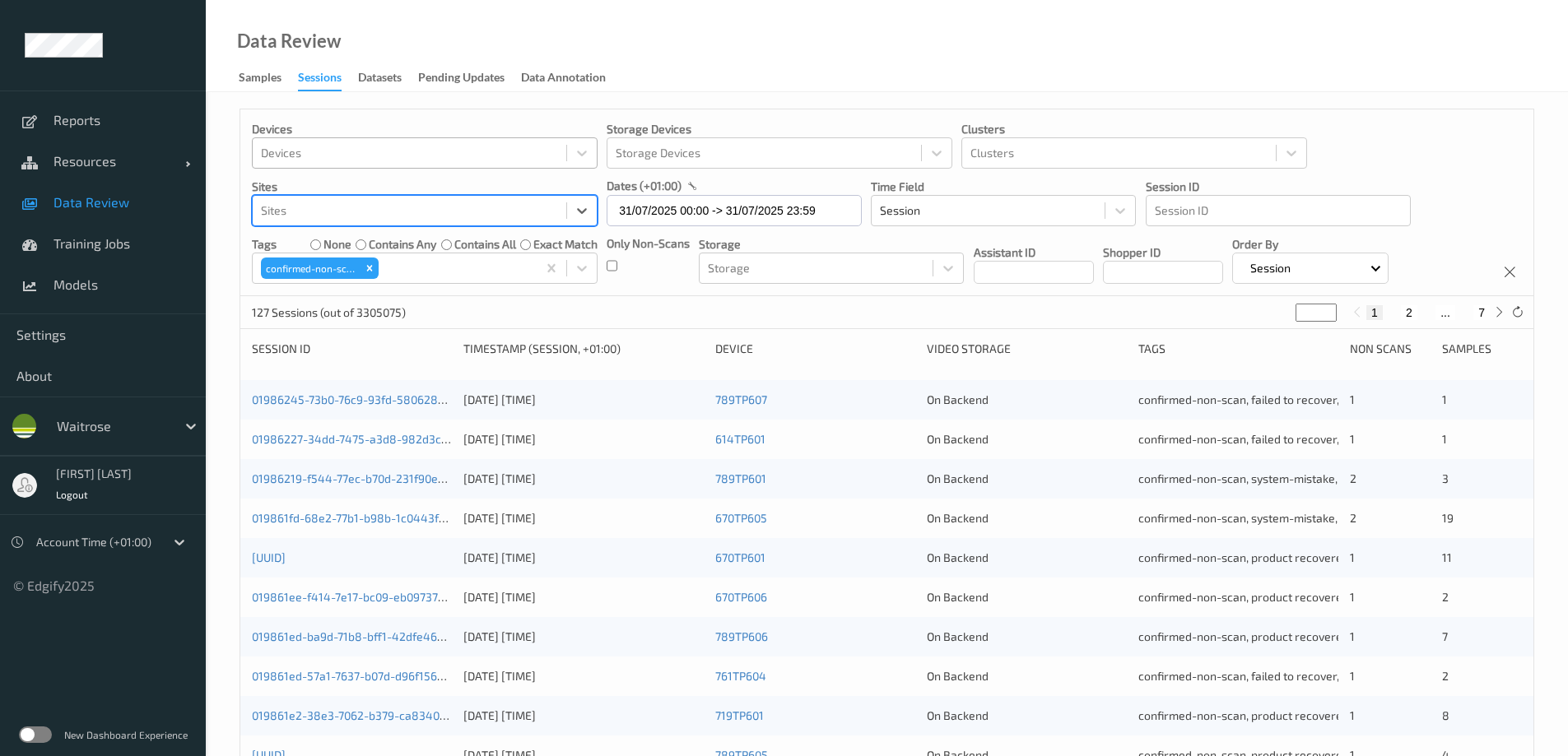 click at bounding box center (409, 211) 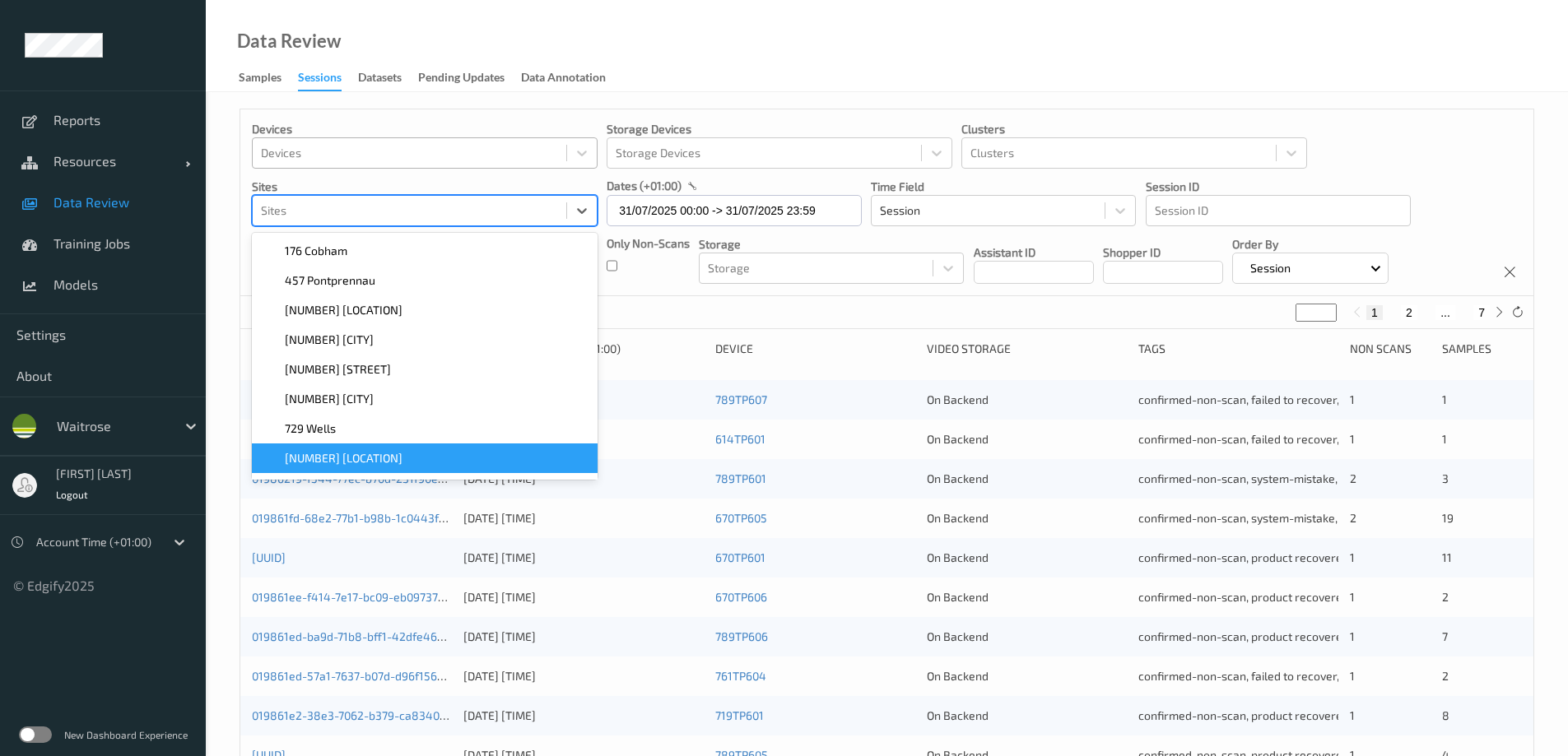 scroll, scrollTop: 56, scrollLeft: 0, axis: vertical 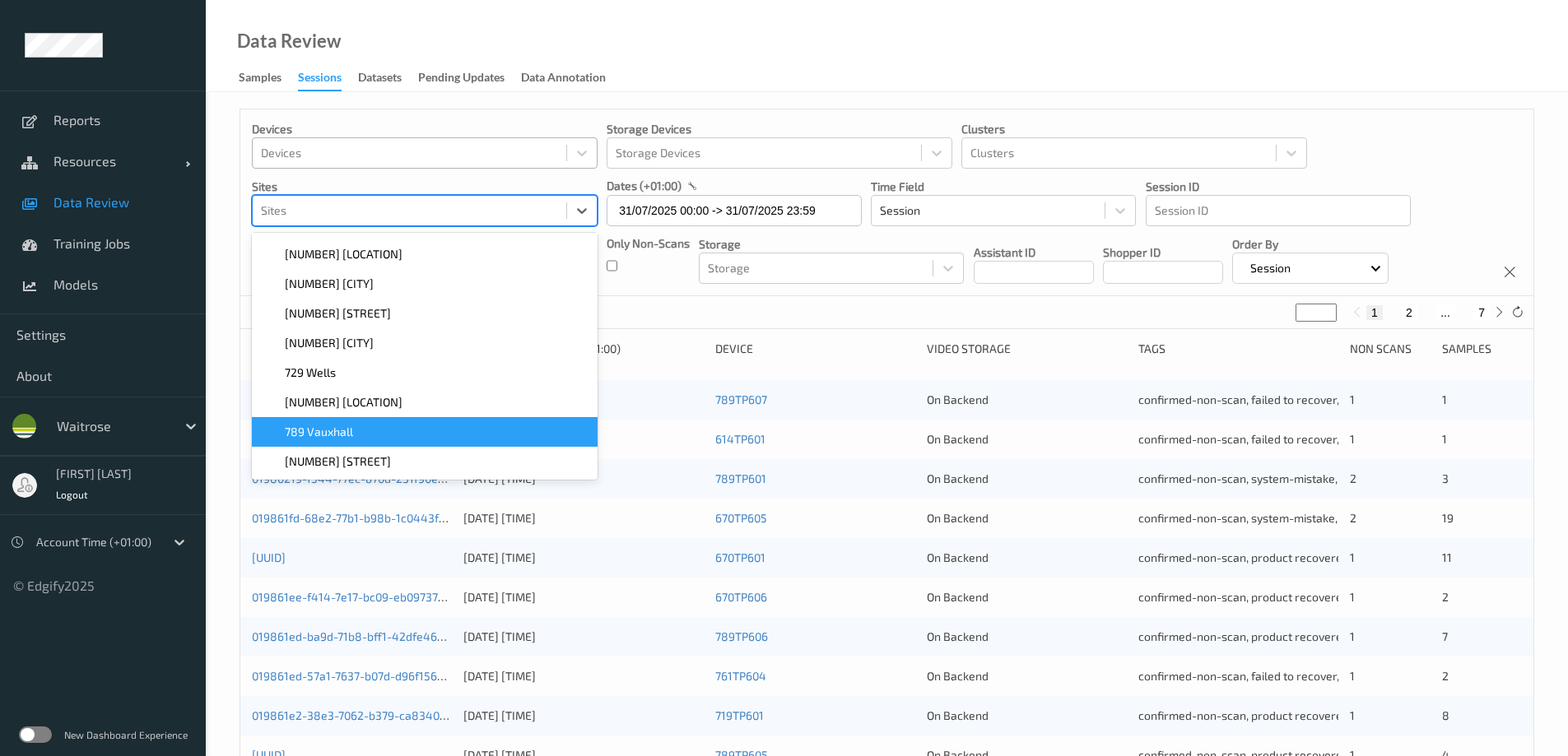 click on "789 Vauxhall" at bounding box center (425, 432) 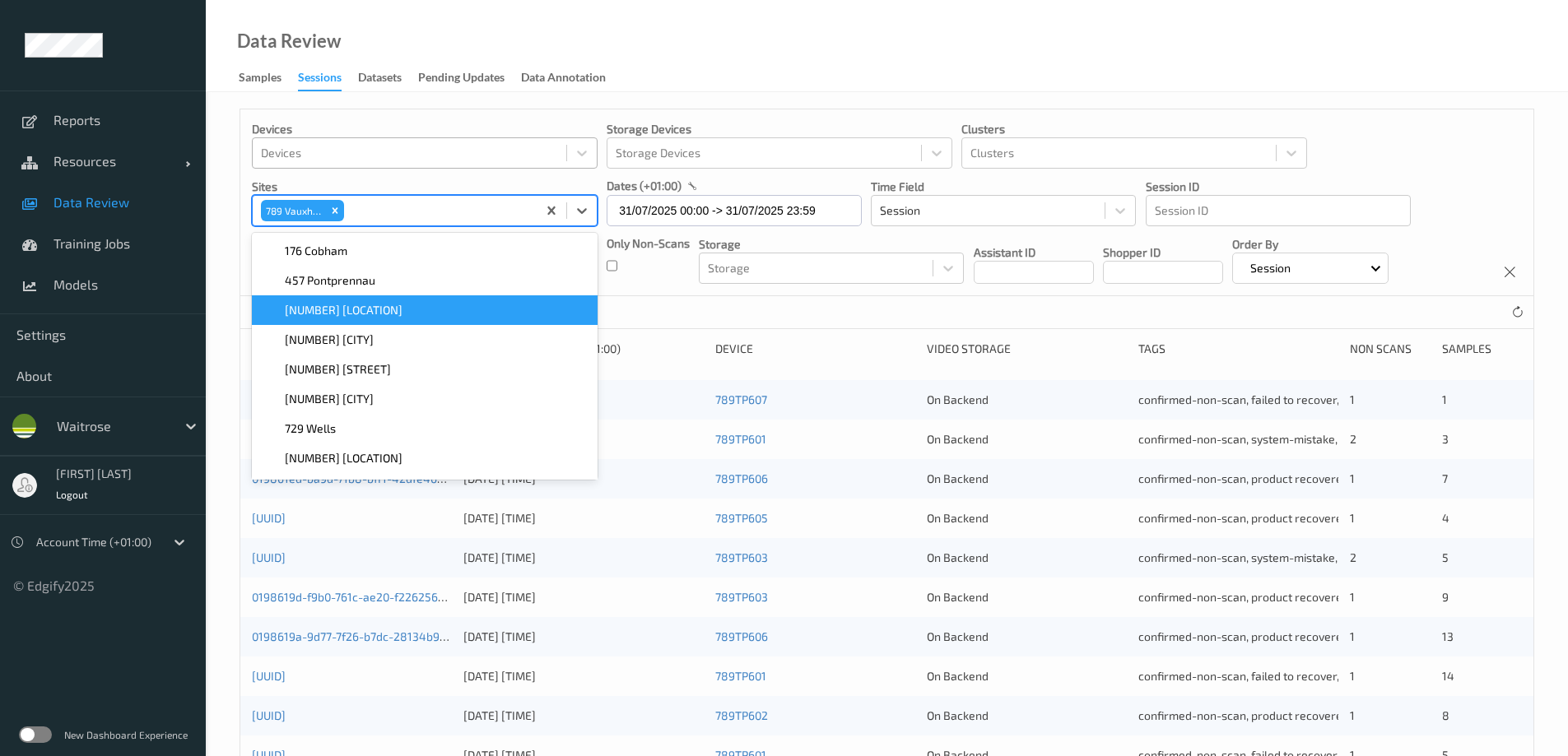 click on "Data Review Samples Sessions Datasets Pending Updates Data Annotation" at bounding box center (886, 46) 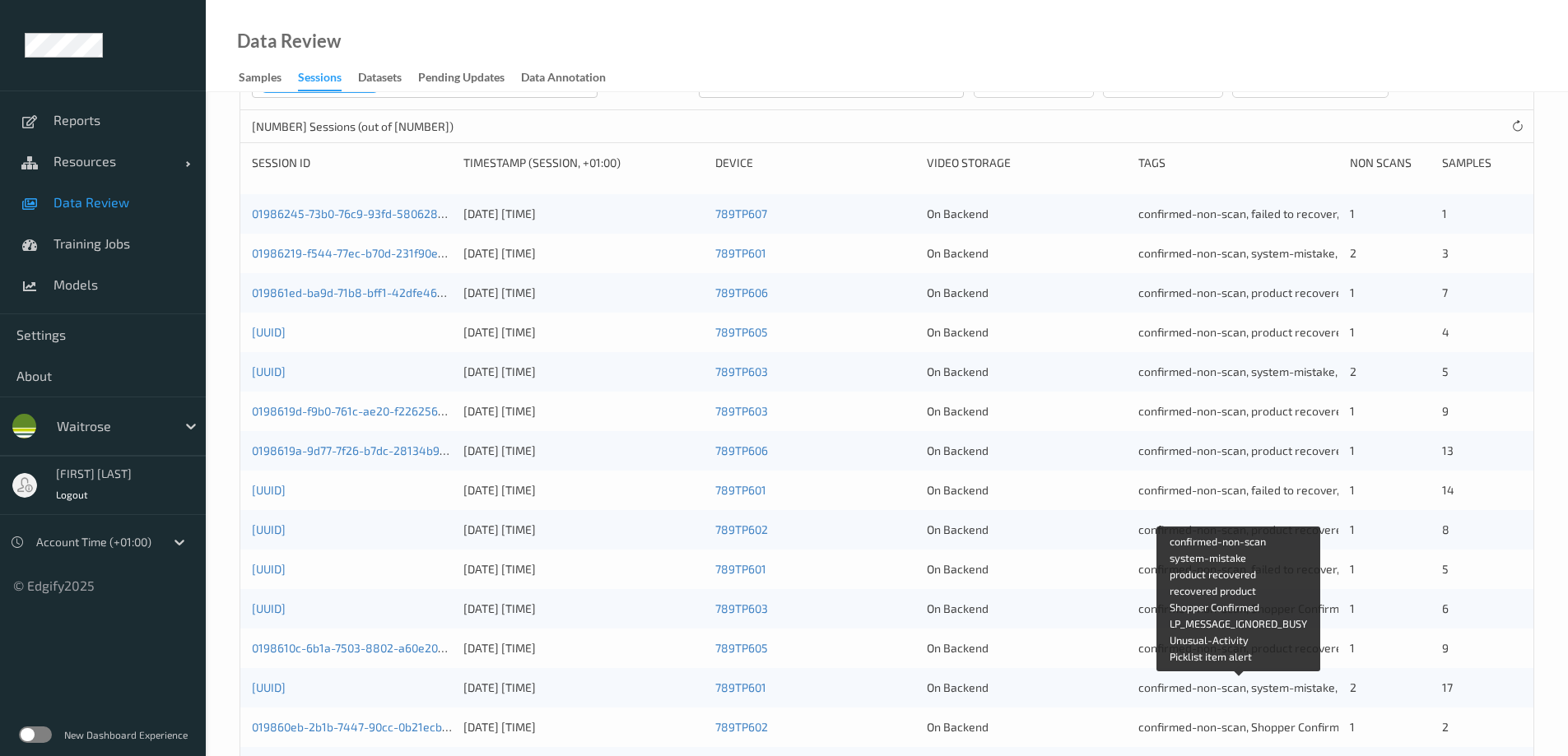 scroll, scrollTop: 0, scrollLeft: 0, axis: both 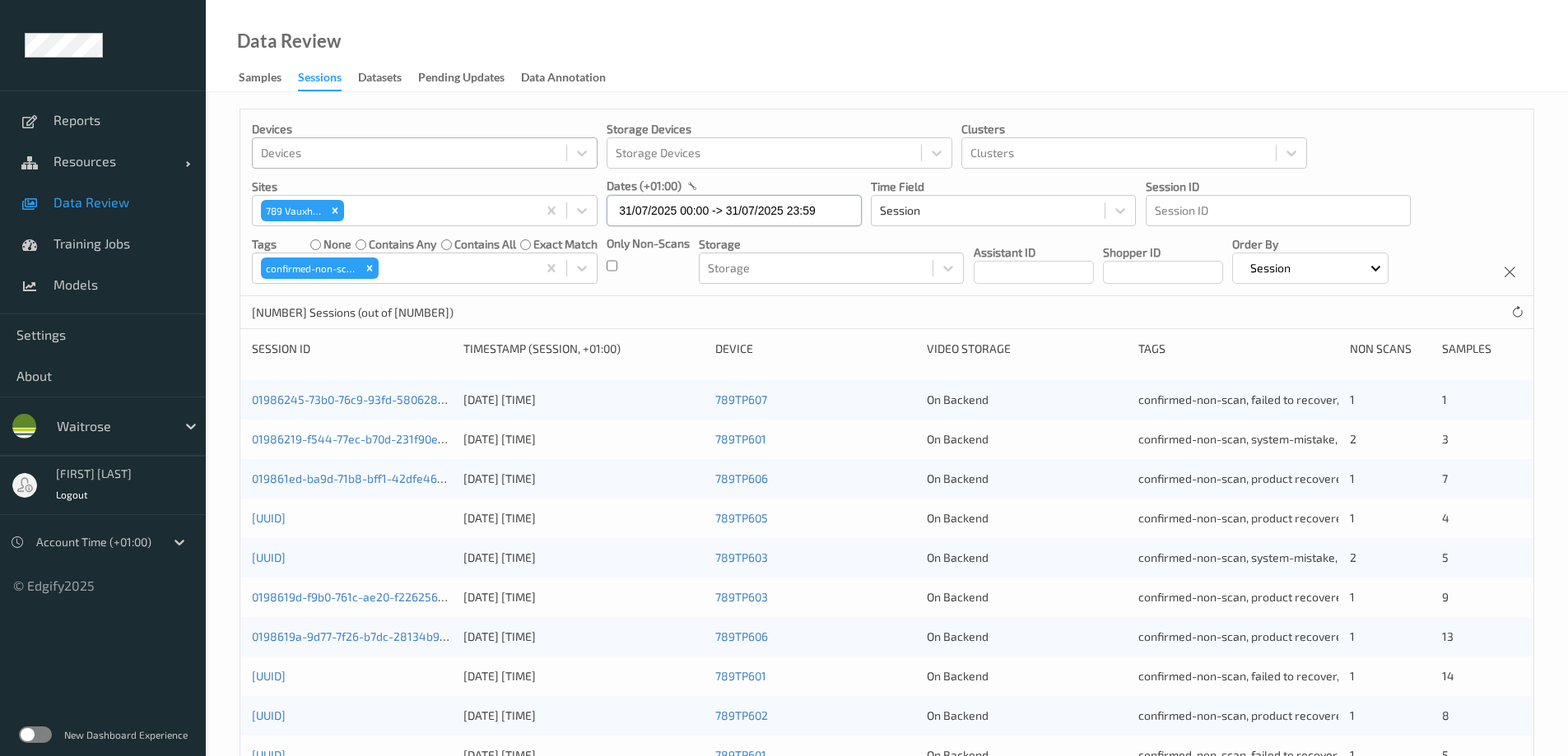 click on "31/07/2025 00:00 -> 31/07/2025 23:59" at bounding box center [734, 211] 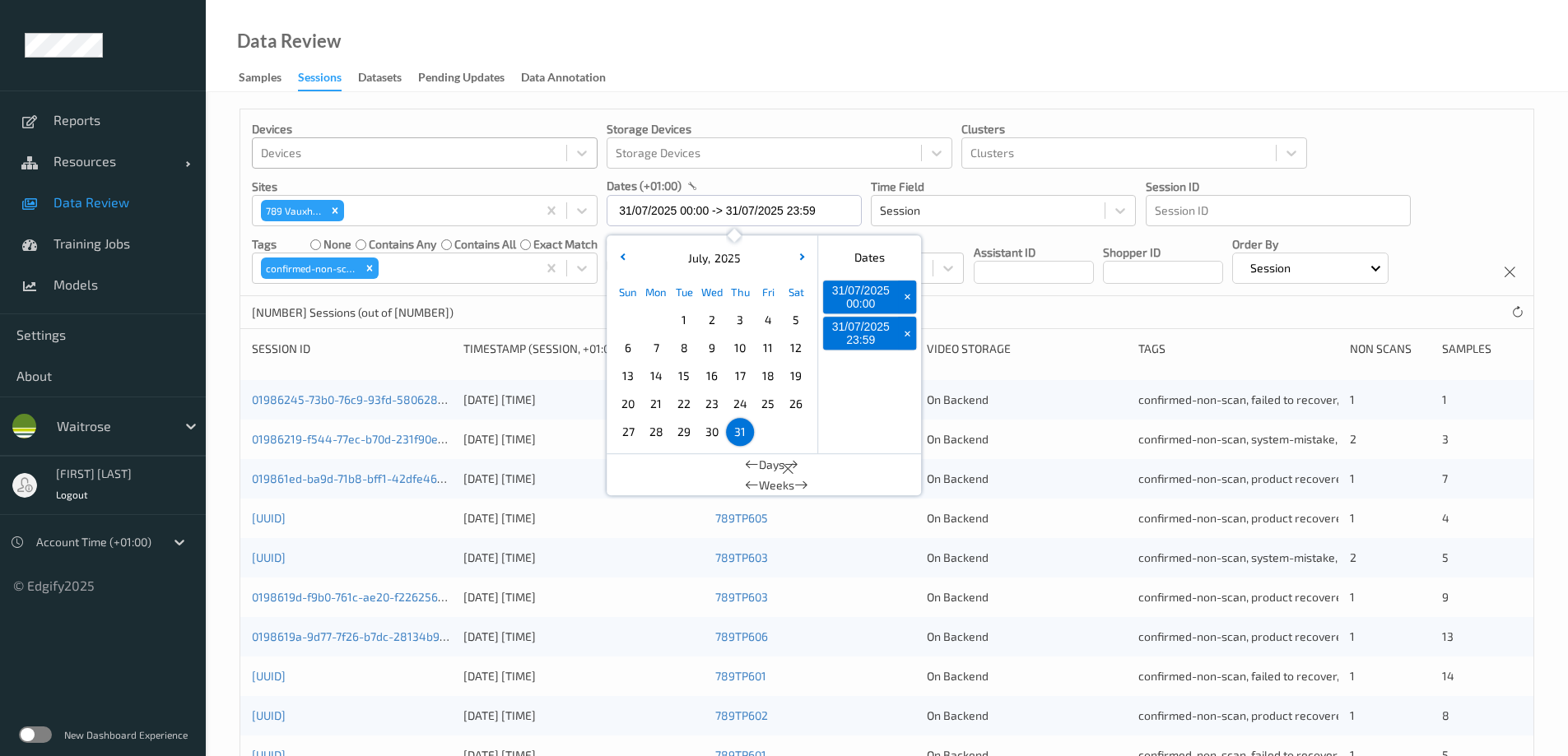 click on "30" at bounding box center (712, 432) 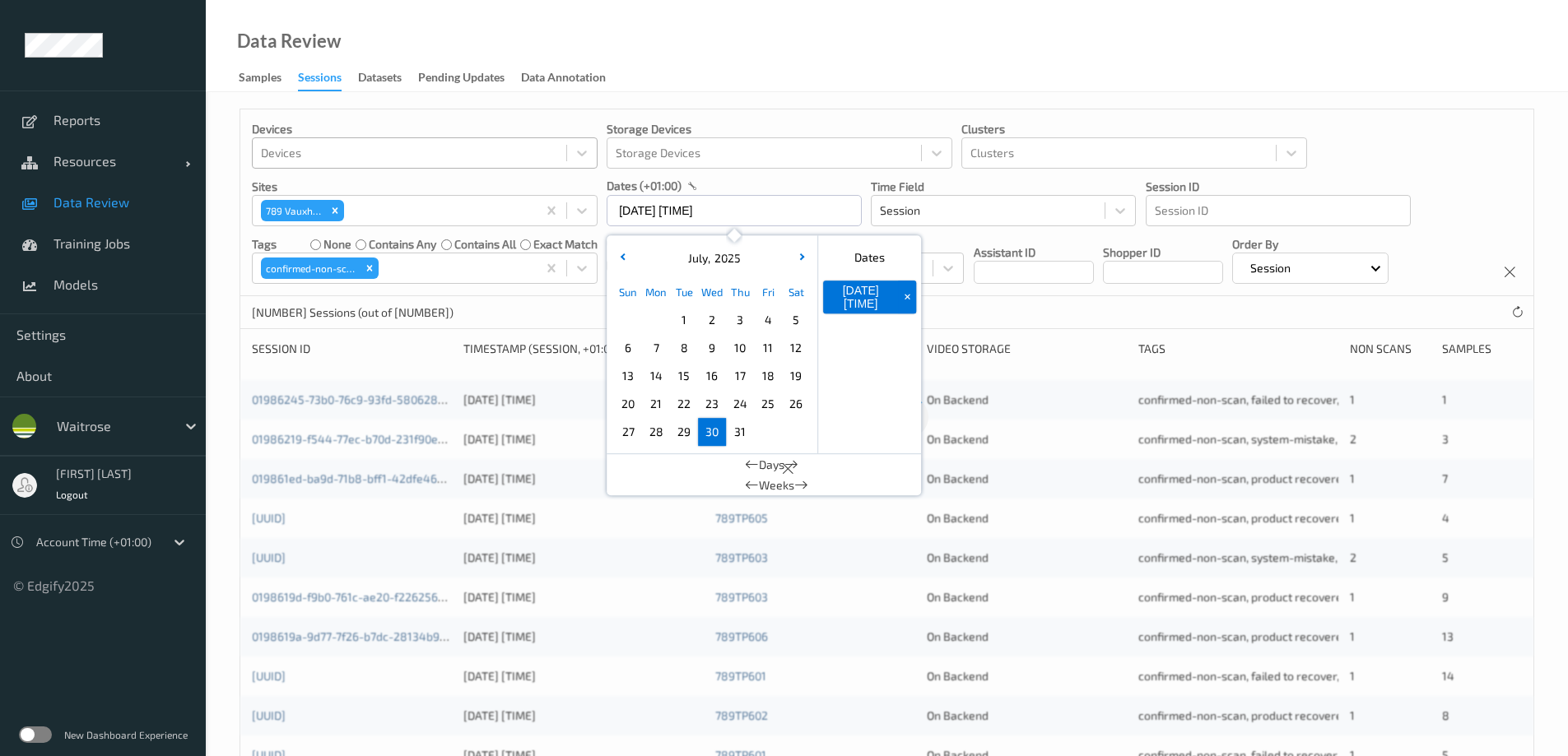 click on "30" at bounding box center [712, 432] 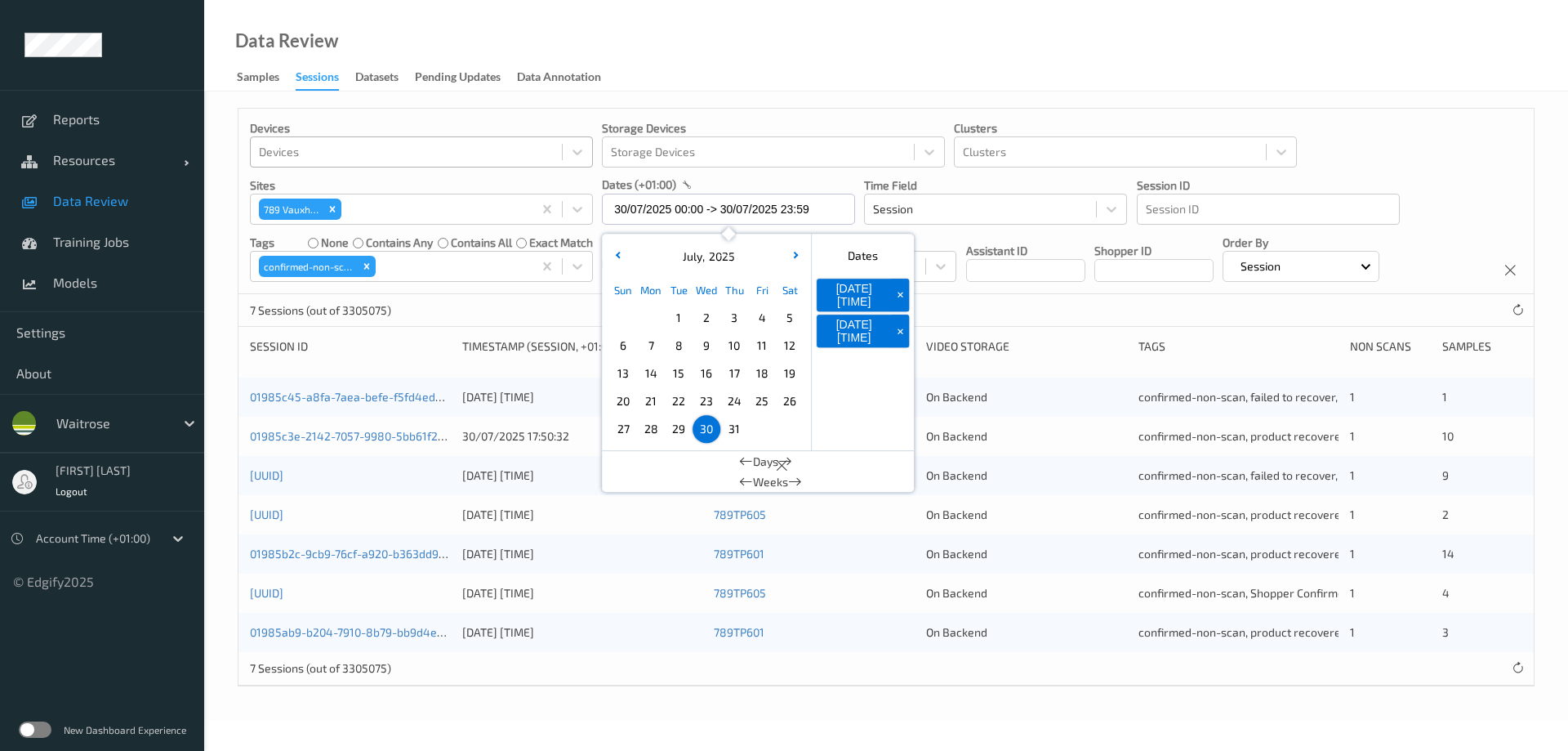 click on "Data Review Samples Sessions Datasets Pending Updates Data Annotation" at bounding box center [886, 46] 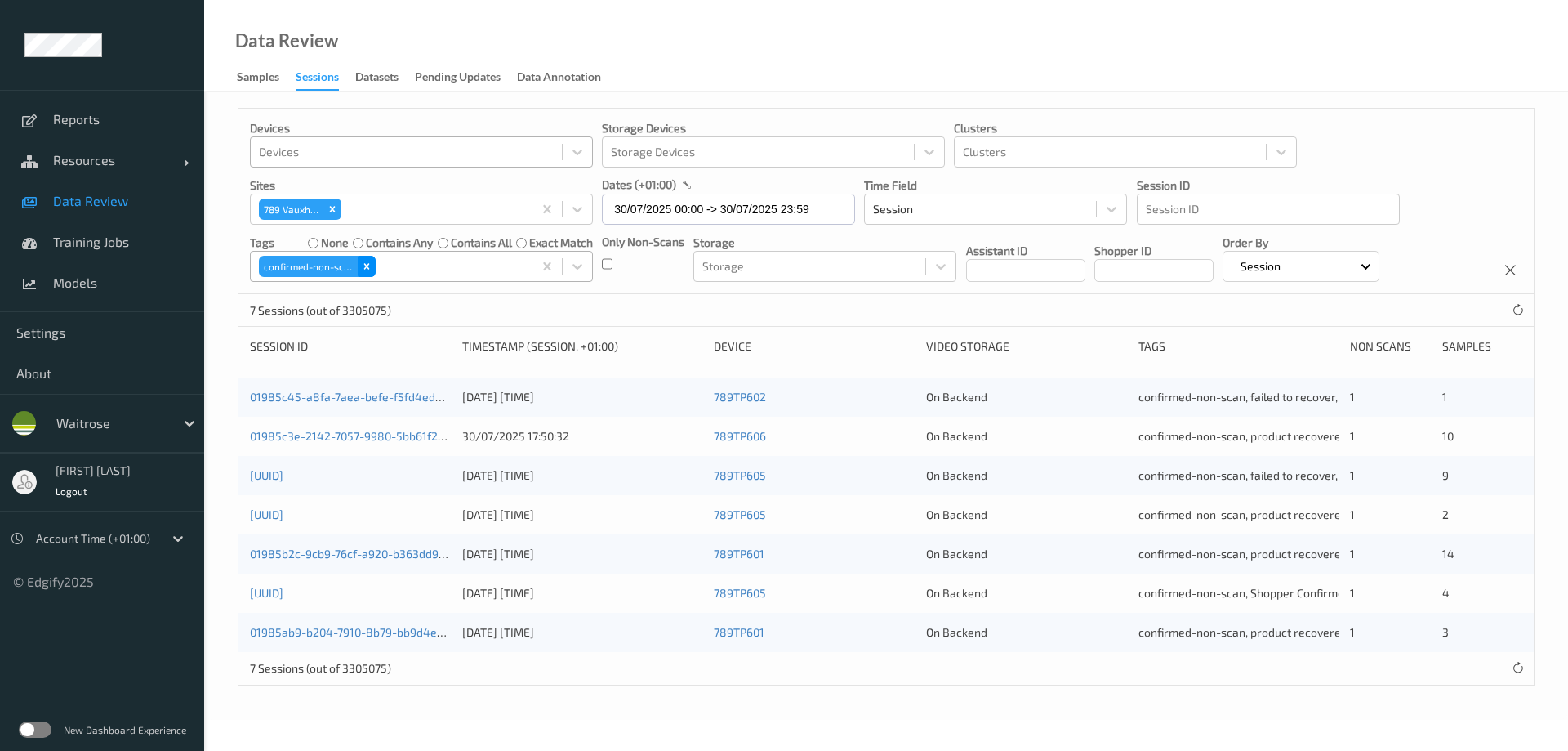 click 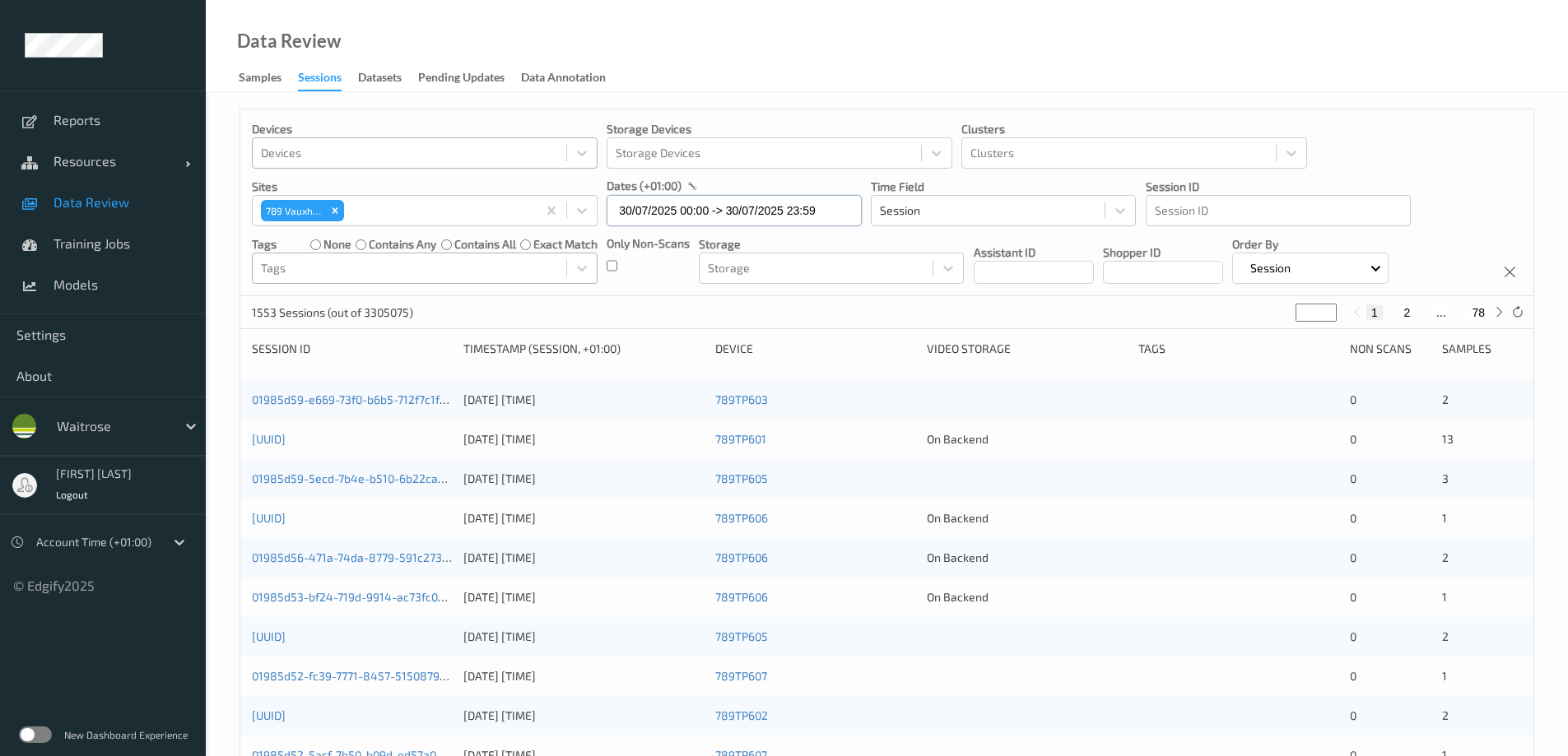 click on "30/07/2025 00:00 -> 30/07/2025 23:59" at bounding box center [734, 211] 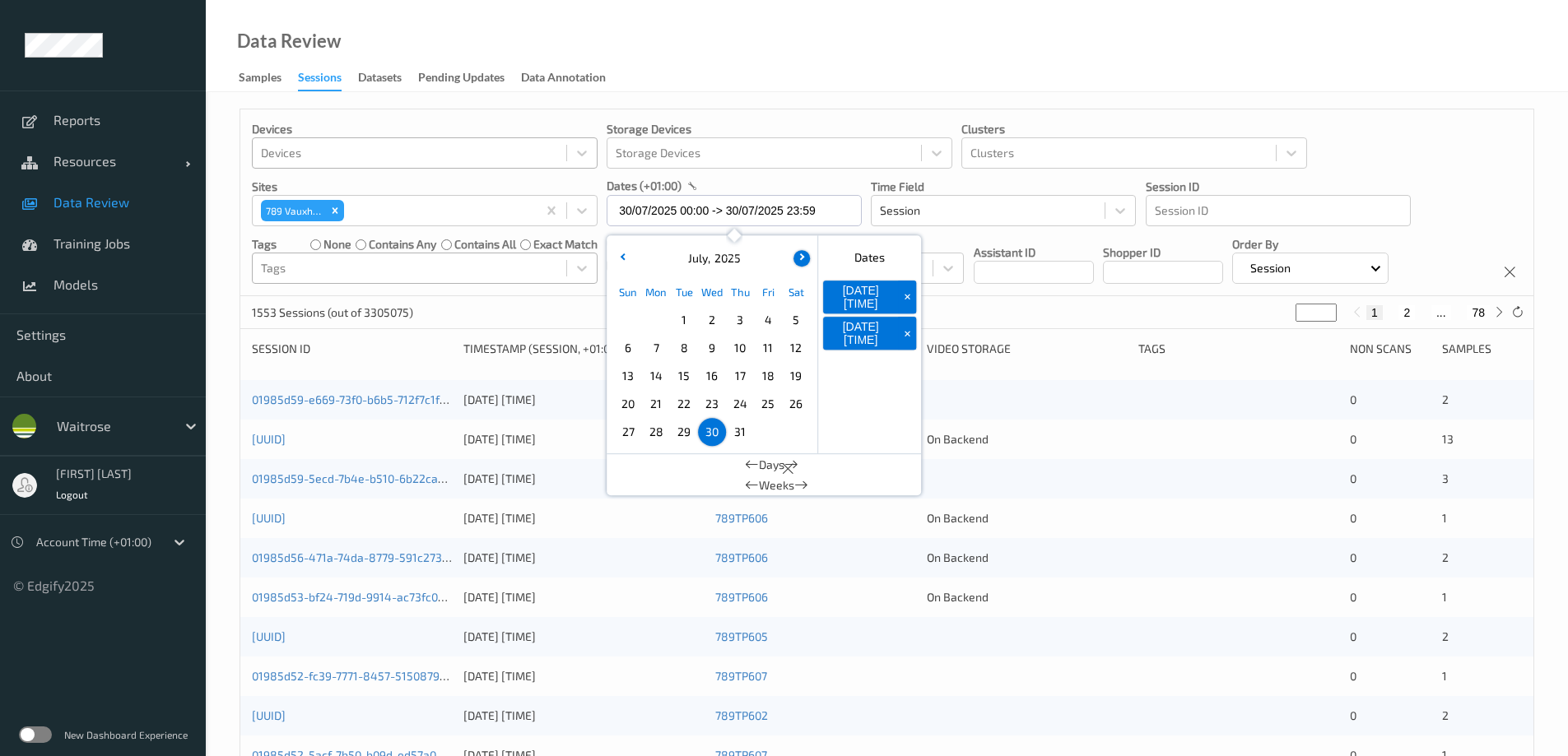 click at bounding box center [802, 258] 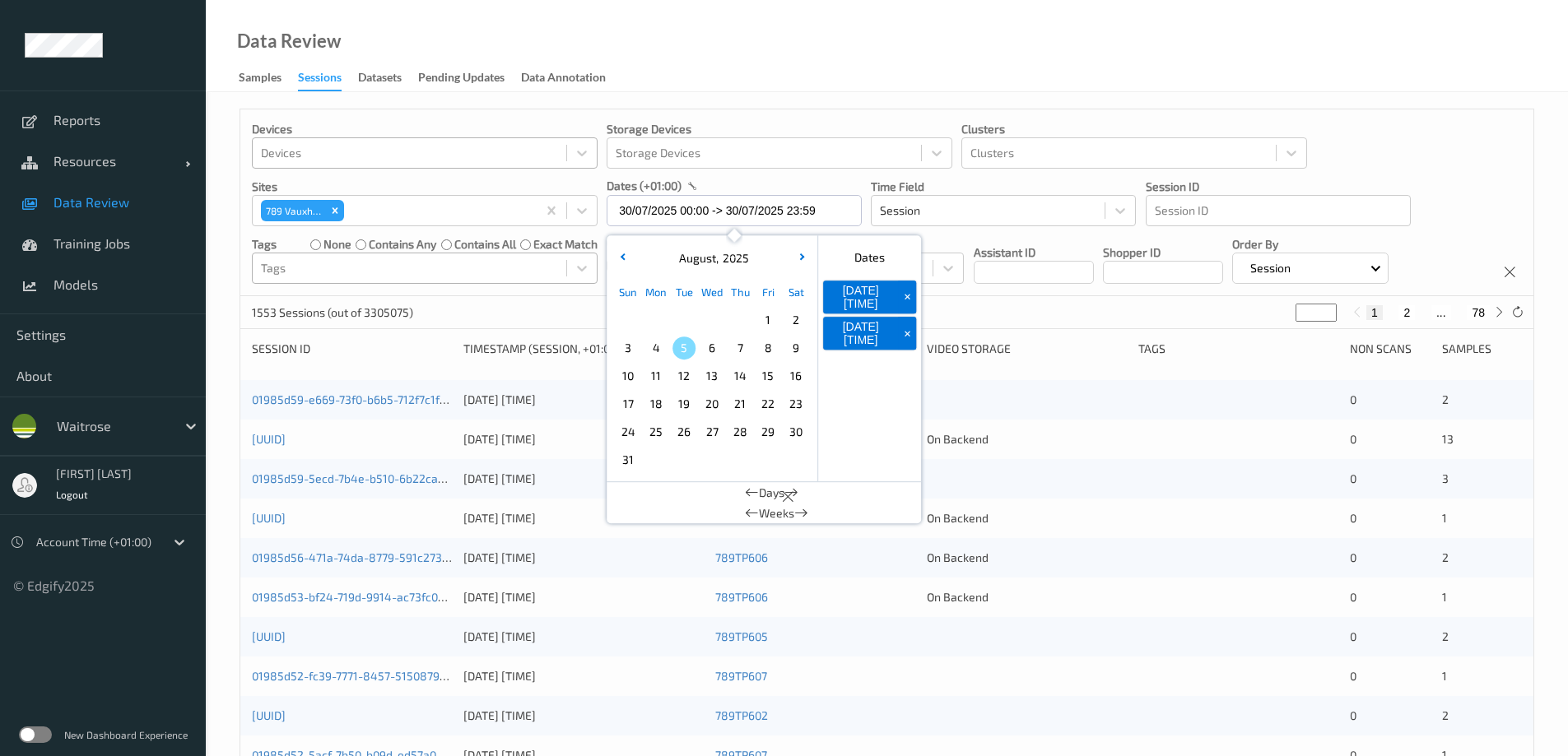 click on "1" at bounding box center (768, 320) 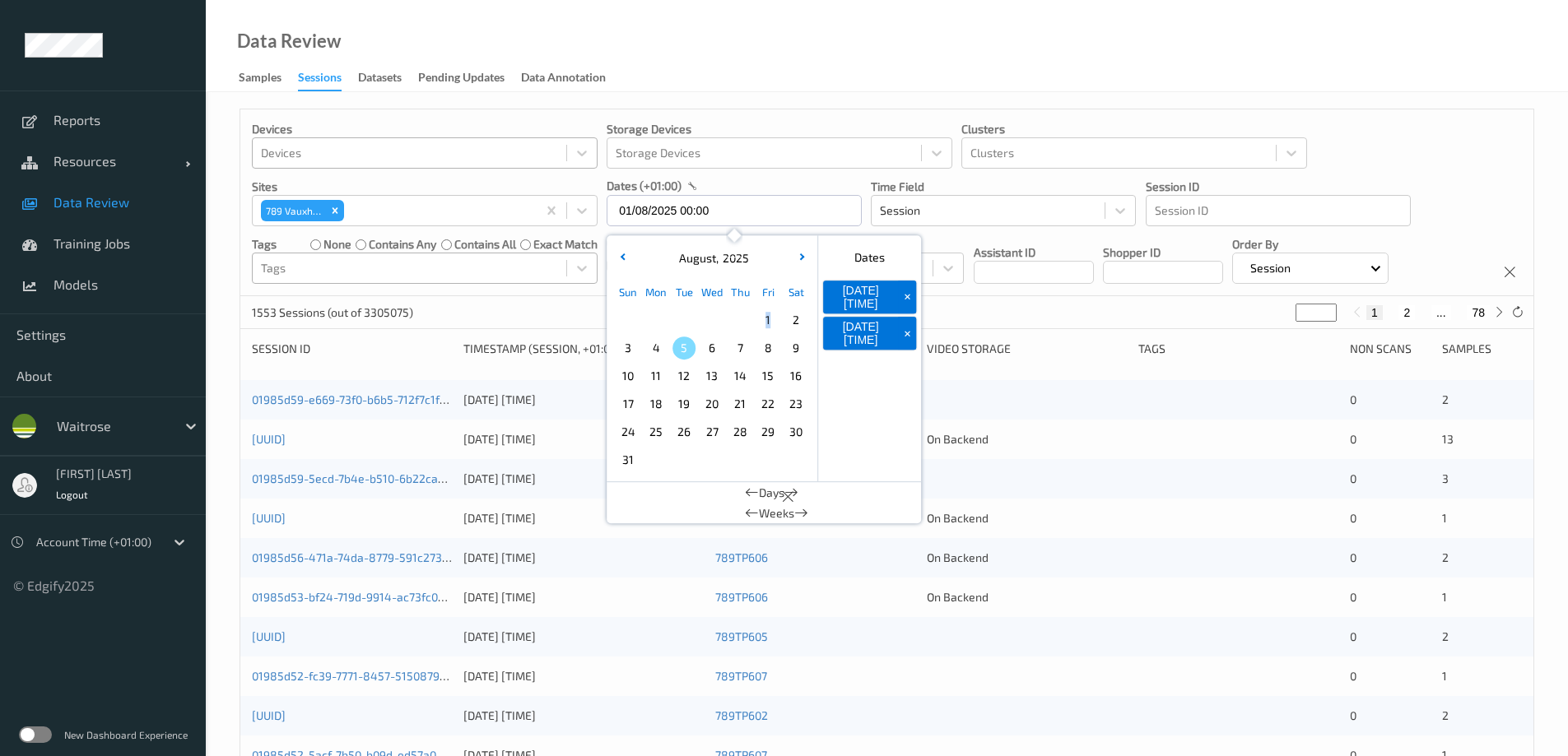 click on "1" at bounding box center (768, 320) 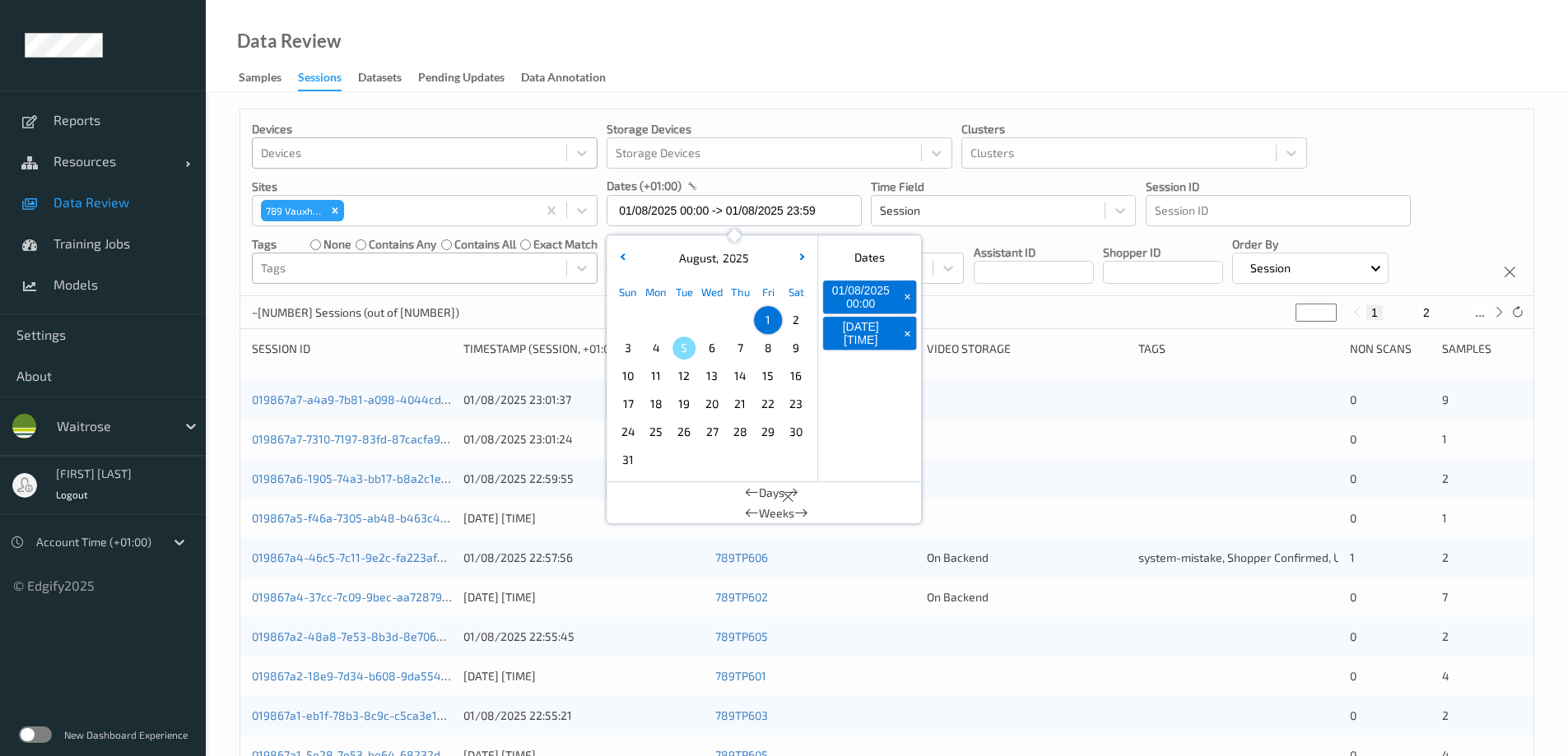 click on "Data Review Samples Sessions Datasets Pending Updates Data Annotation" at bounding box center [886, 46] 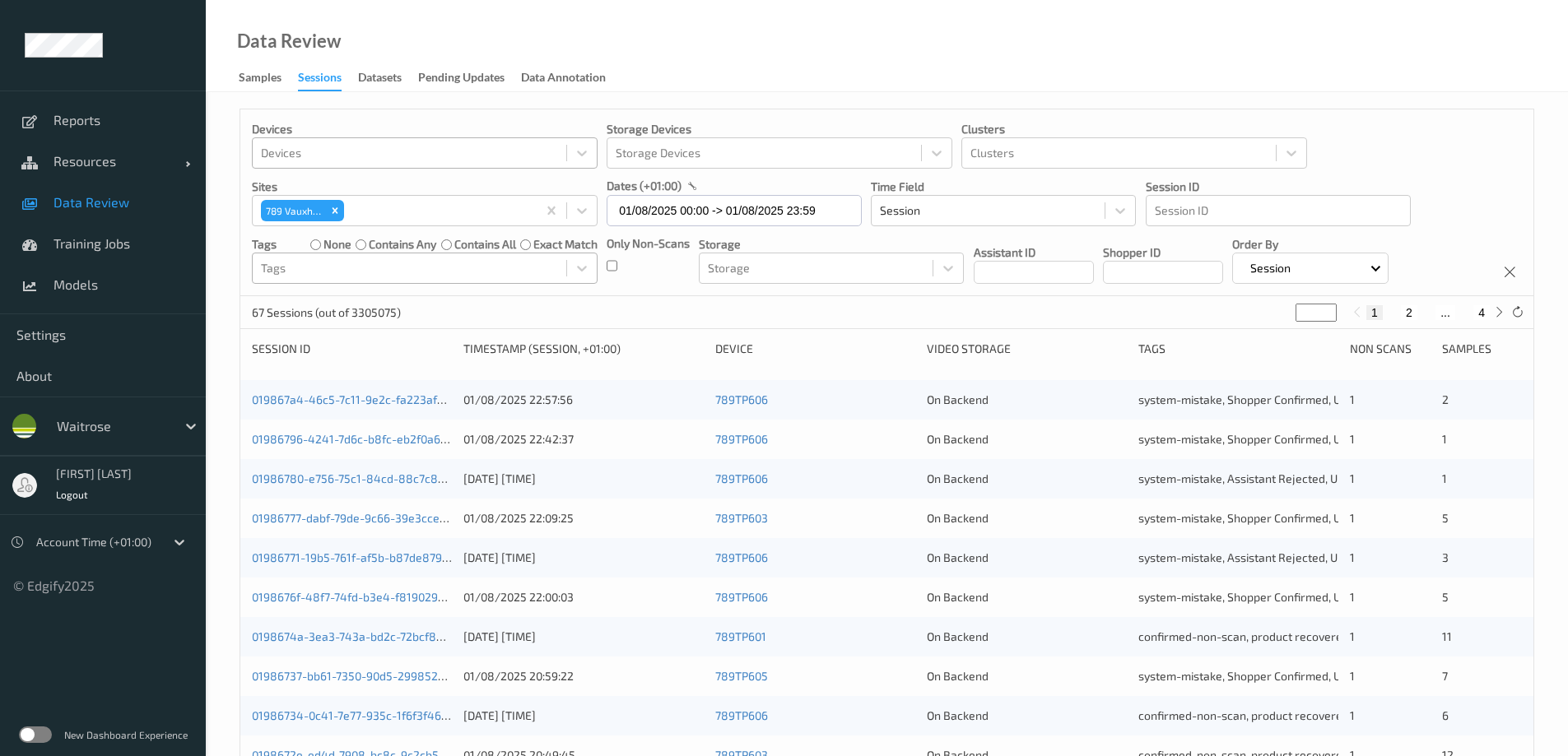 click at bounding box center (409, 268) 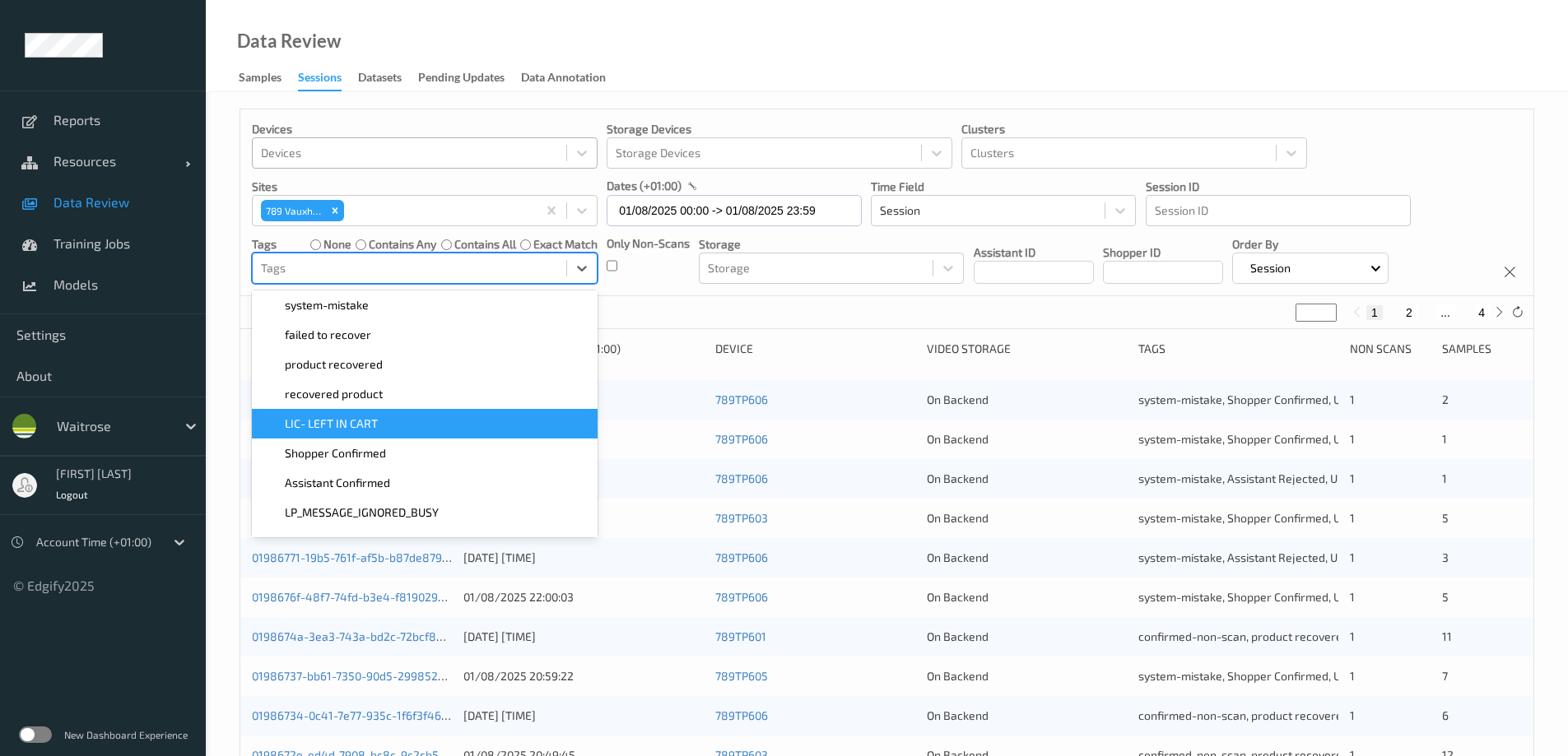 scroll, scrollTop: 247, scrollLeft: 0, axis: vertical 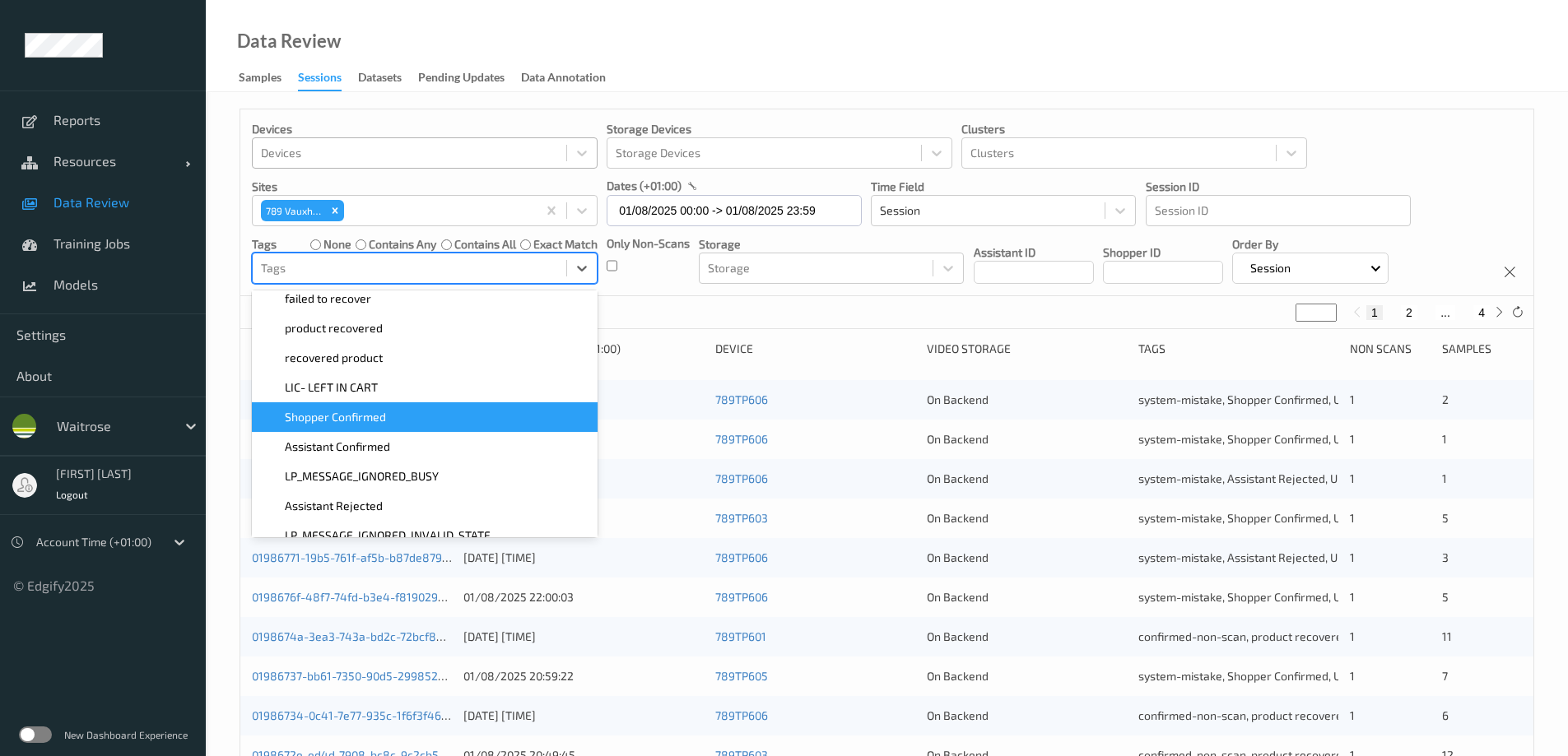 click on "Shopper Confirmed" at bounding box center [425, 417] 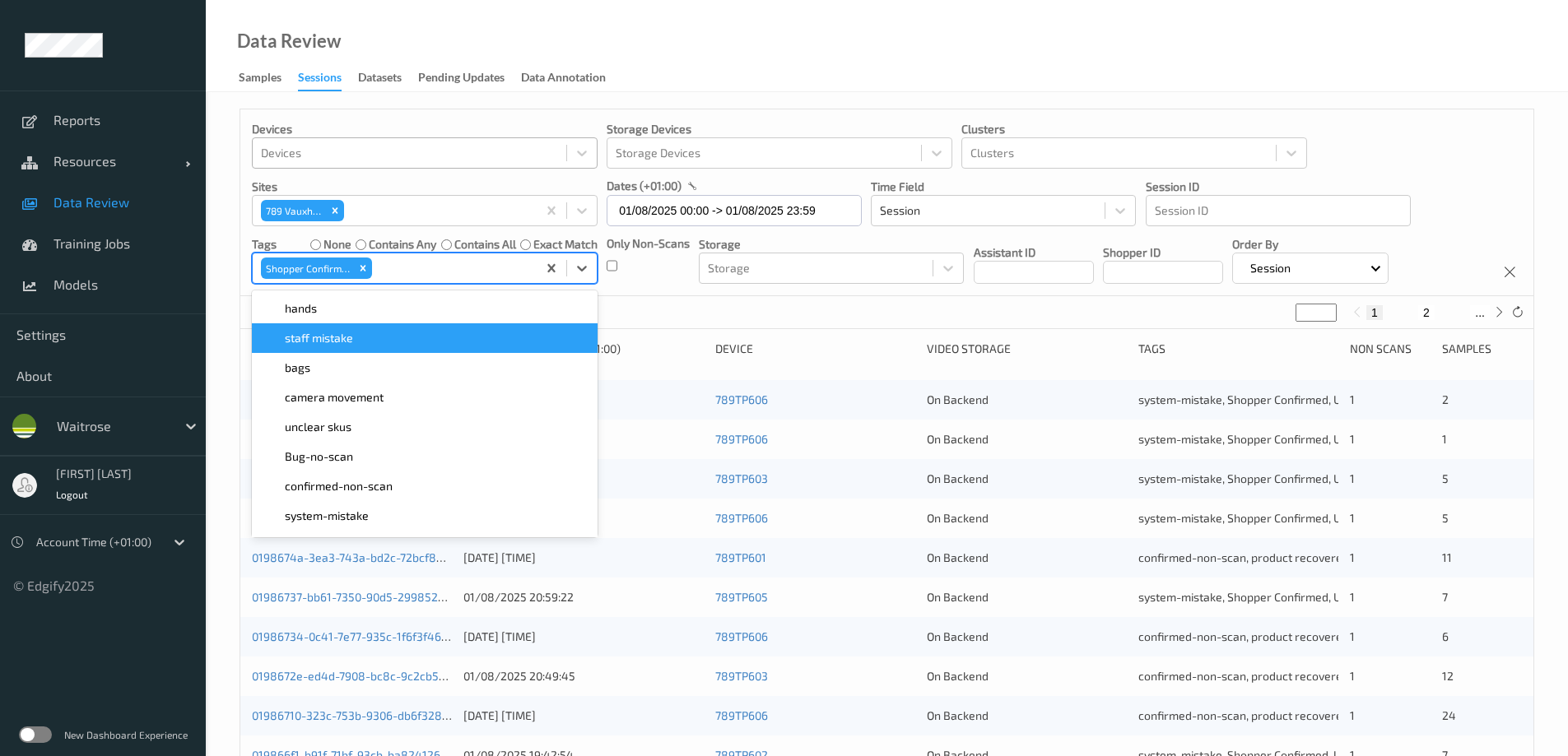 click on "Data Review Samples Sessions Datasets Pending Updates Data Annotation" at bounding box center [886, 46] 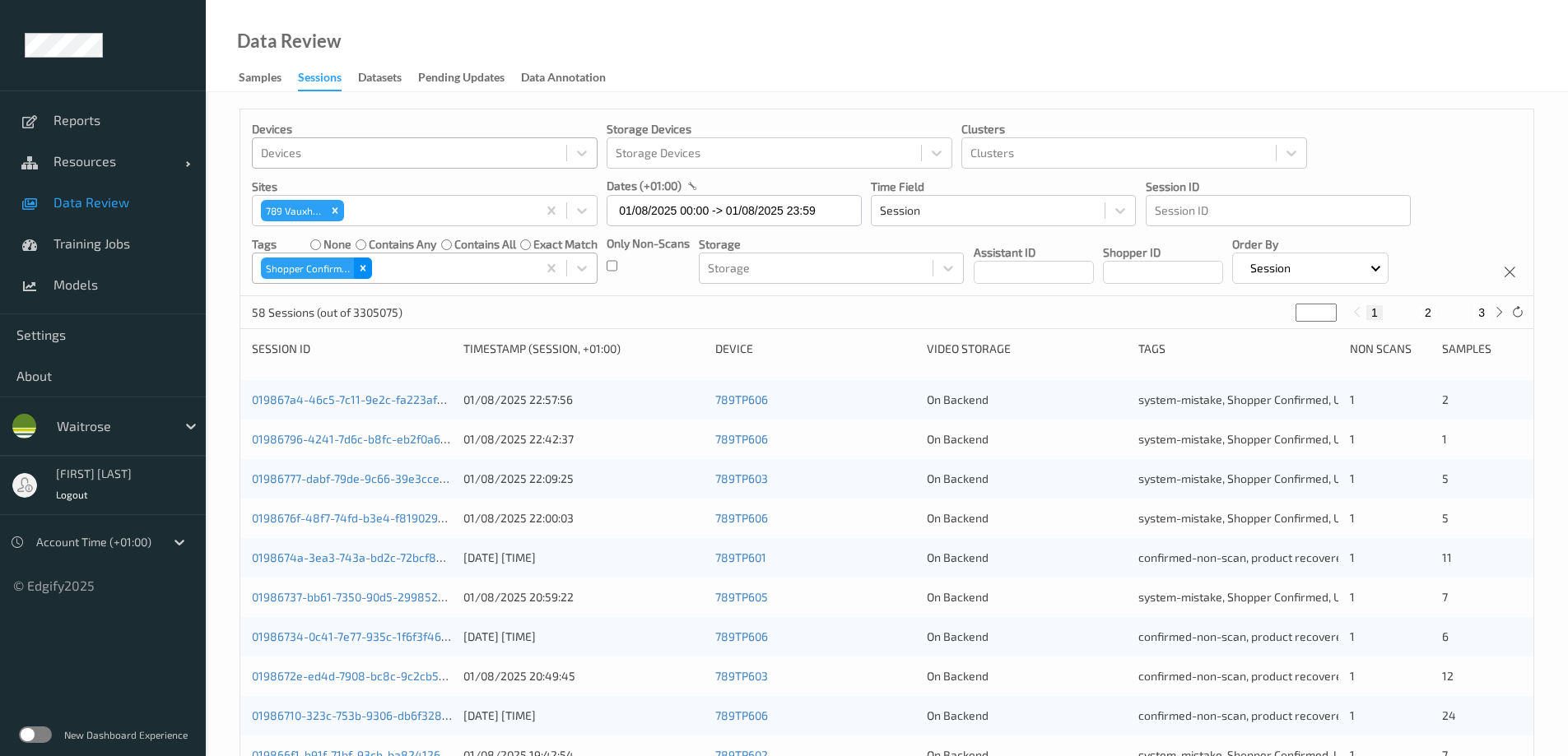 click 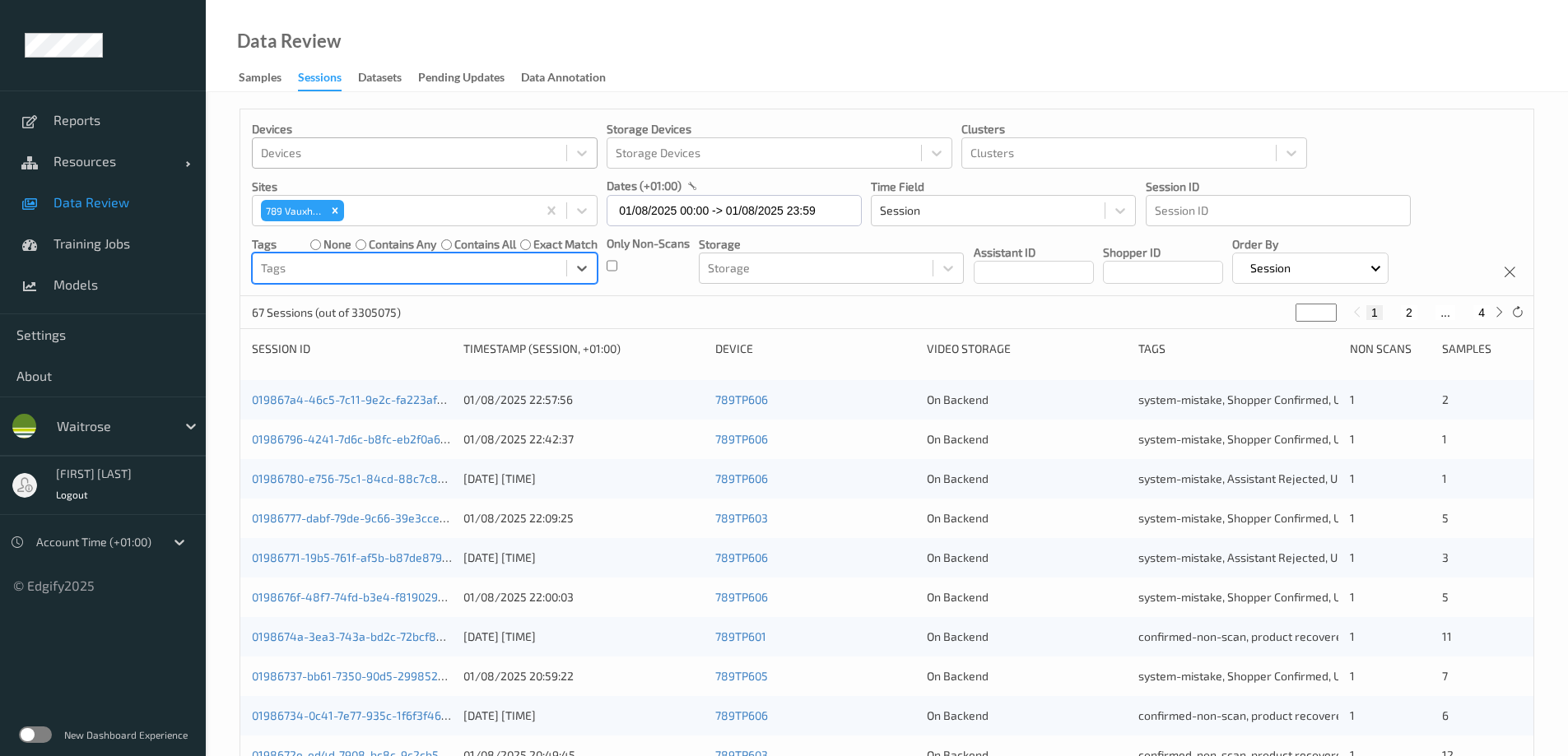 click at bounding box center [409, 268] 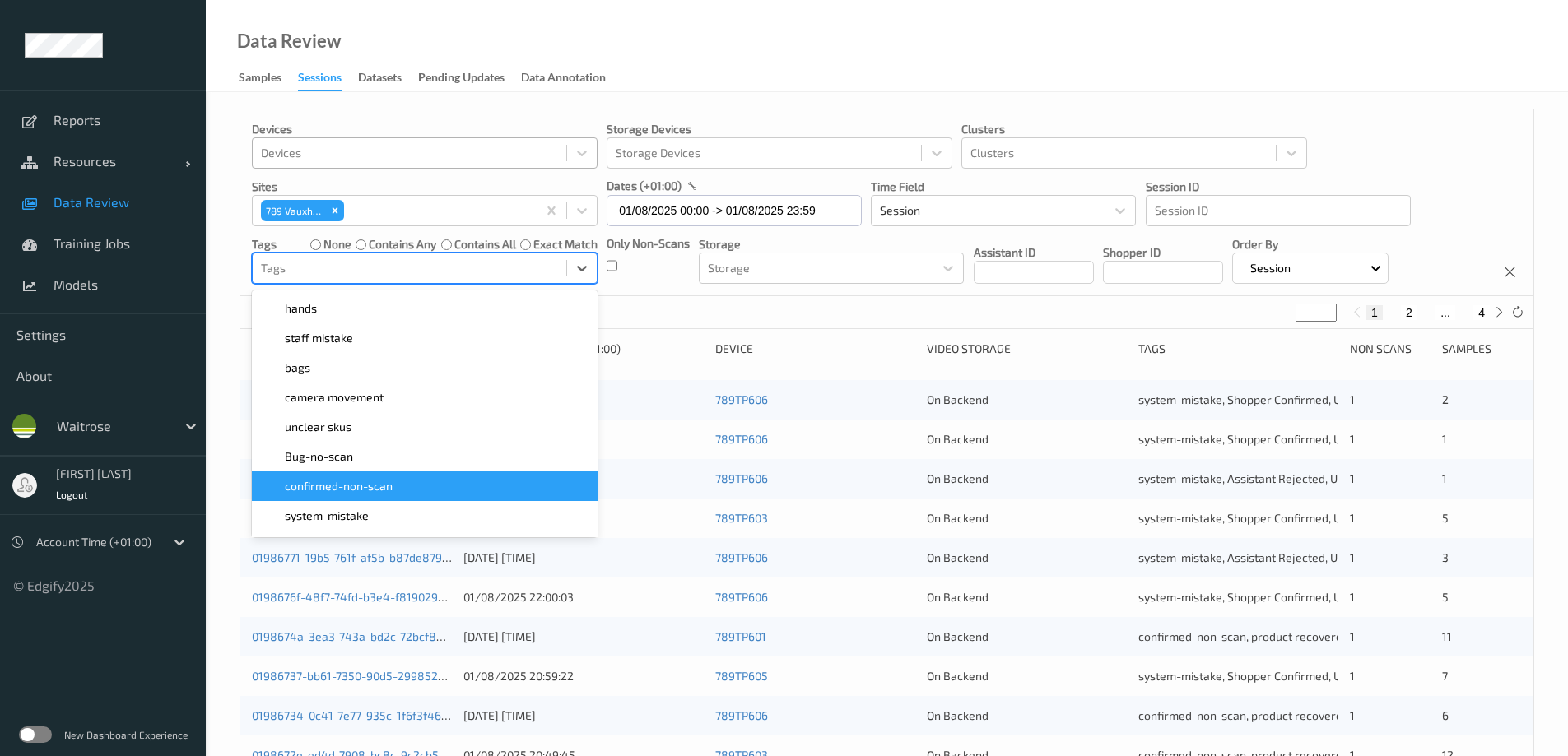 click on "confirmed-non-scan" at bounding box center [338, 486] 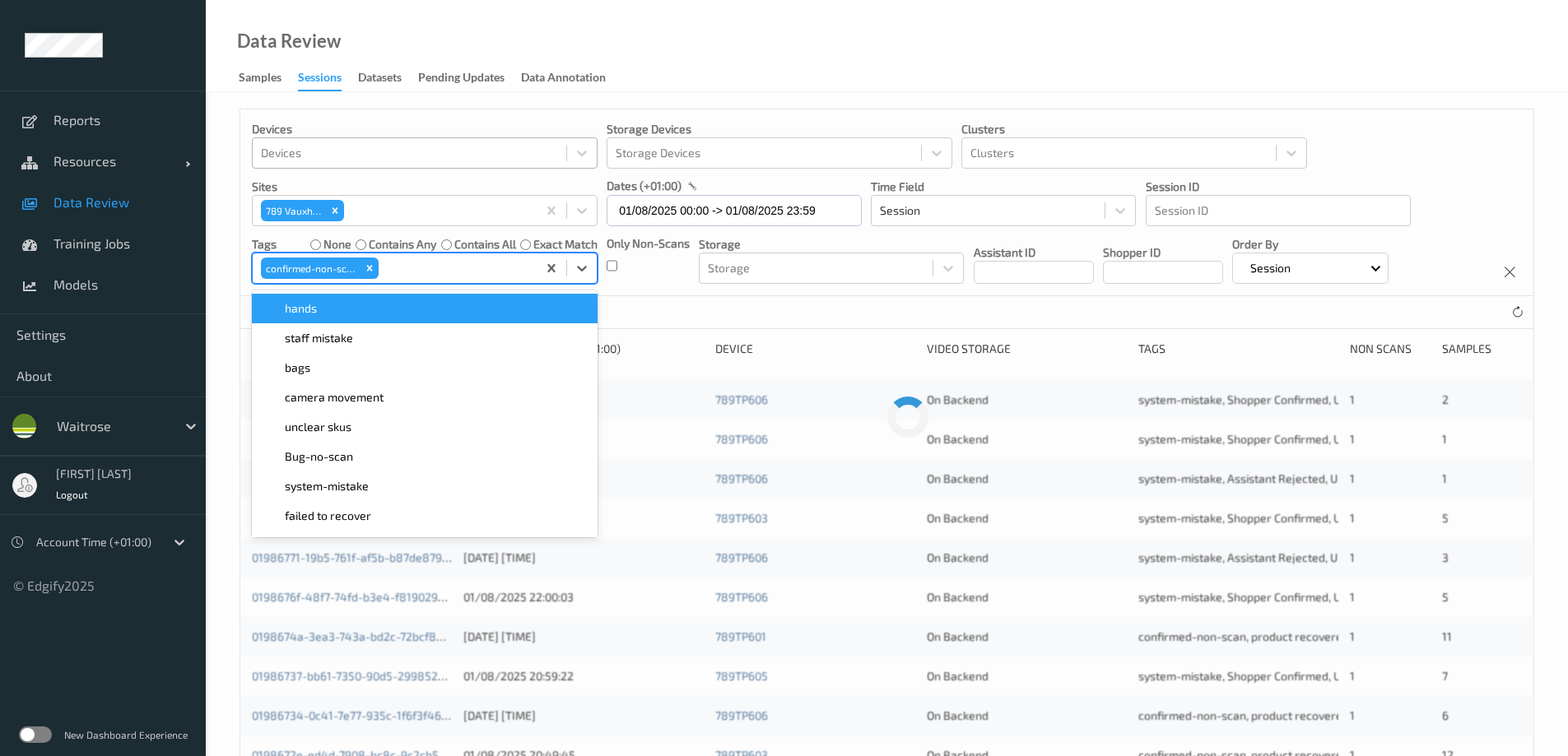 click on "Data Review Samples Sessions Datasets Pending Updates Data Annotation" at bounding box center (886, 46) 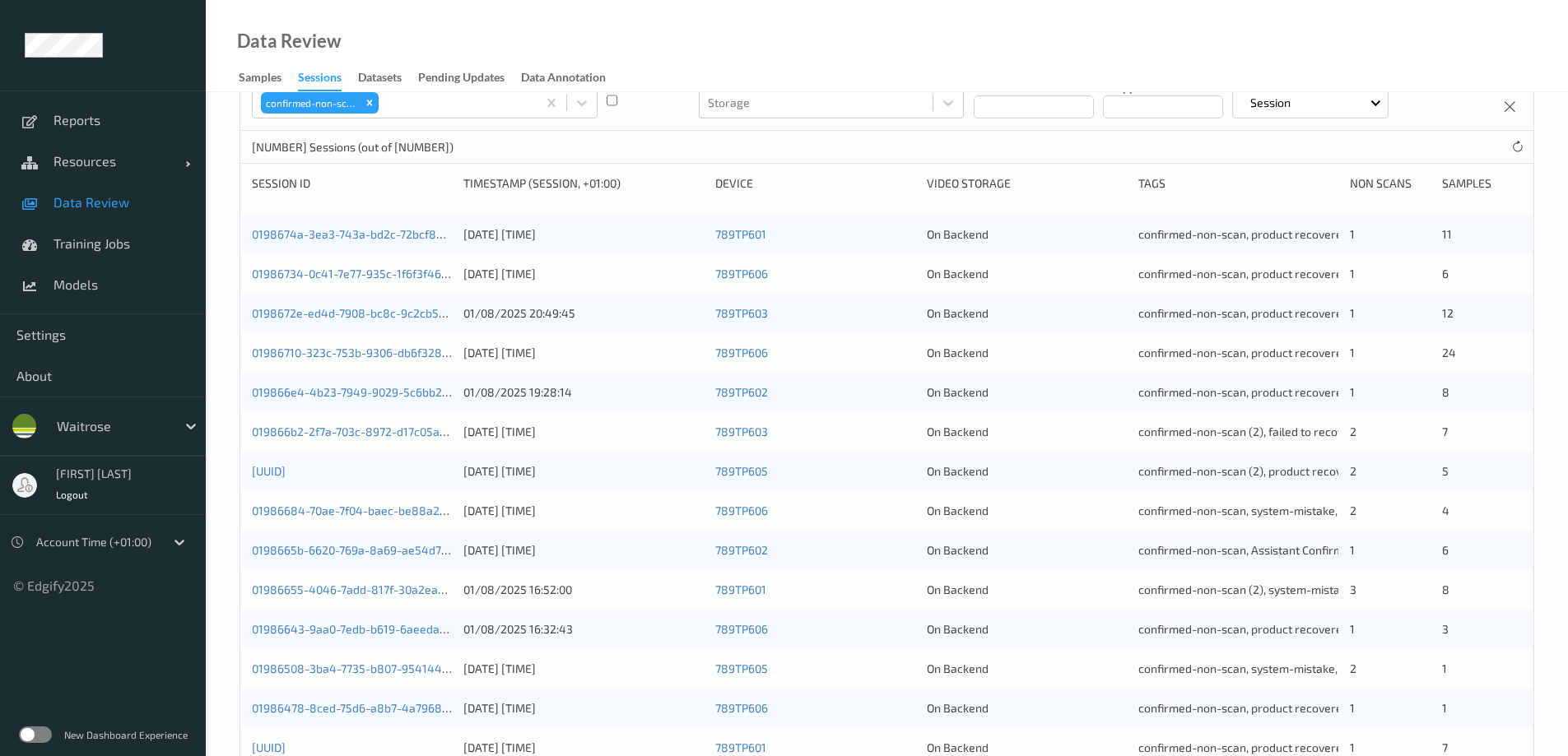 scroll, scrollTop: 0, scrollLeft: 0, axis: both 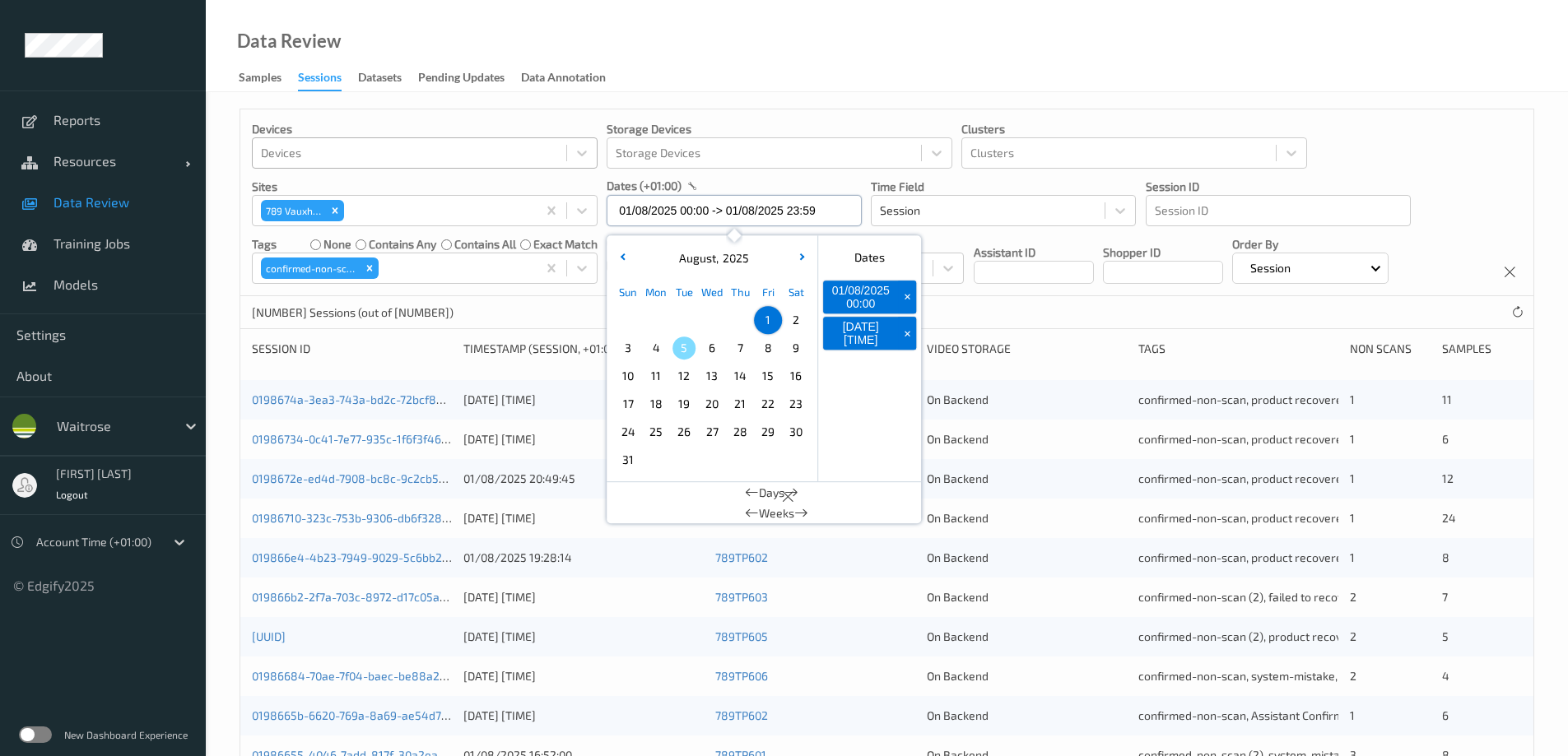 click on "01/08/2025 00:00 -> 01/08/2025 23:59" at bounding box center (734, 211) 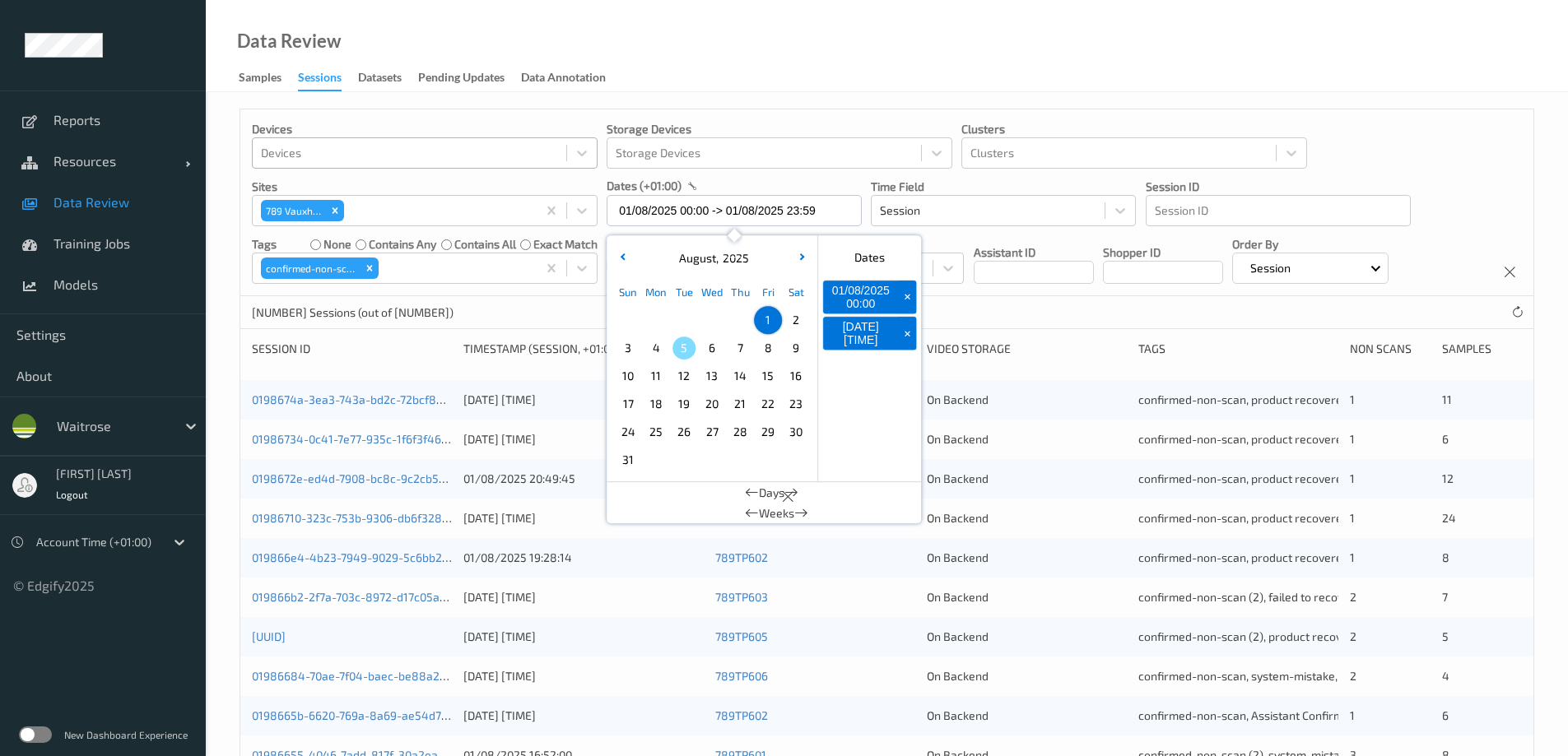 click on "2" at bounding box center (796, 320) 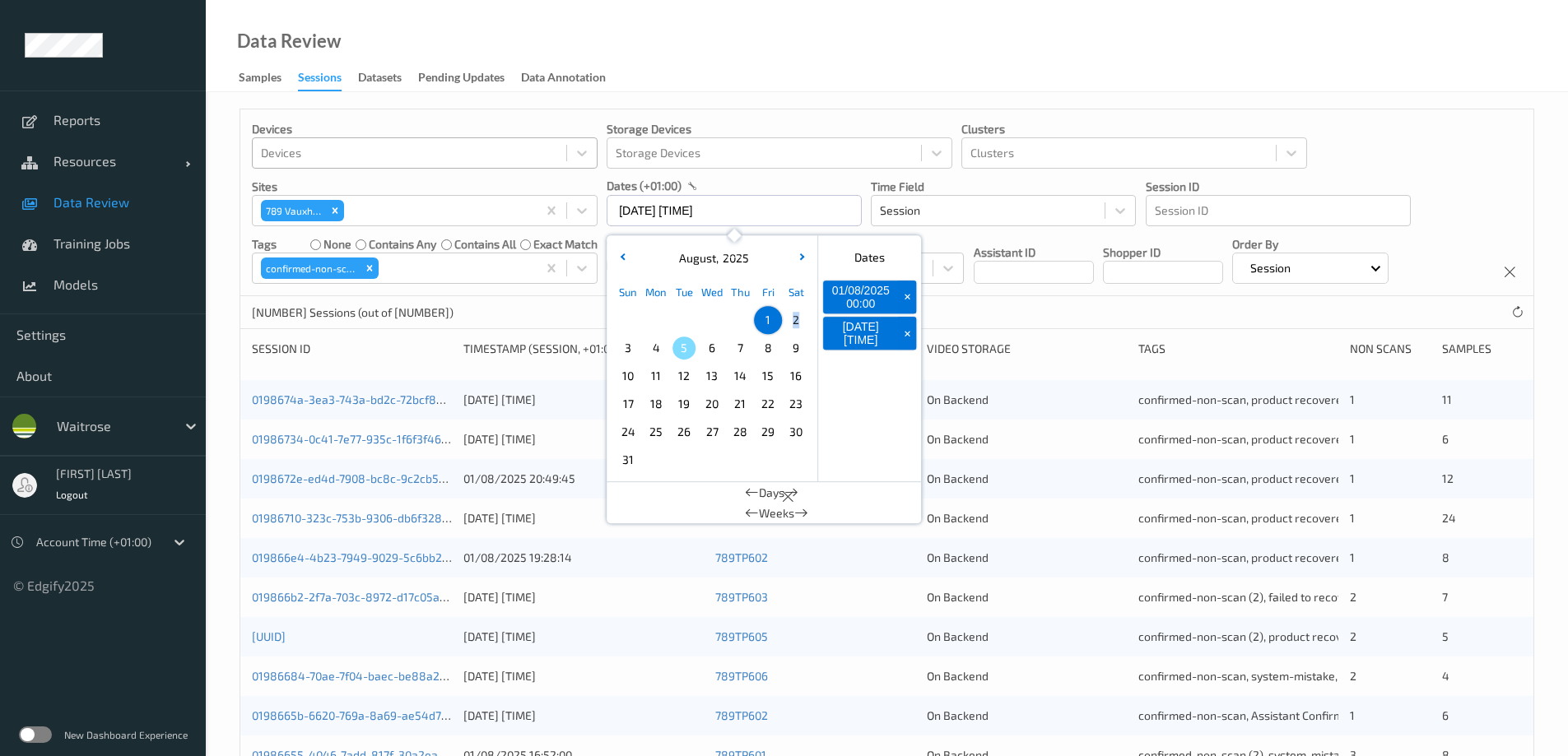 click on "2" at bounding box center [796, 320] 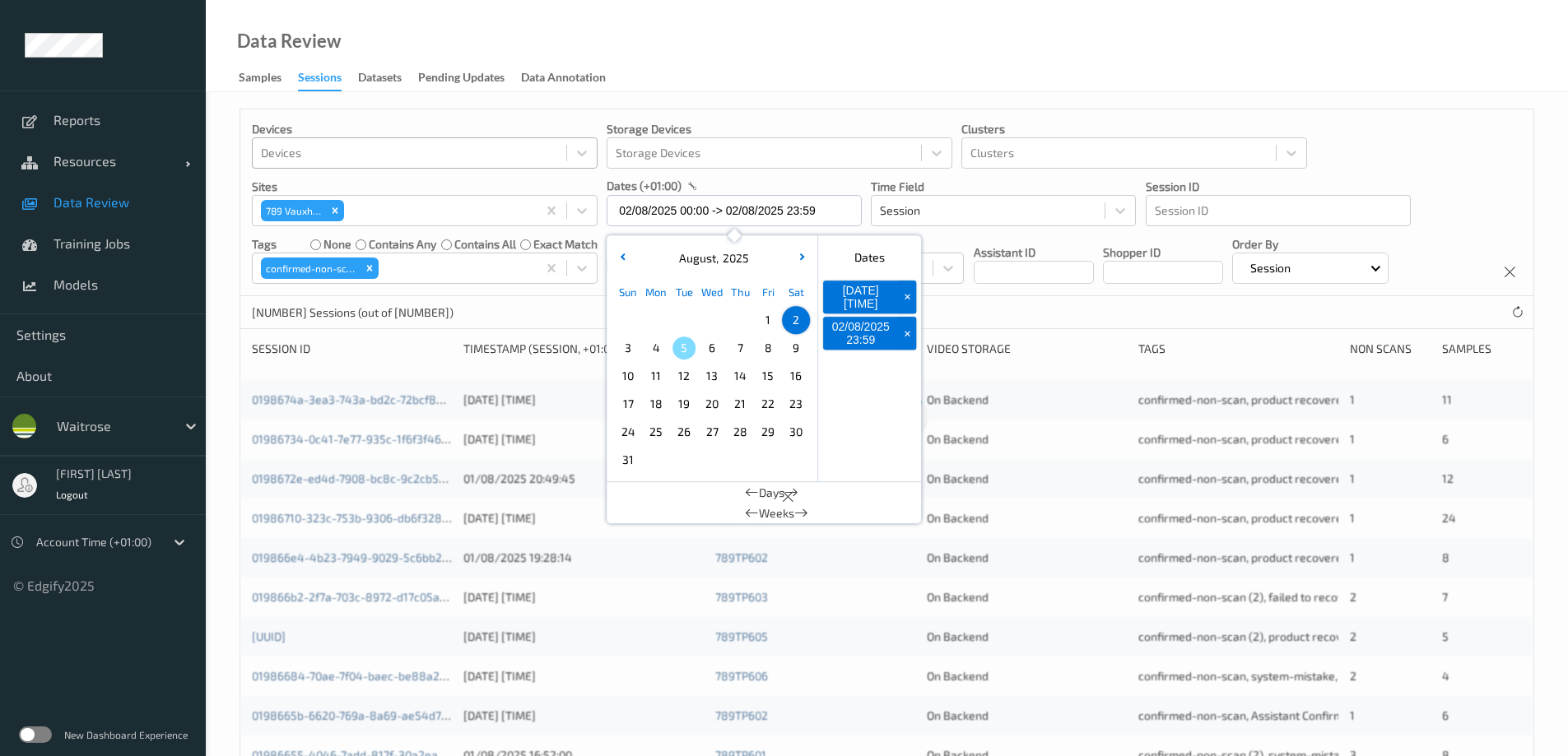 click on "Data Review Samples Sessions Datasets Pending Updates Data Annotation" at bounding box center [886, 46] 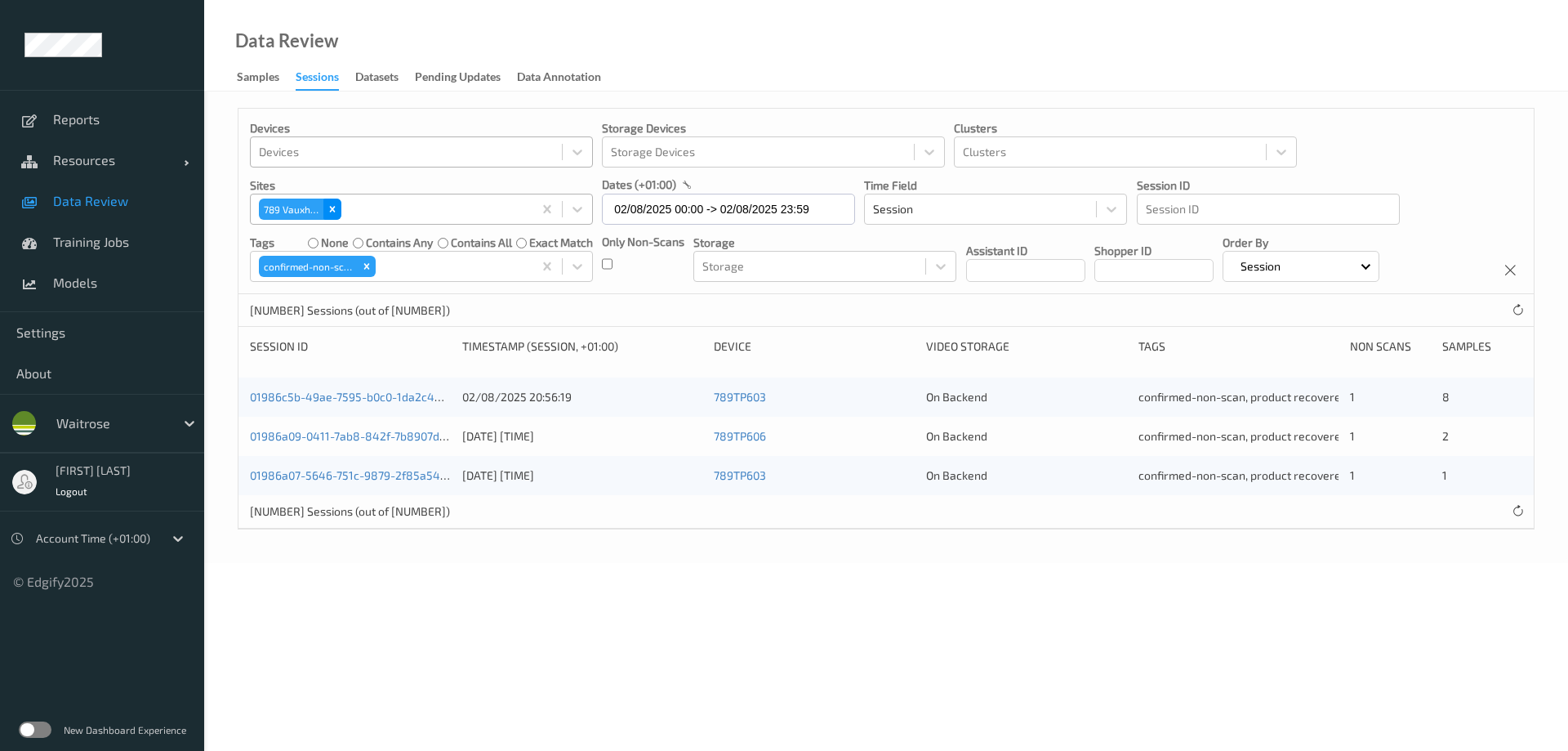 click 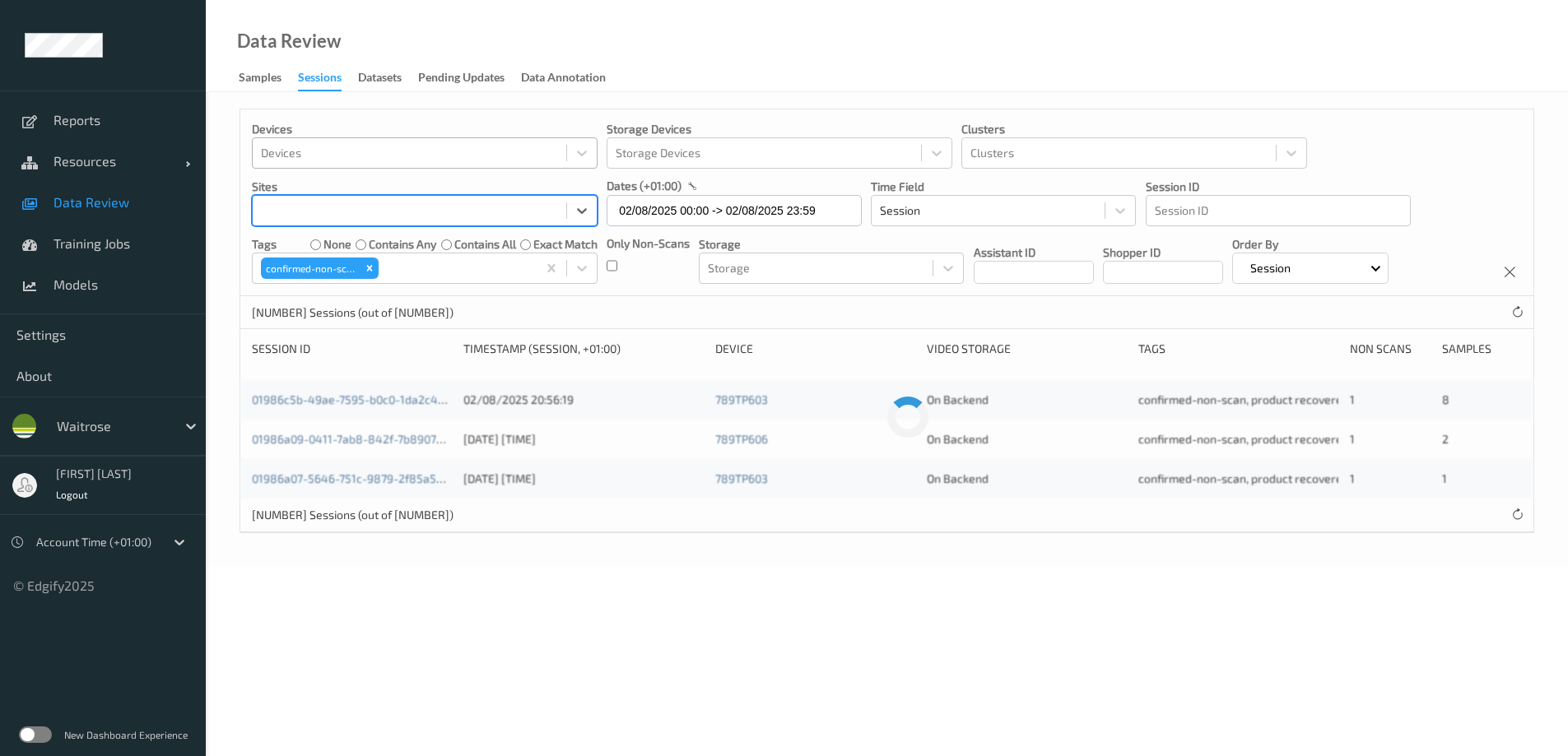 click at bounding box center [409, 211] 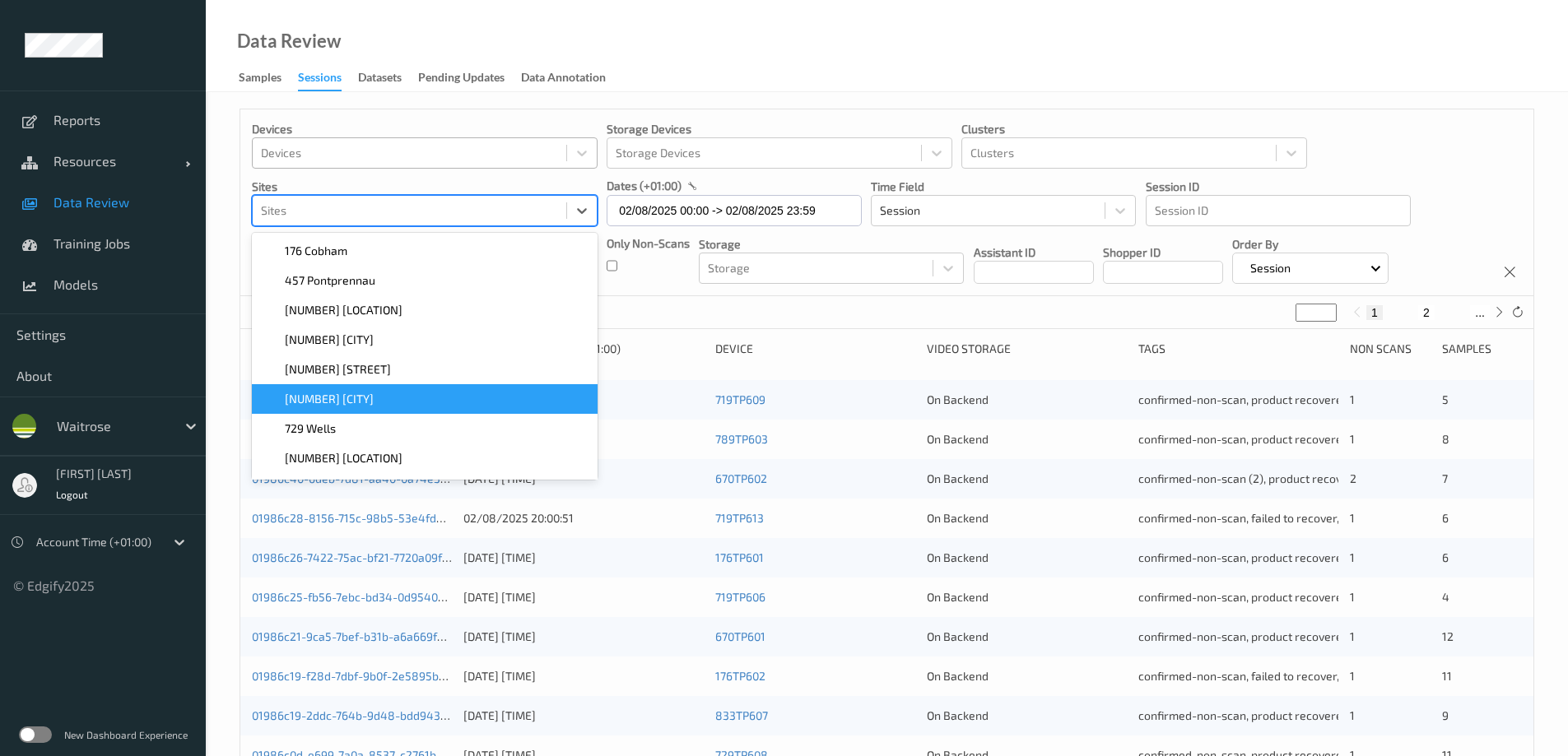 click on "[NUMBER]	[CITY]" at bounding box center [425, 399] 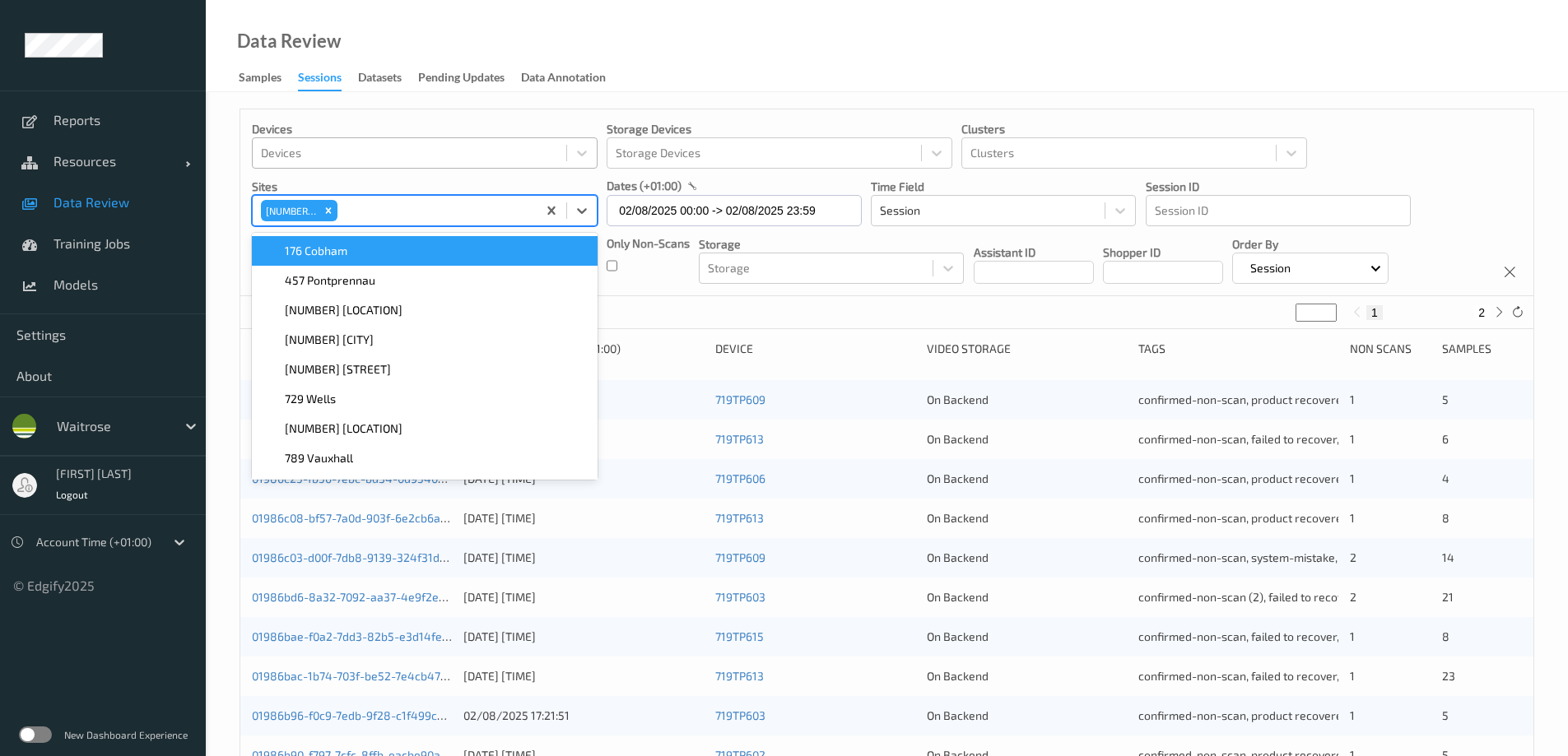click on "Data Review Samples Sessions Datasets Pending Updates Data Annotation" at bounding box center [886, 46] 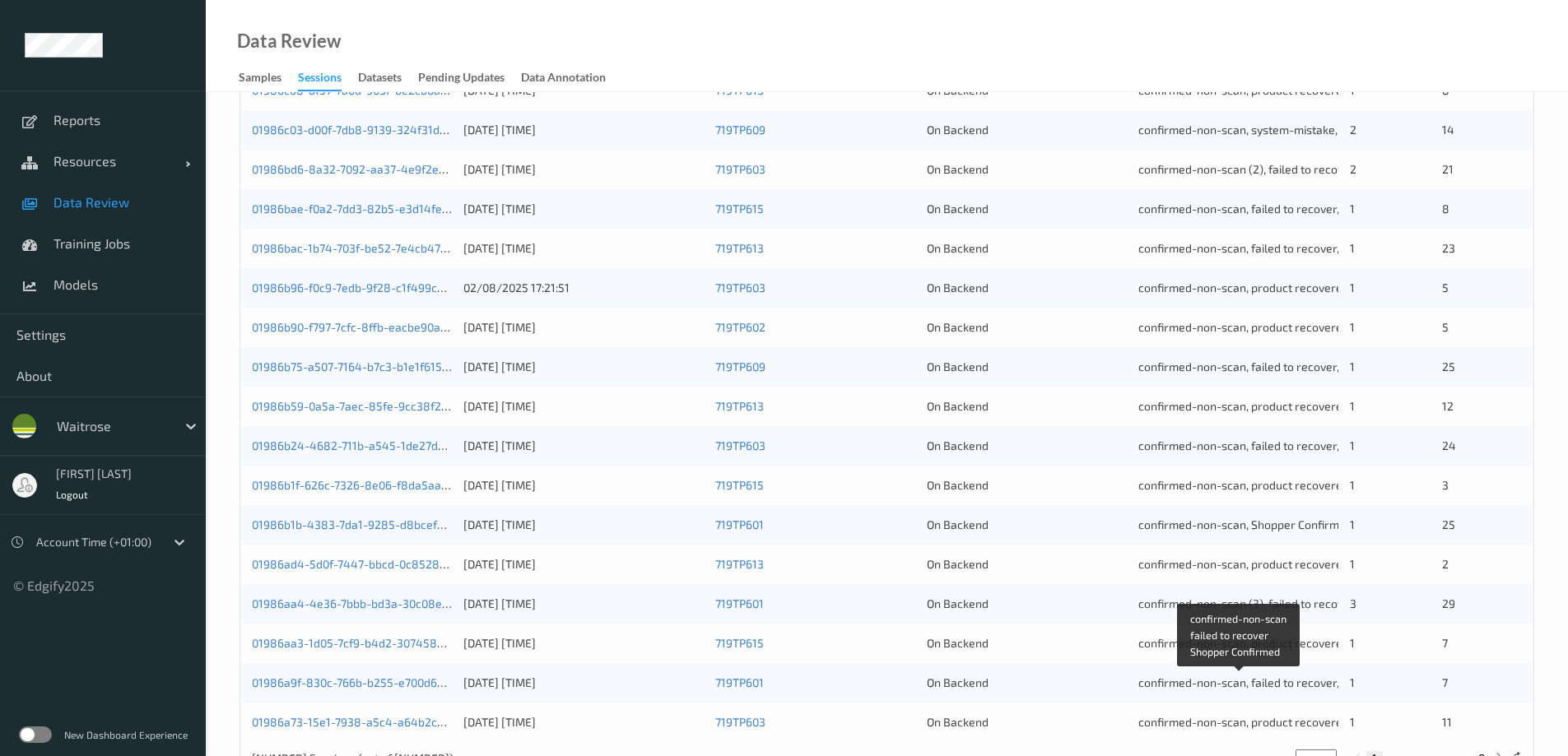 scroll, scrollTop: 482, scrollLeft: 0, axis: vertical 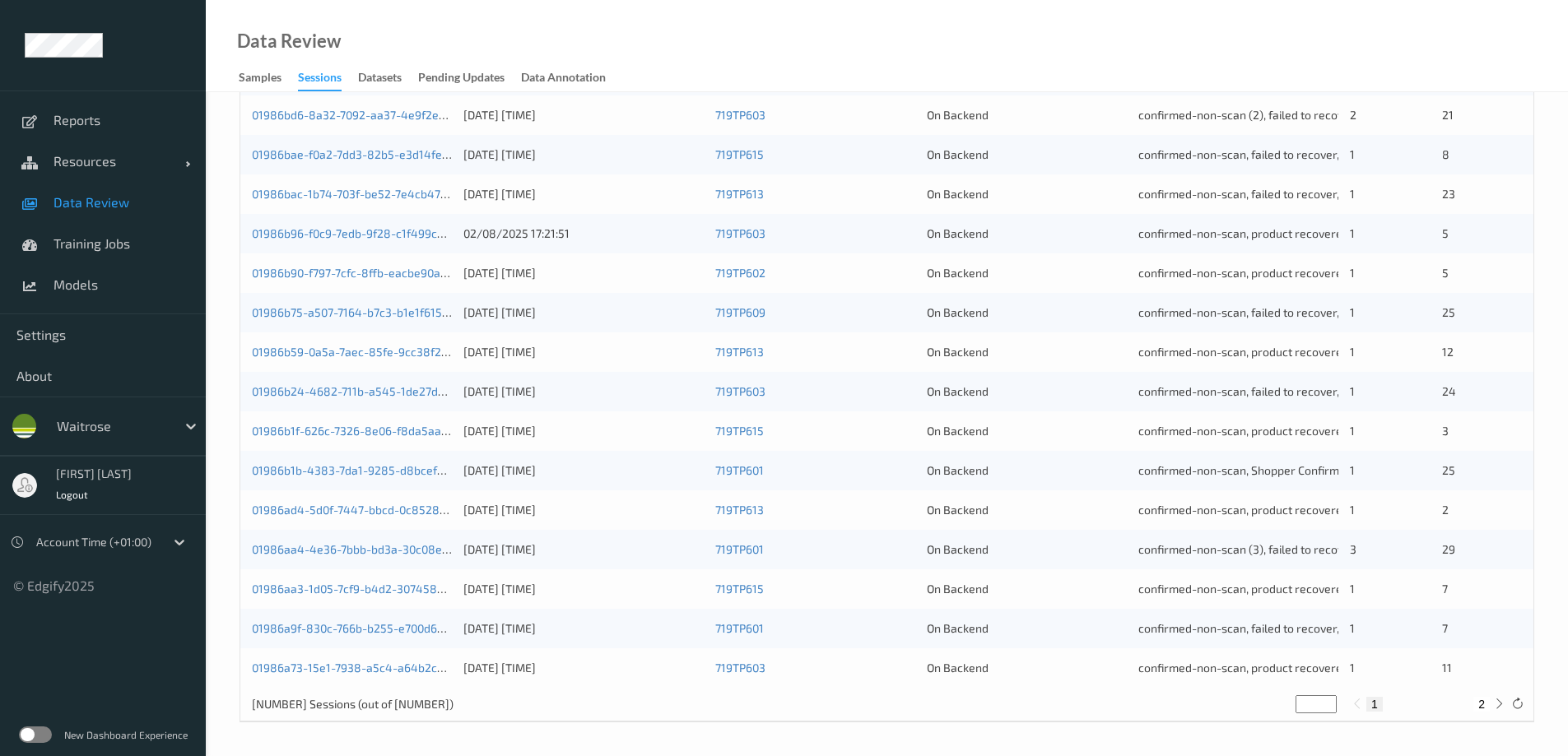 click on "2" at bounding box center [1482, 704] 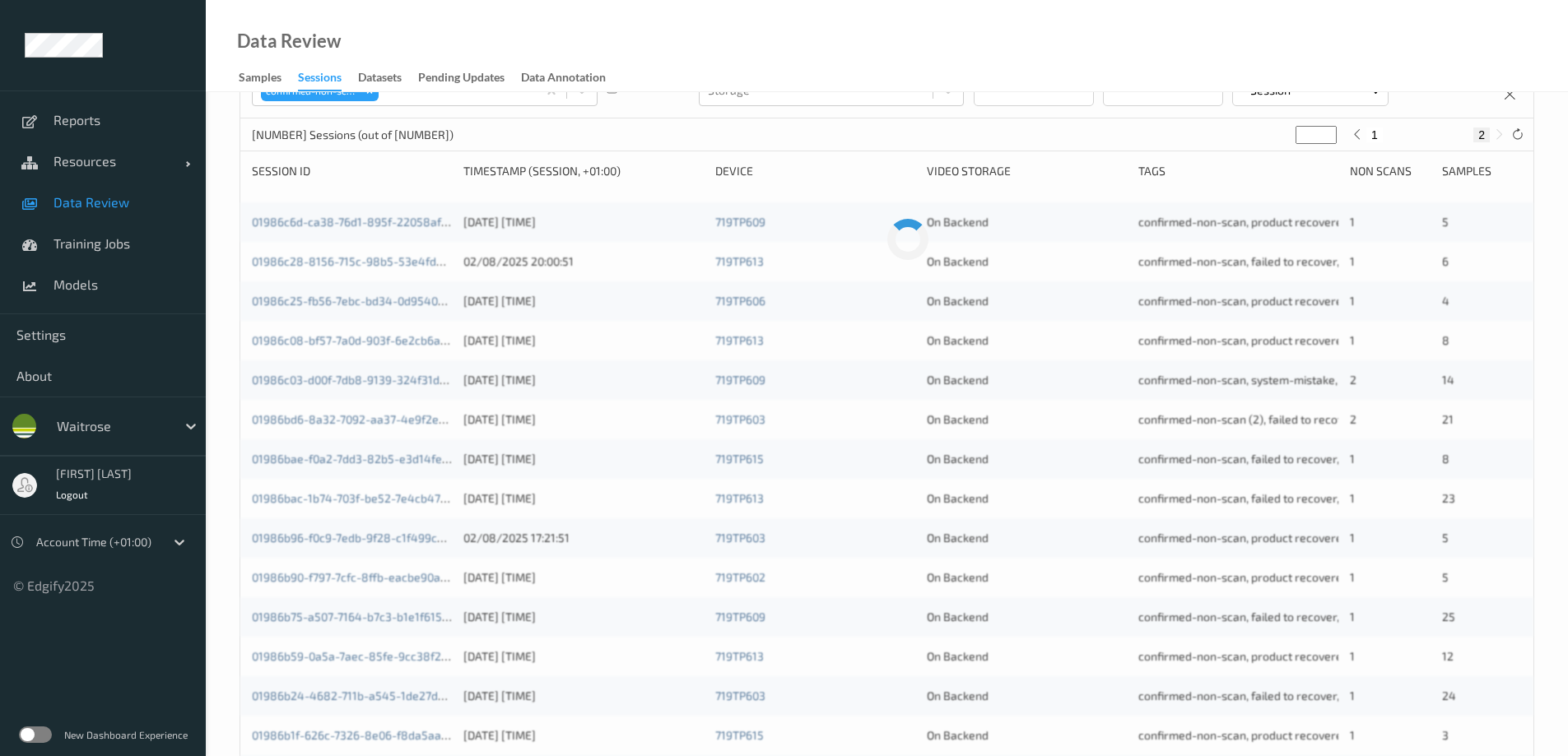 scroll, scrollTop: 0, scrollLeft: 0, axis: both 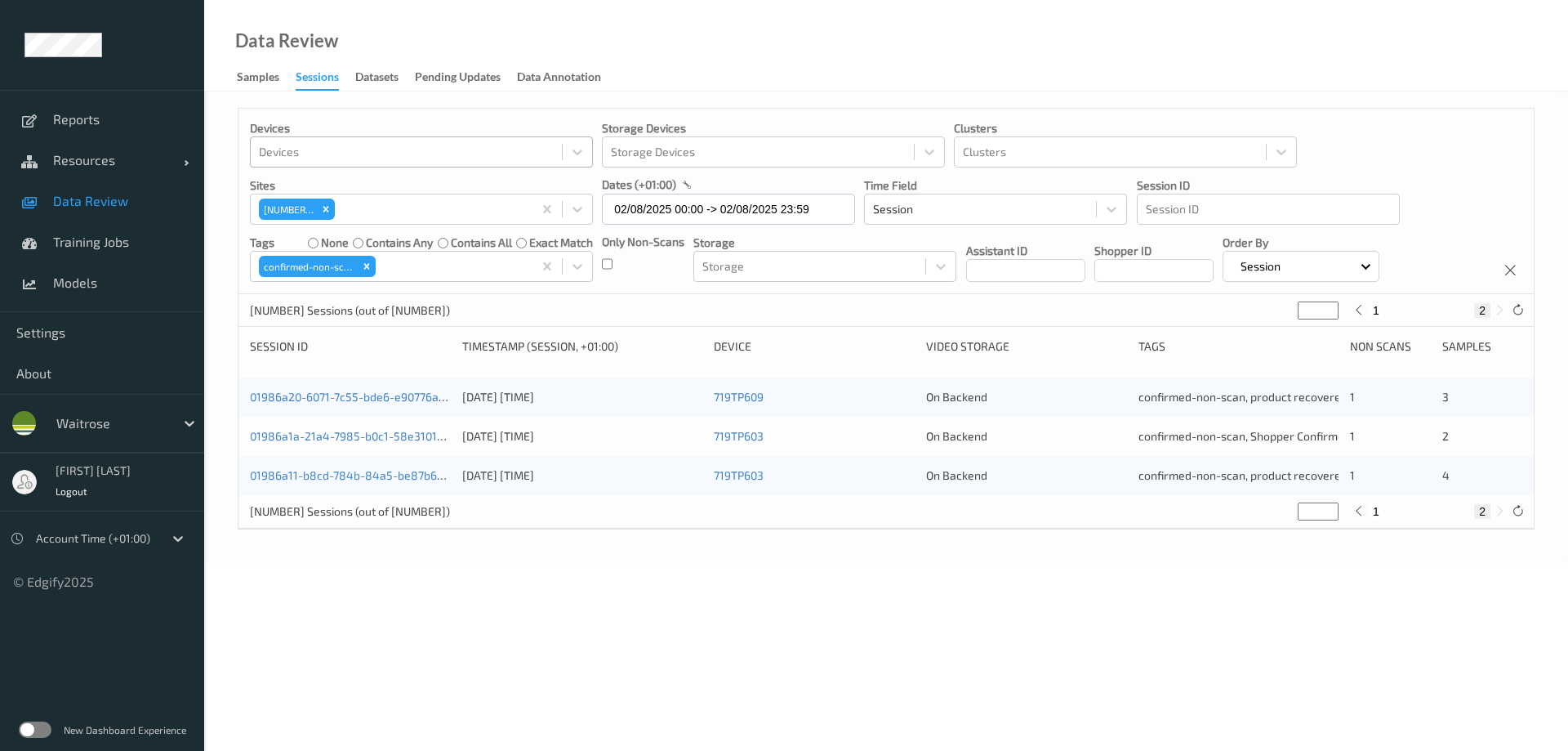 type 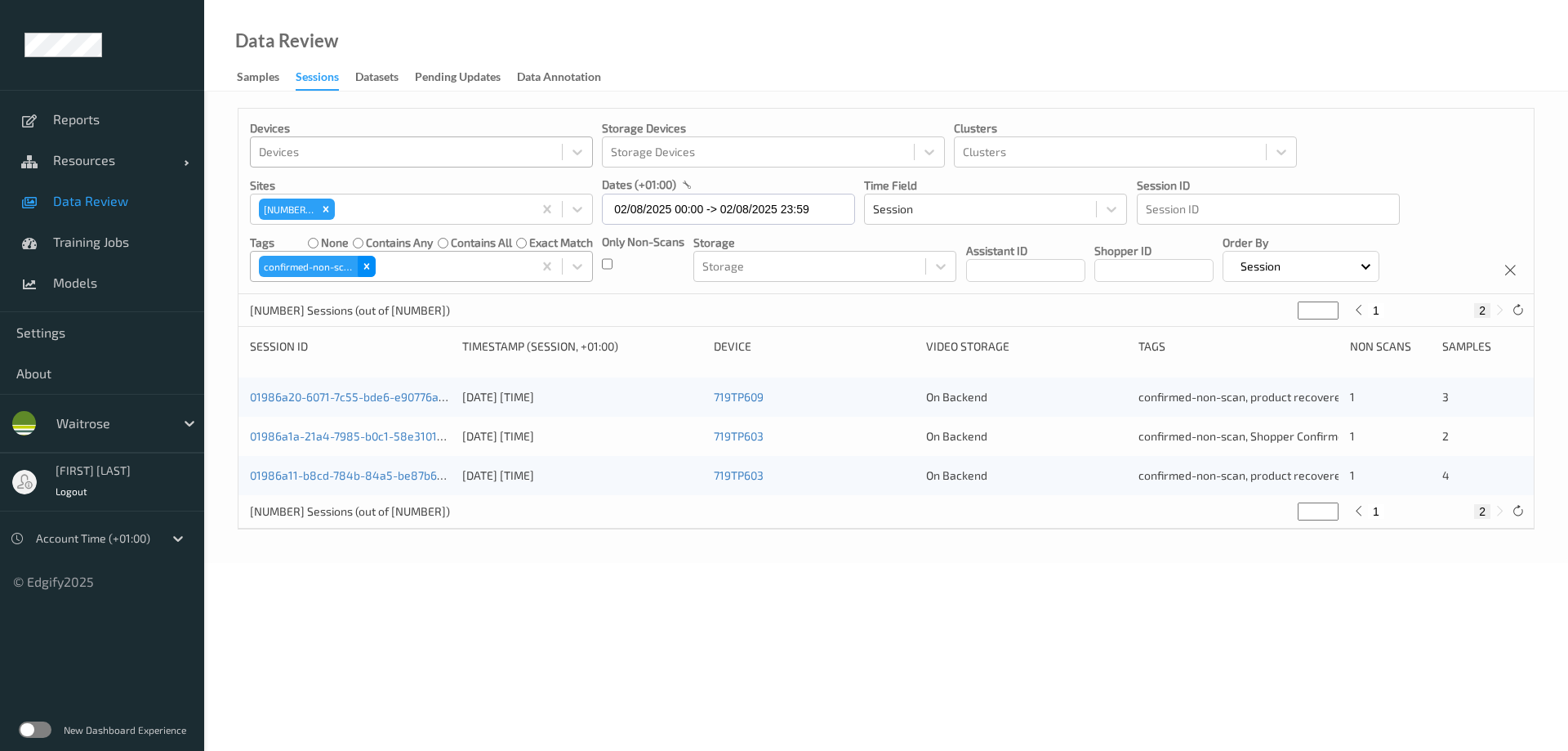 click at bounding box center (367, 266) 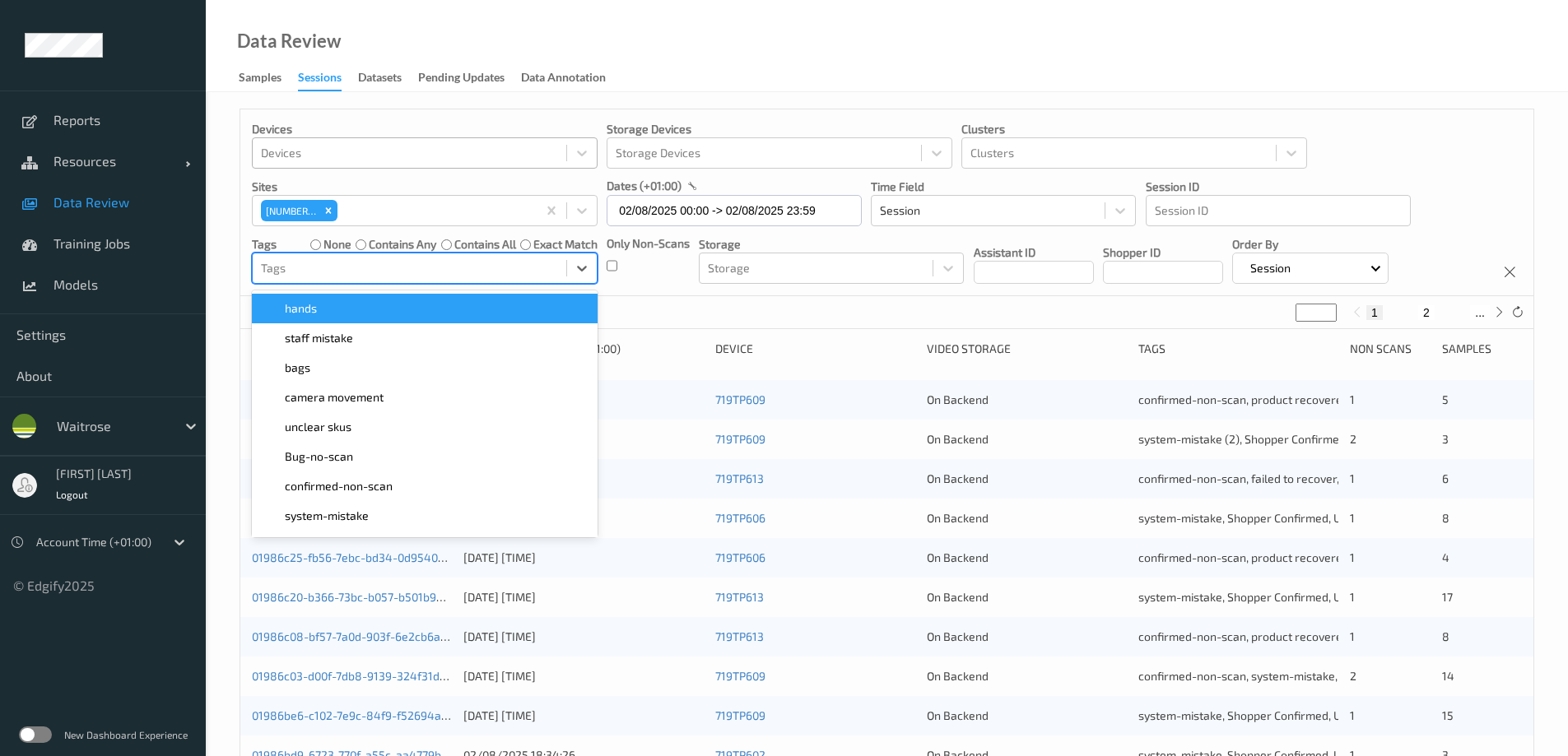 click at bounding box center [409, 268] 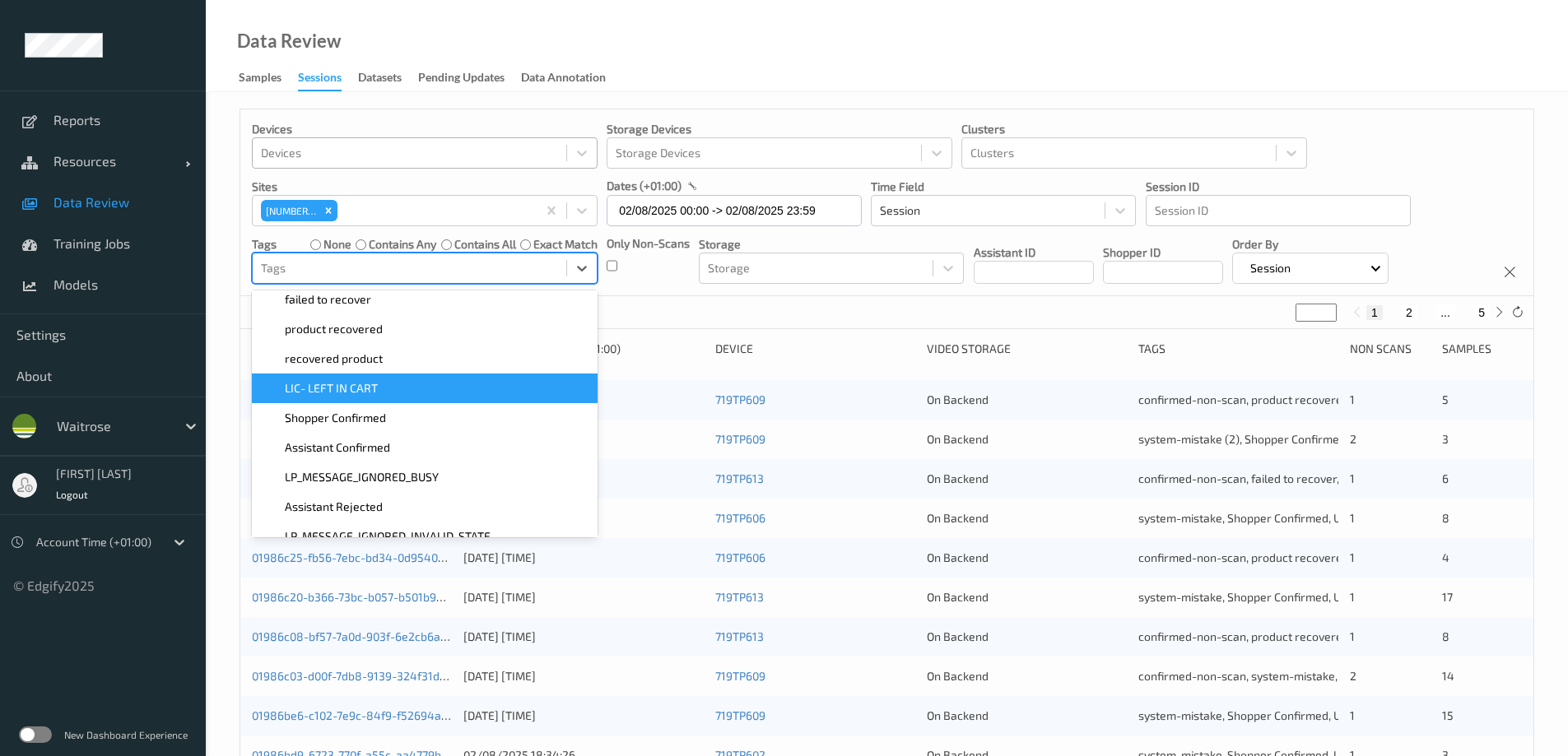 scroll, scrollTop: 247, scrollLeft: 0, axis: vertical 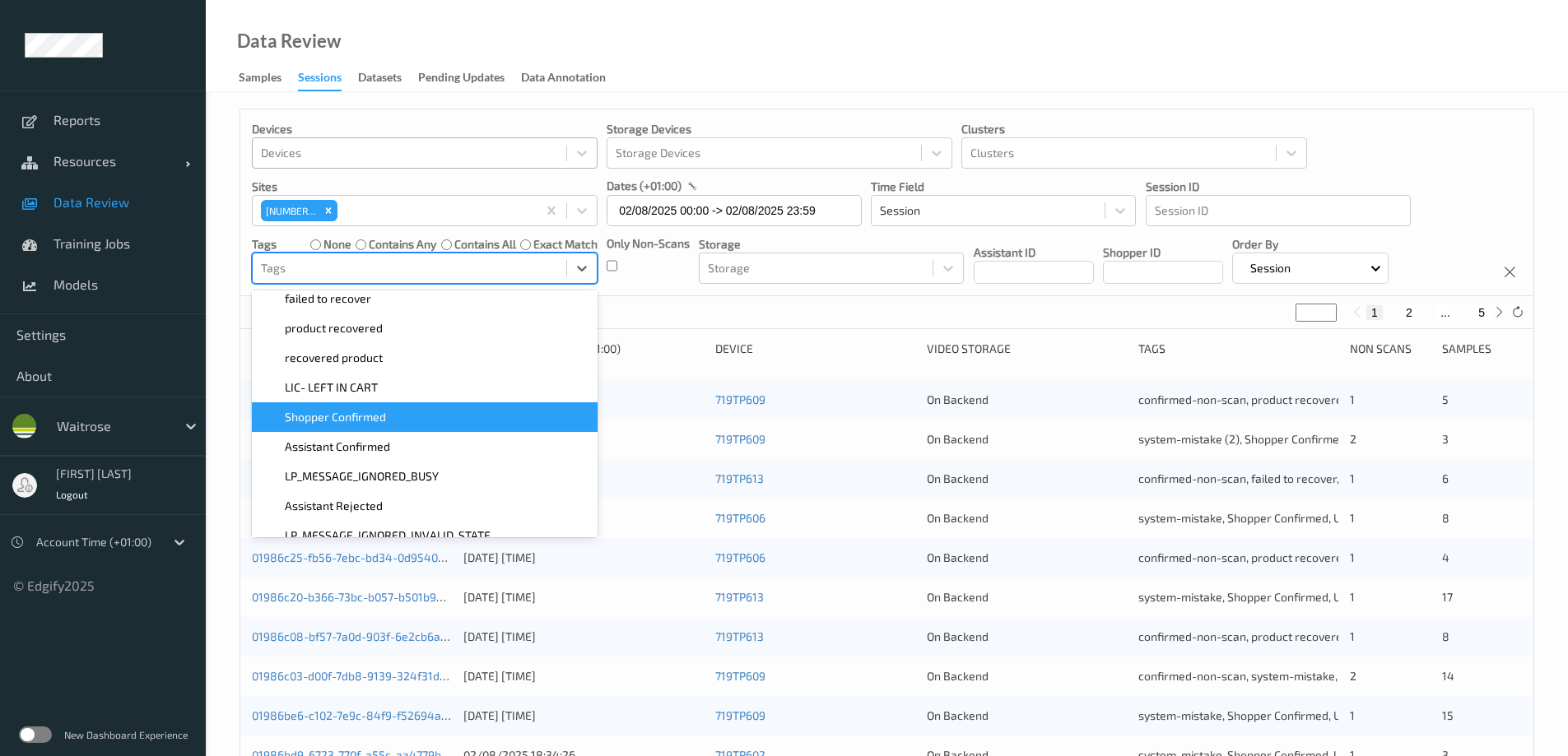 click on "Shopper Confirmed" at bounding box center (425, 417) 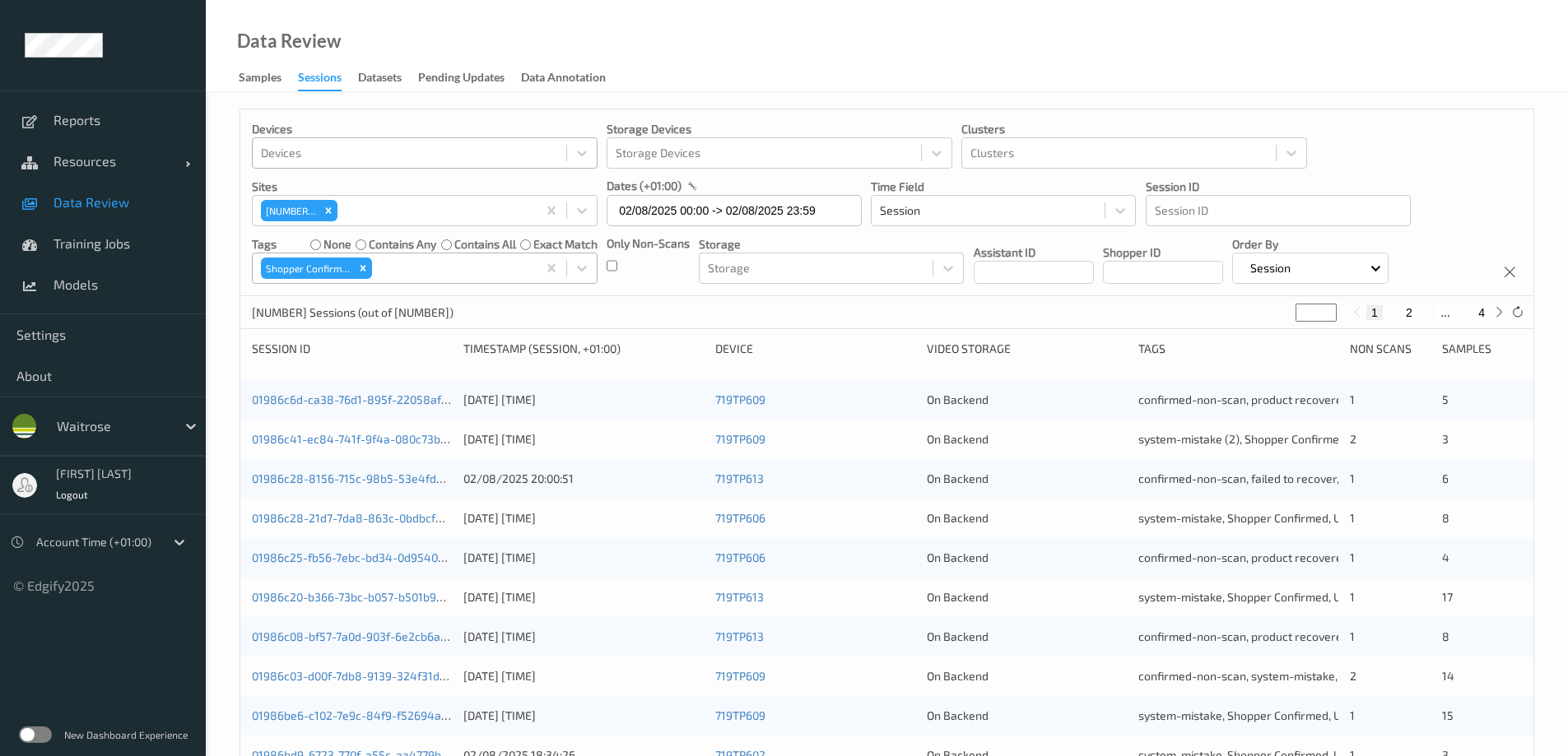 click on "Data Review Samples Sessions Datasets Pending Updates Data Annotation" at bounding box center [886, 46] 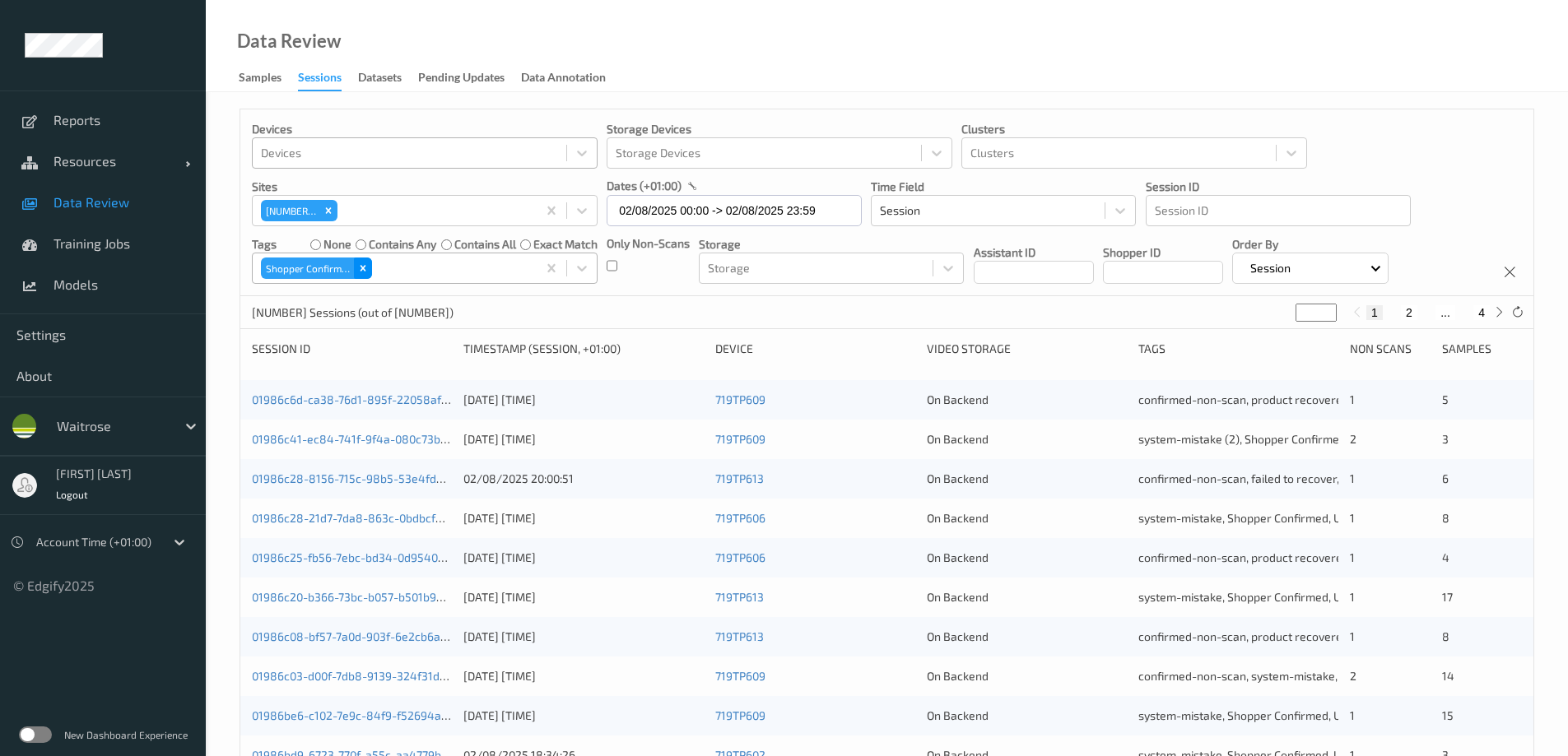click 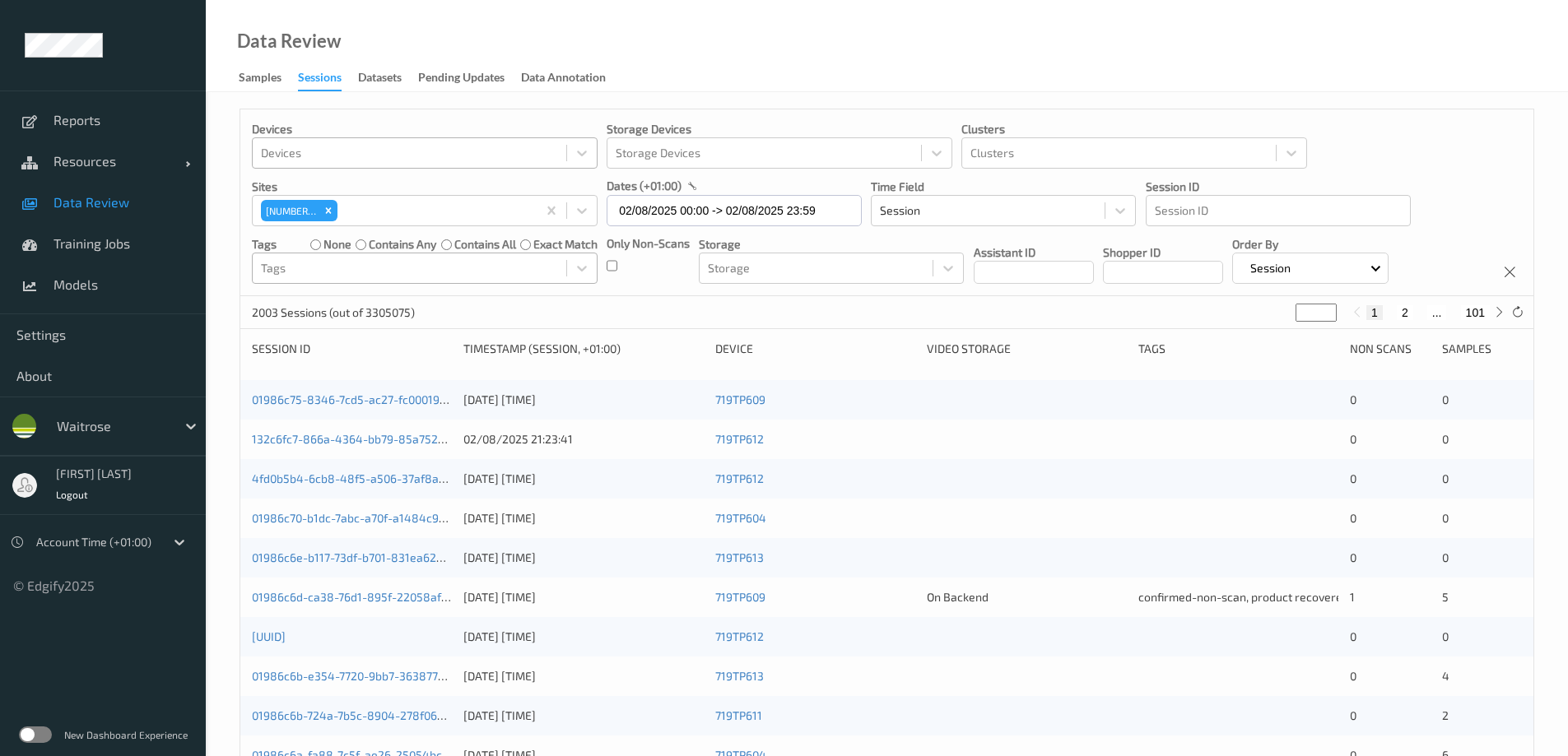 drag, startPoint x: 341, startPoint y: 256, endPoint x: 339, endPoint y: 270, distance: 14.142136 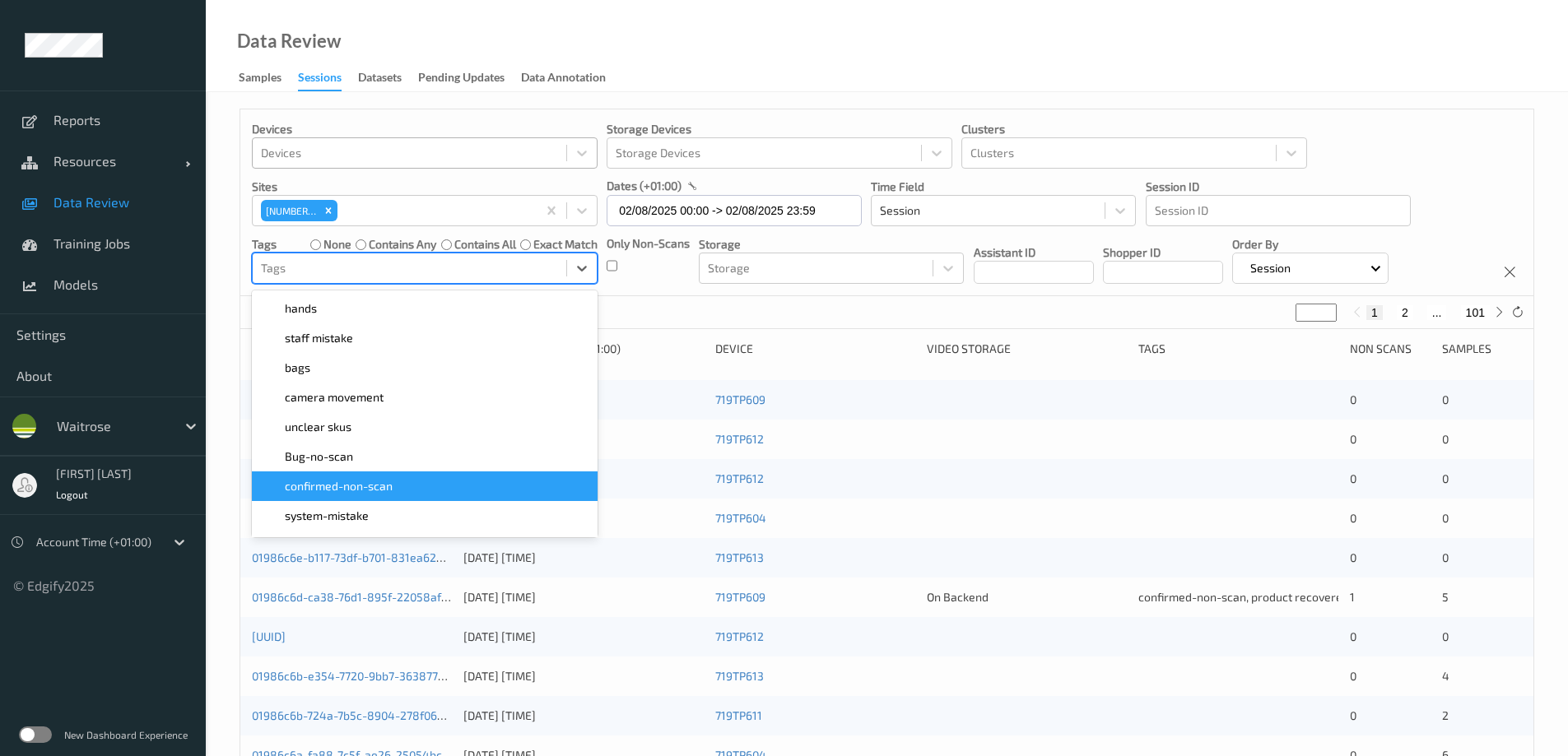 click on "confirmed-non-scan" at bounding box center [338, 486] 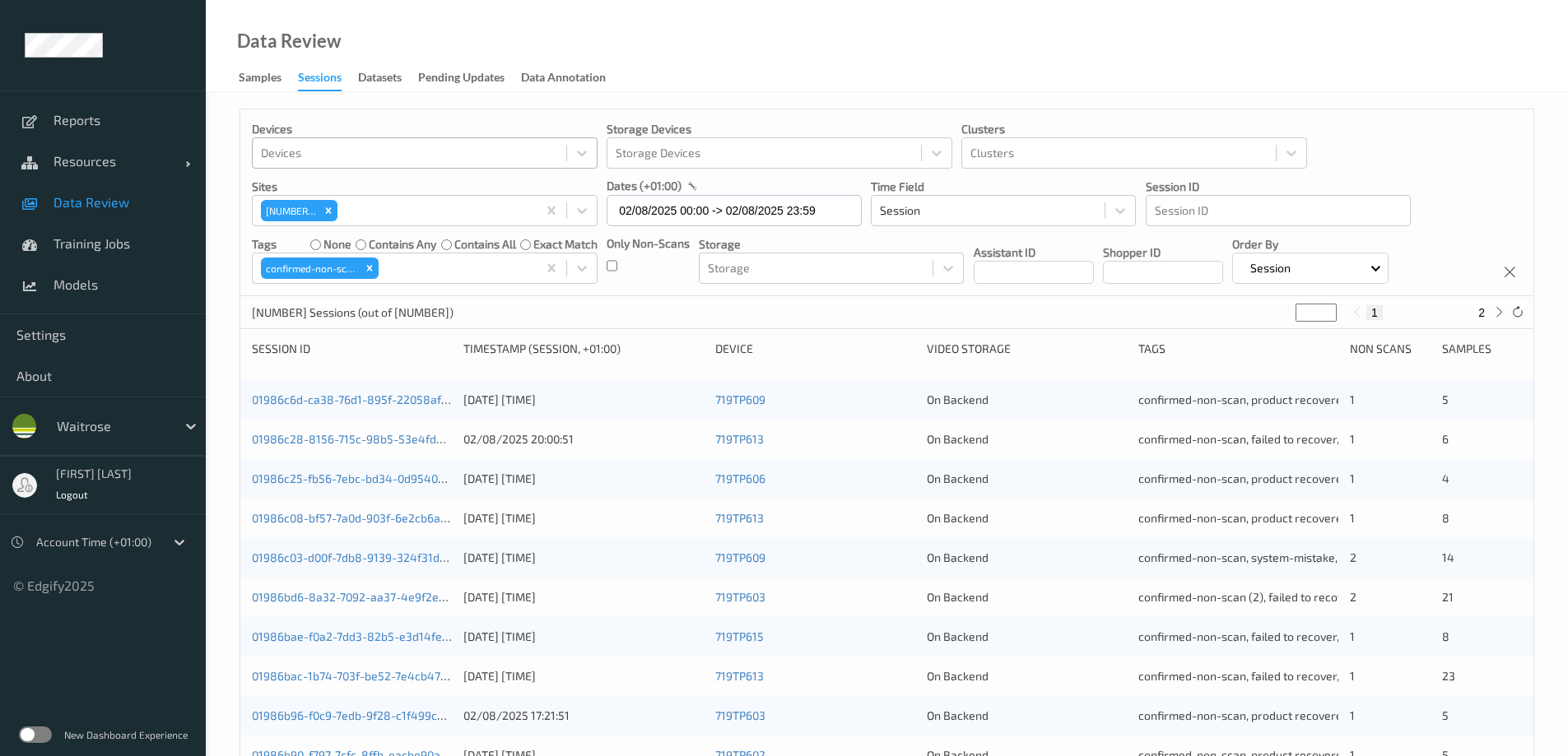 click on "Data Review Samples Sessions Datasets Pending Updates Data Annotation" at bounding box center (886, 46) 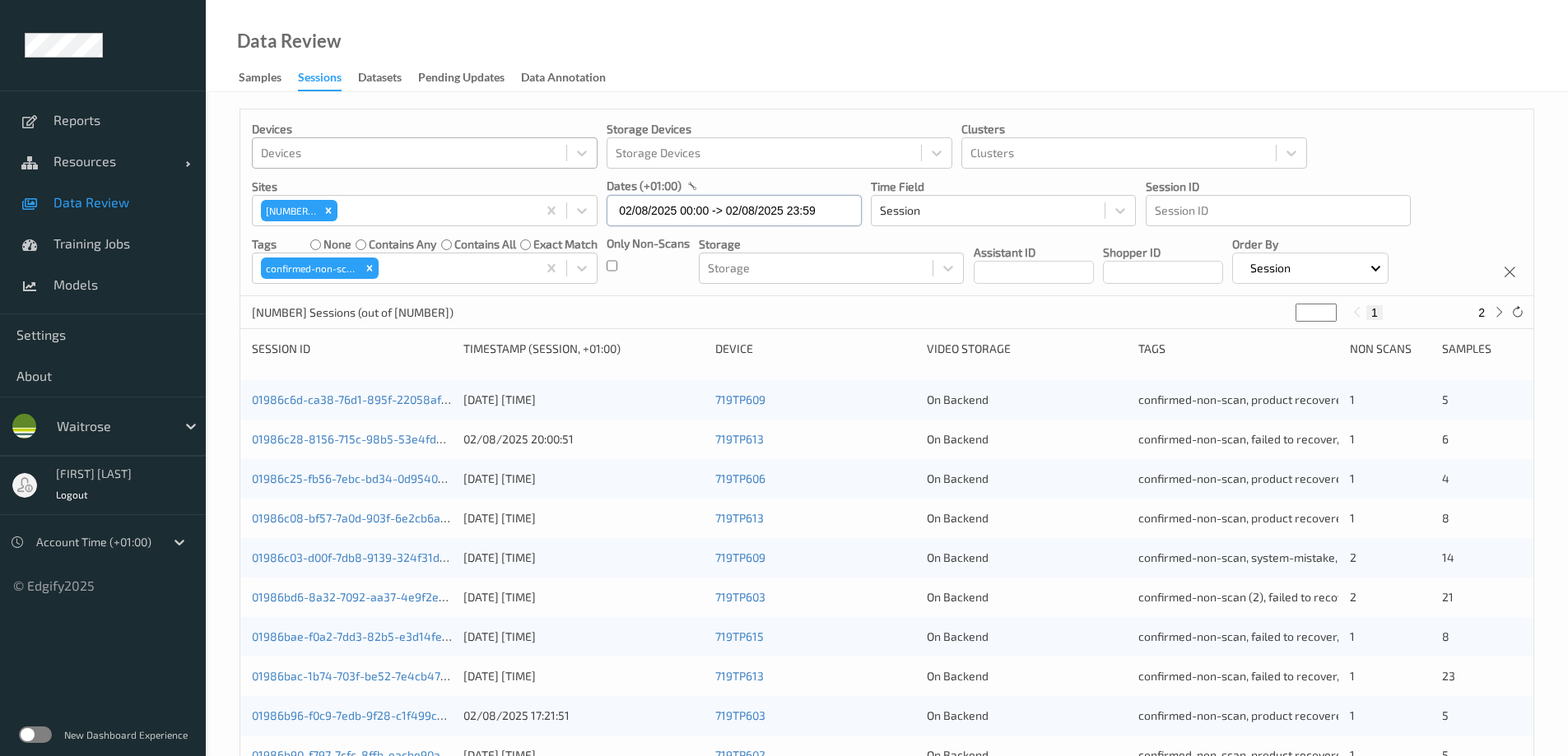 click on "02/08/2025 00:00 -> 02/08/2025 23:59" at bounding box center (734, 211) 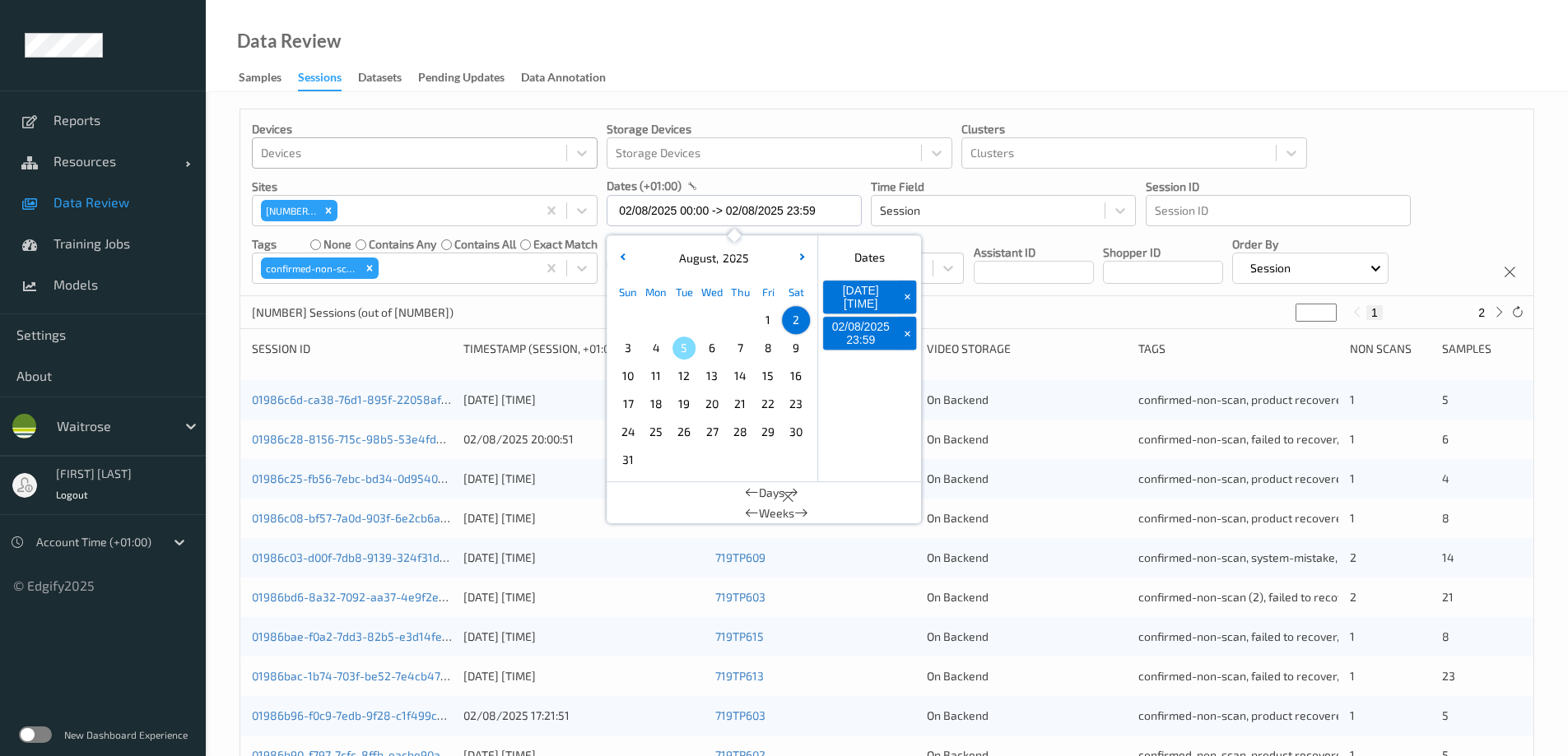 click on "1" at bounding box center (768, 320) 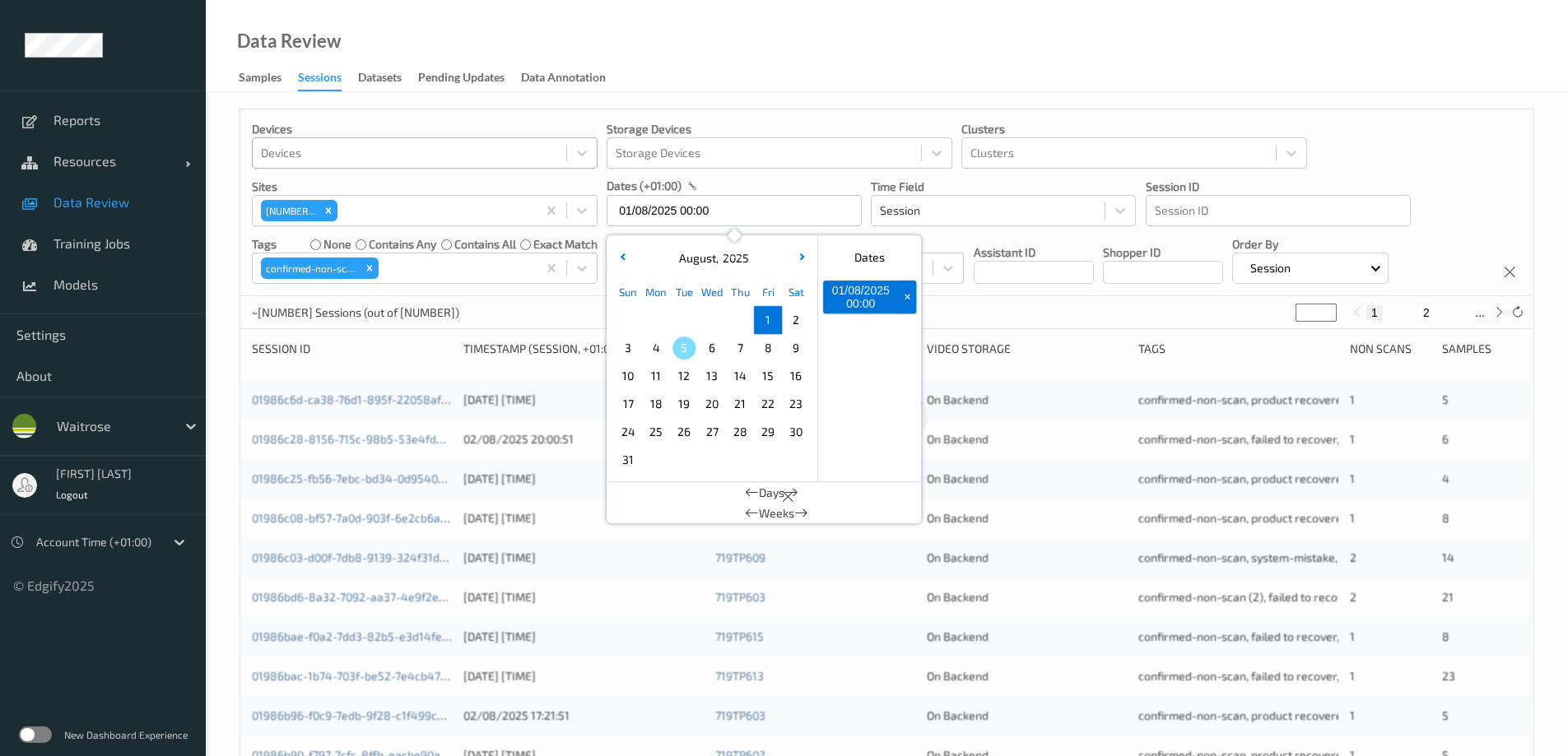 click on "1" at bounding box center [768, 320] 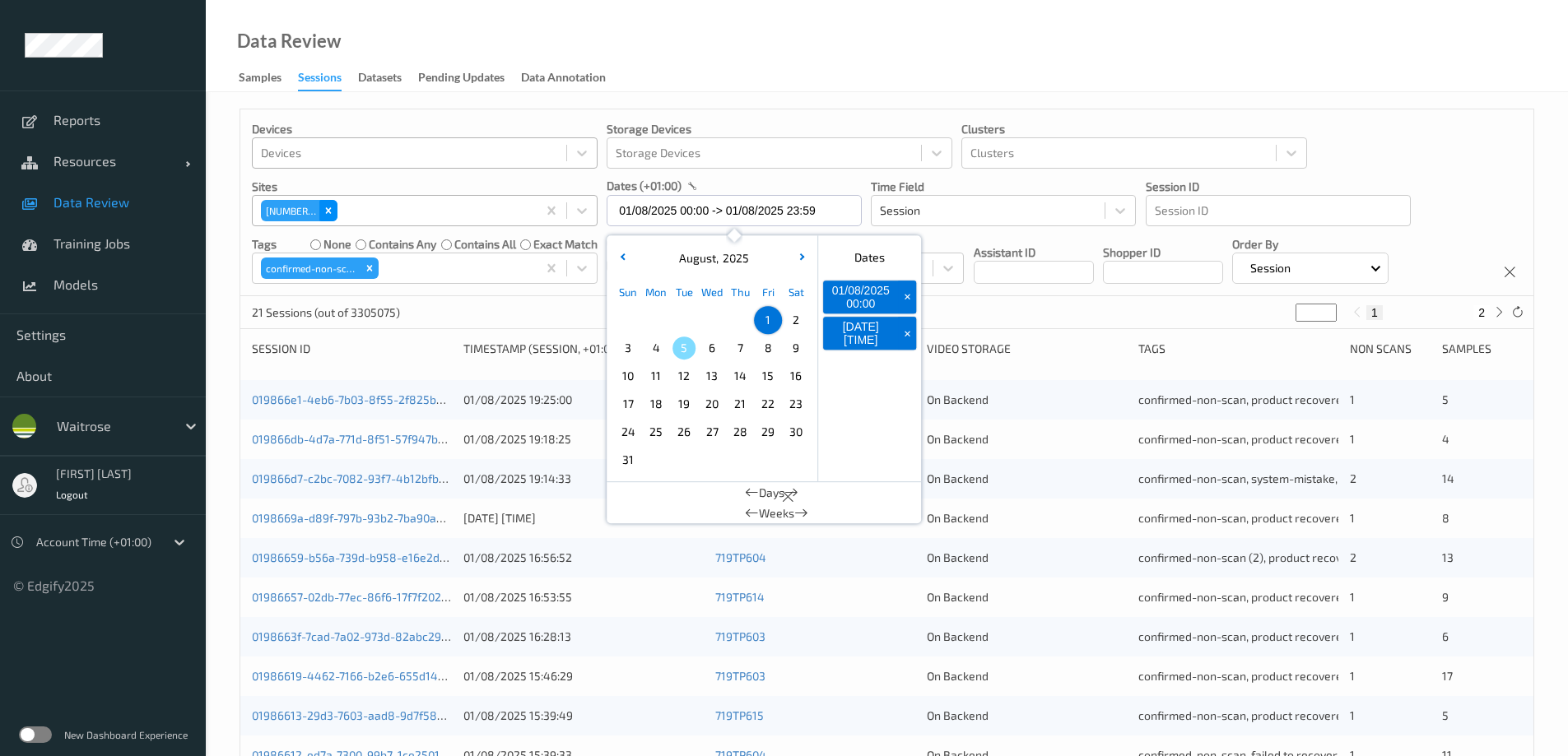 click 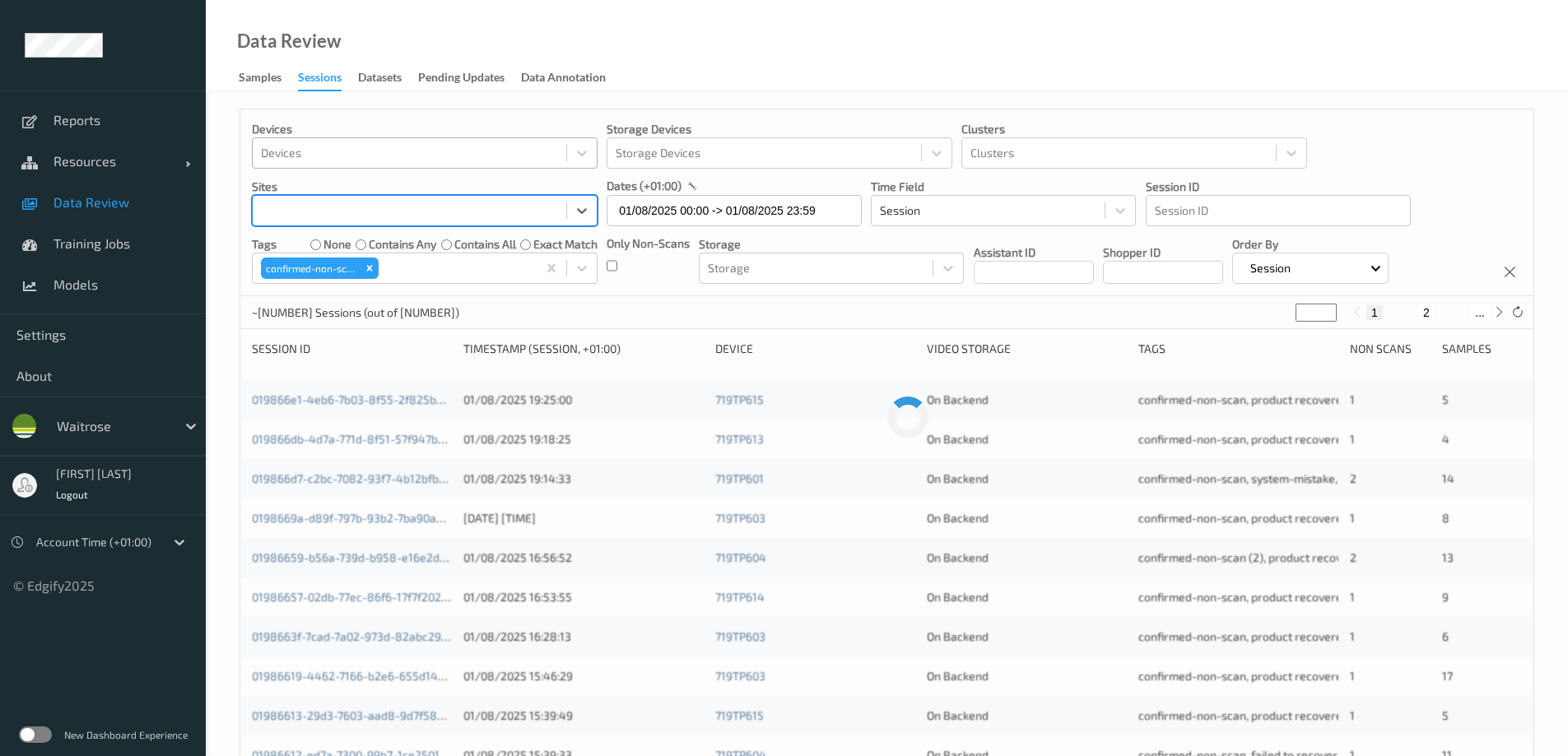 click at bounding box center (409, 211) 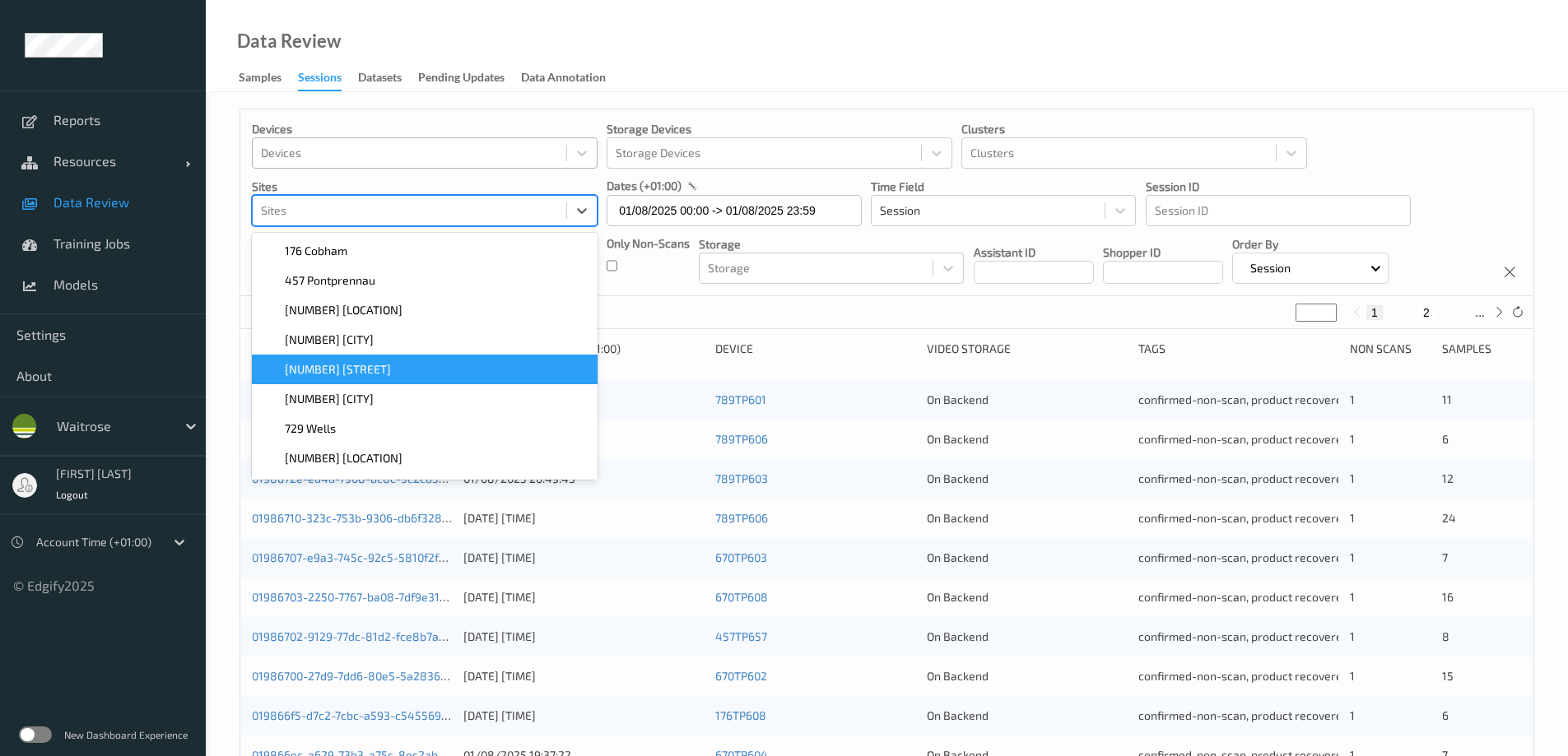 click on "[NUMBER] [STREET]" at bounding box center [425, 369] 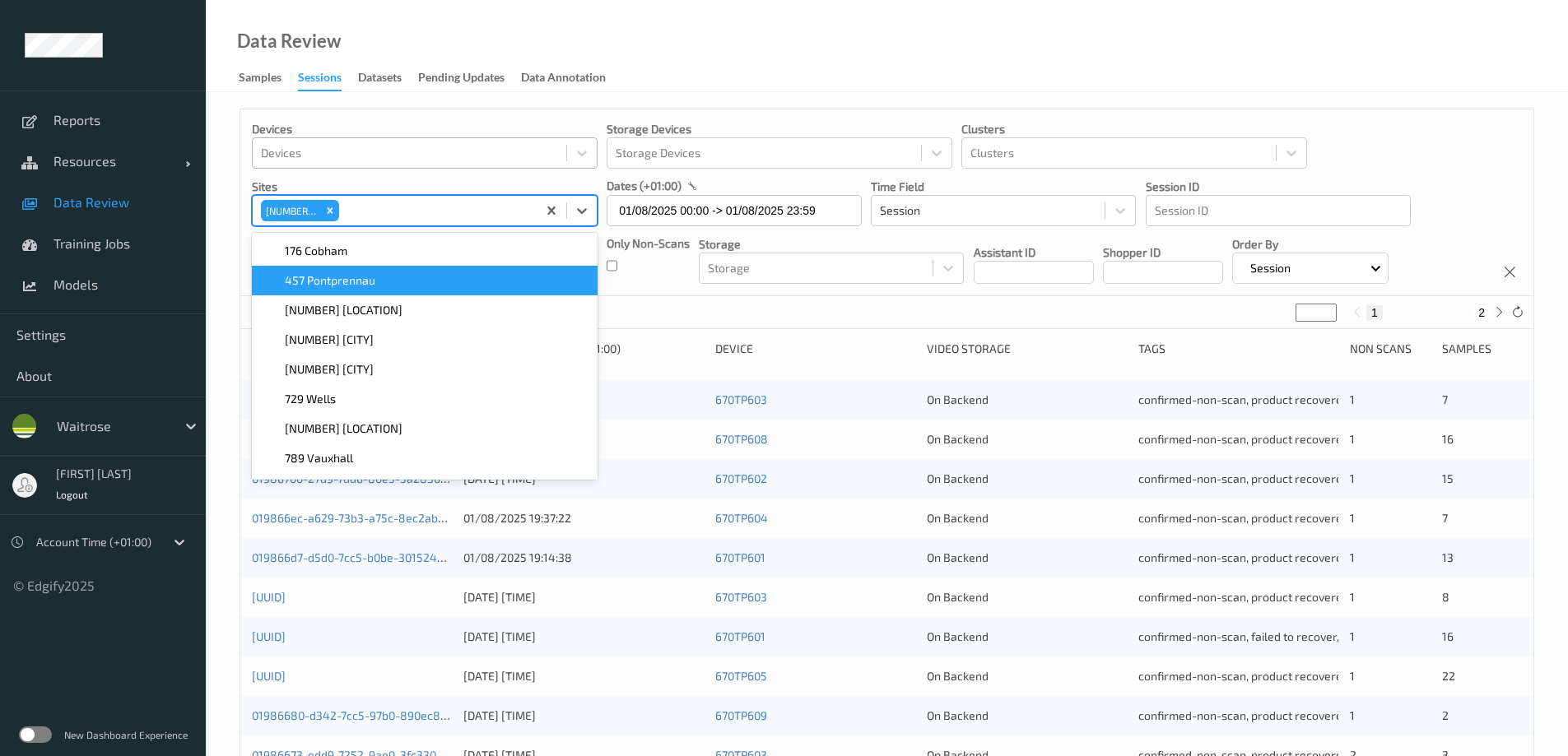 drag, startPoint x: 504, startPoint y: 44, endPoint x: 516, endPoint y: 42, distance: 12.165525 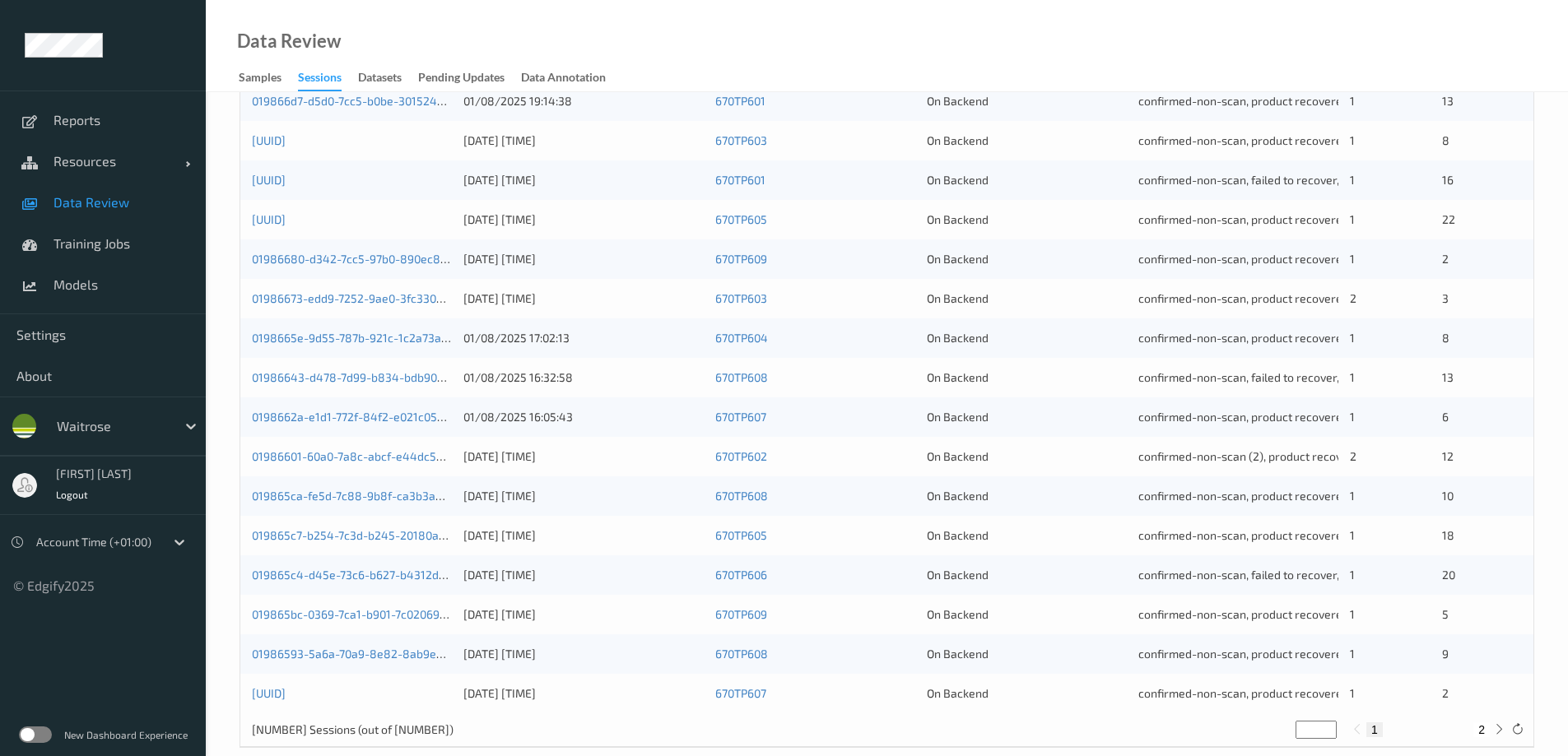 scroll, scrollTop: 482, scrollLeft: 0, axis: vertical 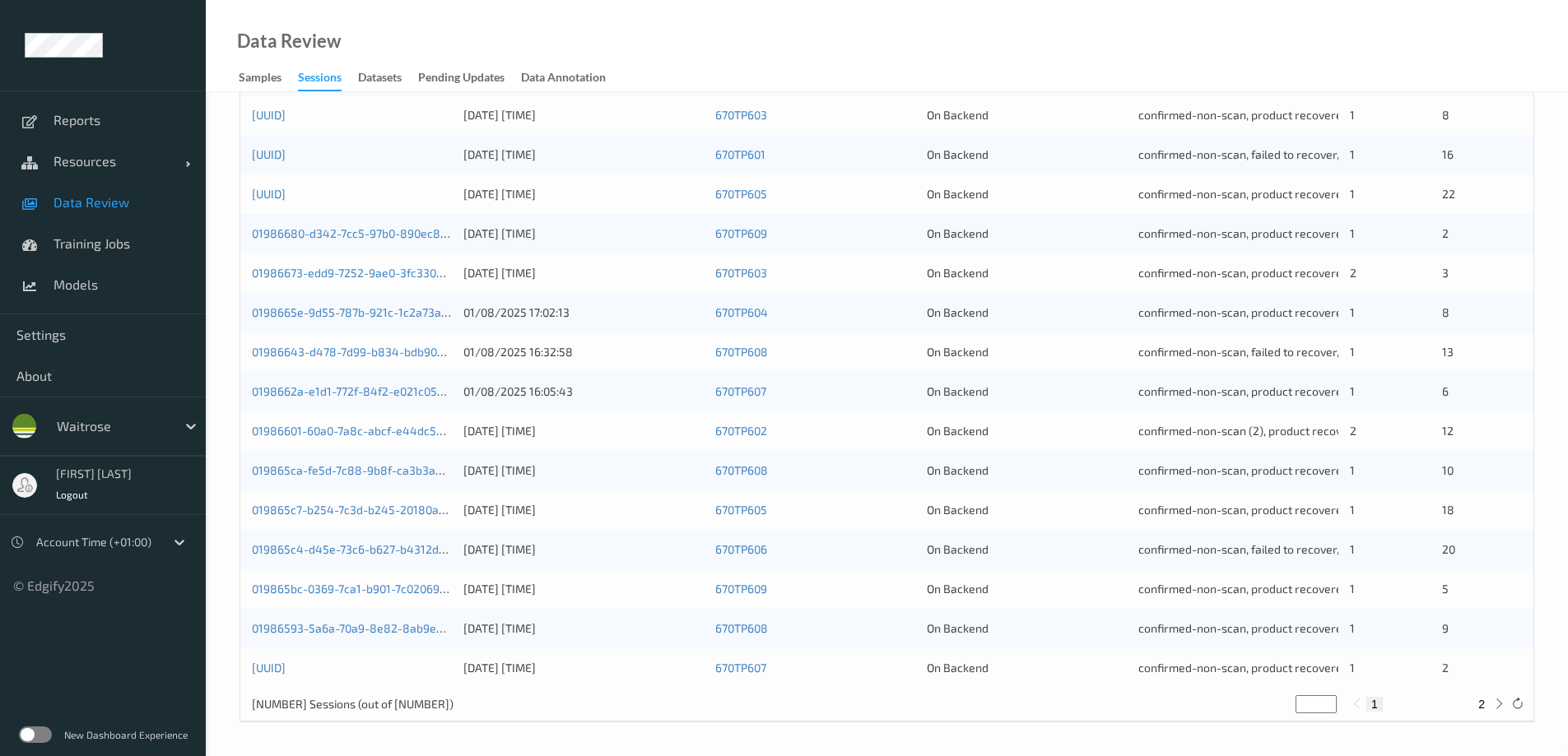 click on "2" at bounding box center [1482, 704] 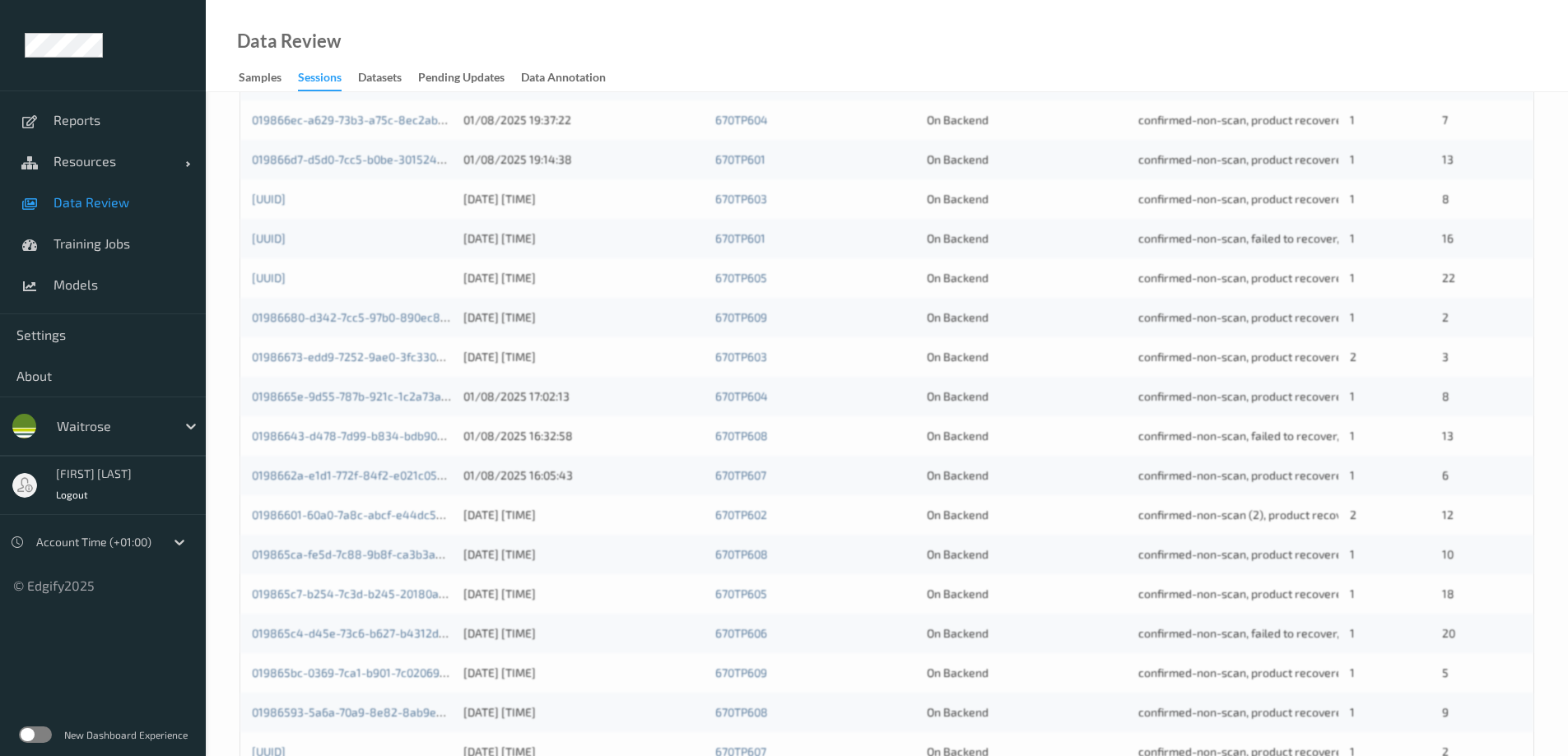 scroll, scrollTop: 0, scrollLeft: 0, axis: both 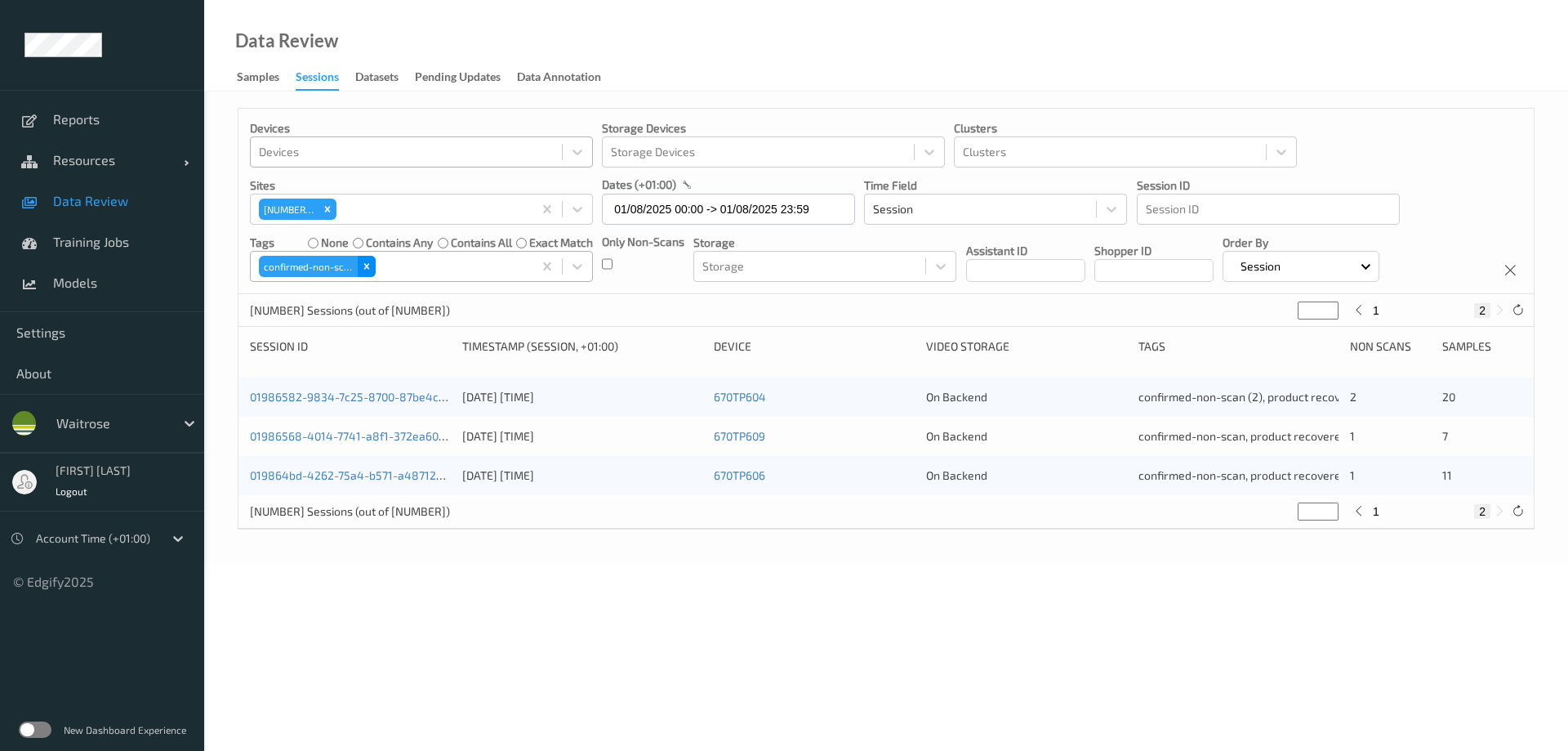 click 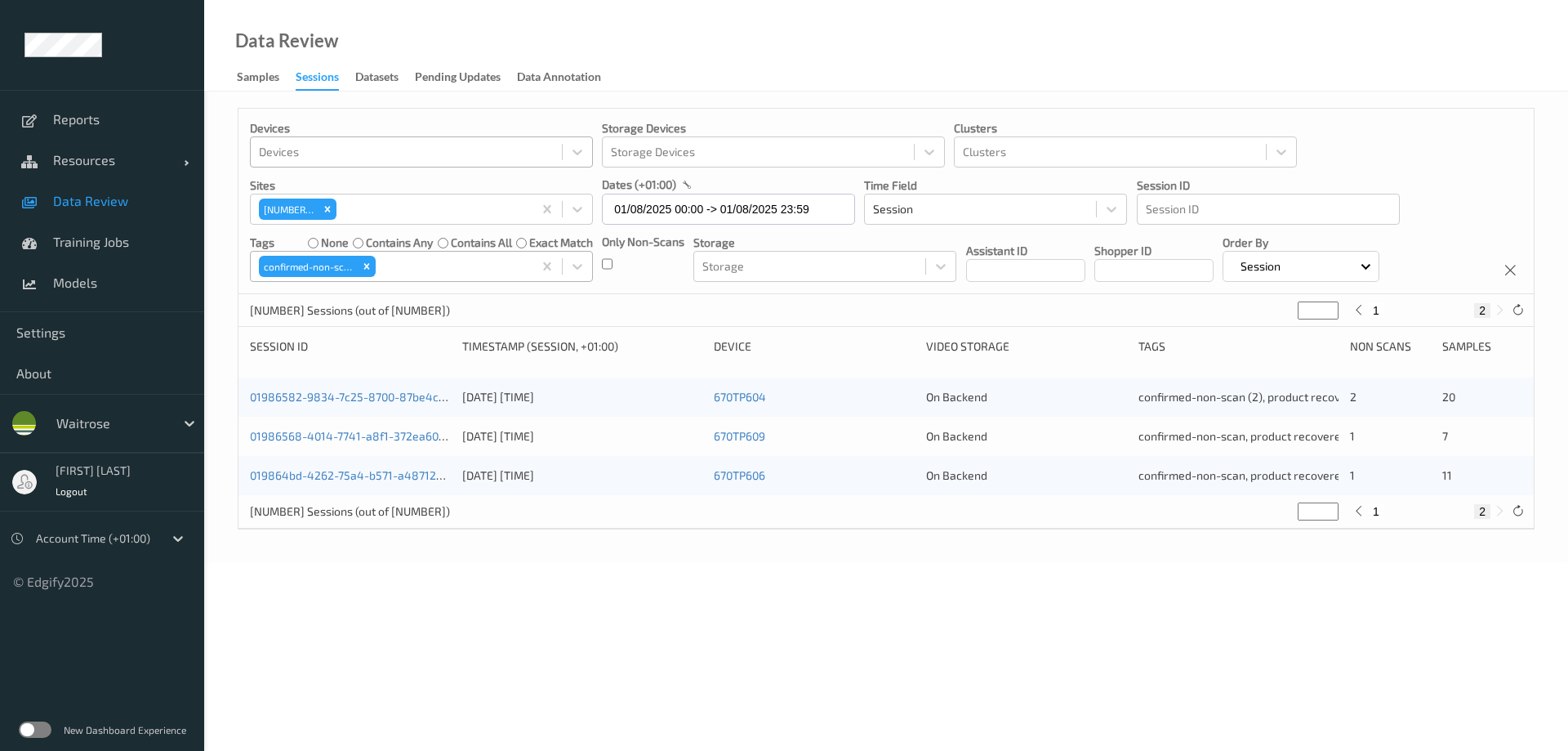 type on "*" 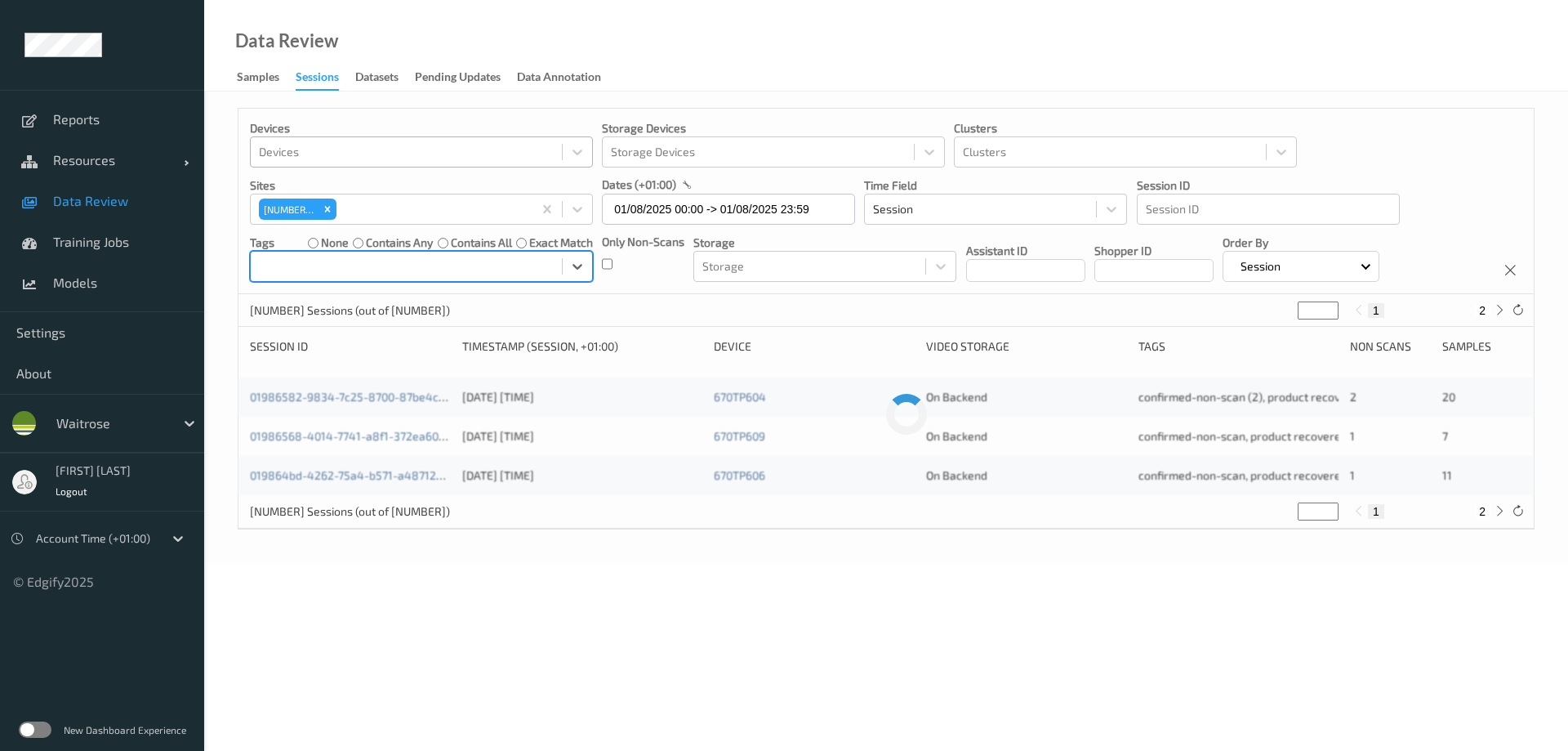 click at bounding box center (406, 266) 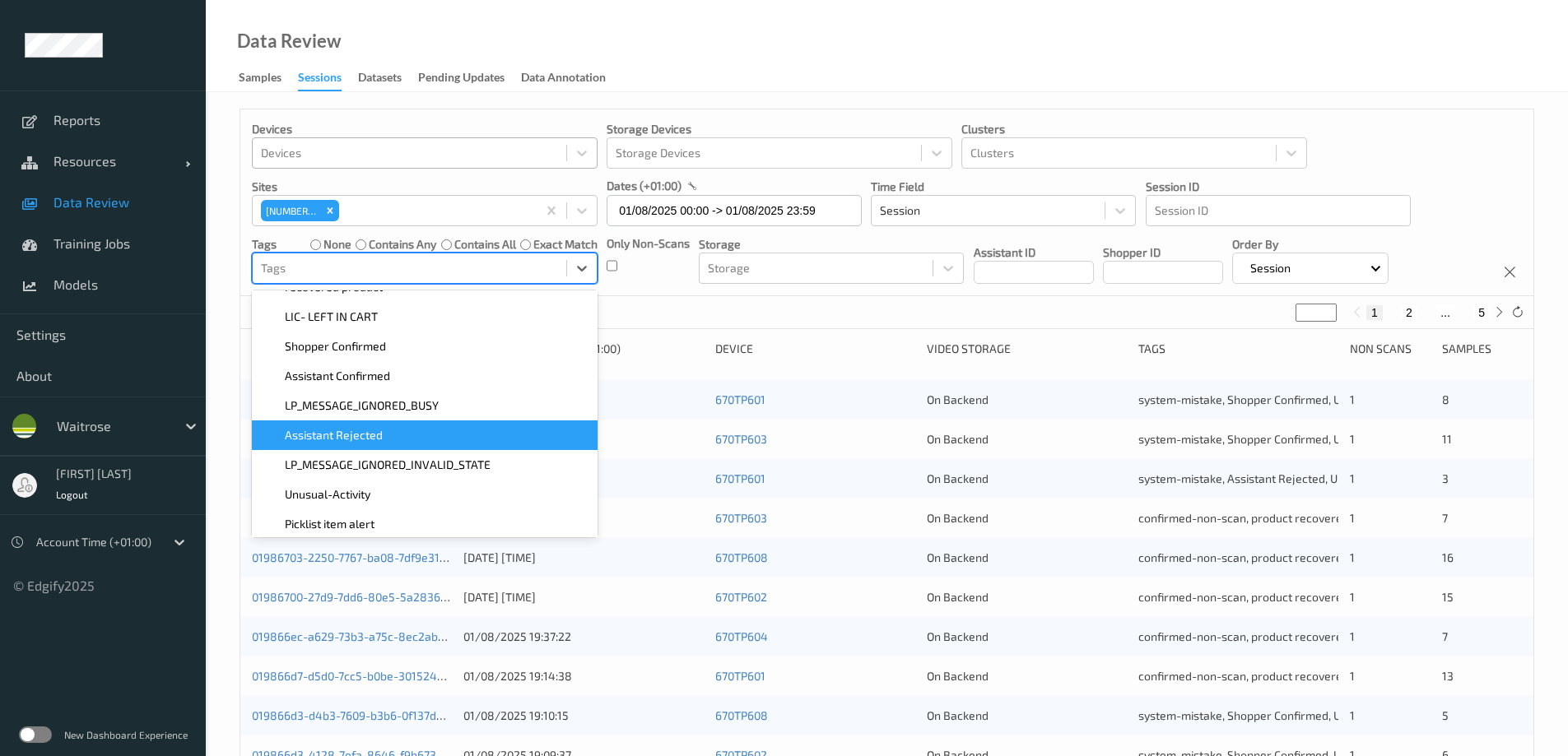 scroll, scrollTop: 329, scrollLeft: 0, axis: vertical 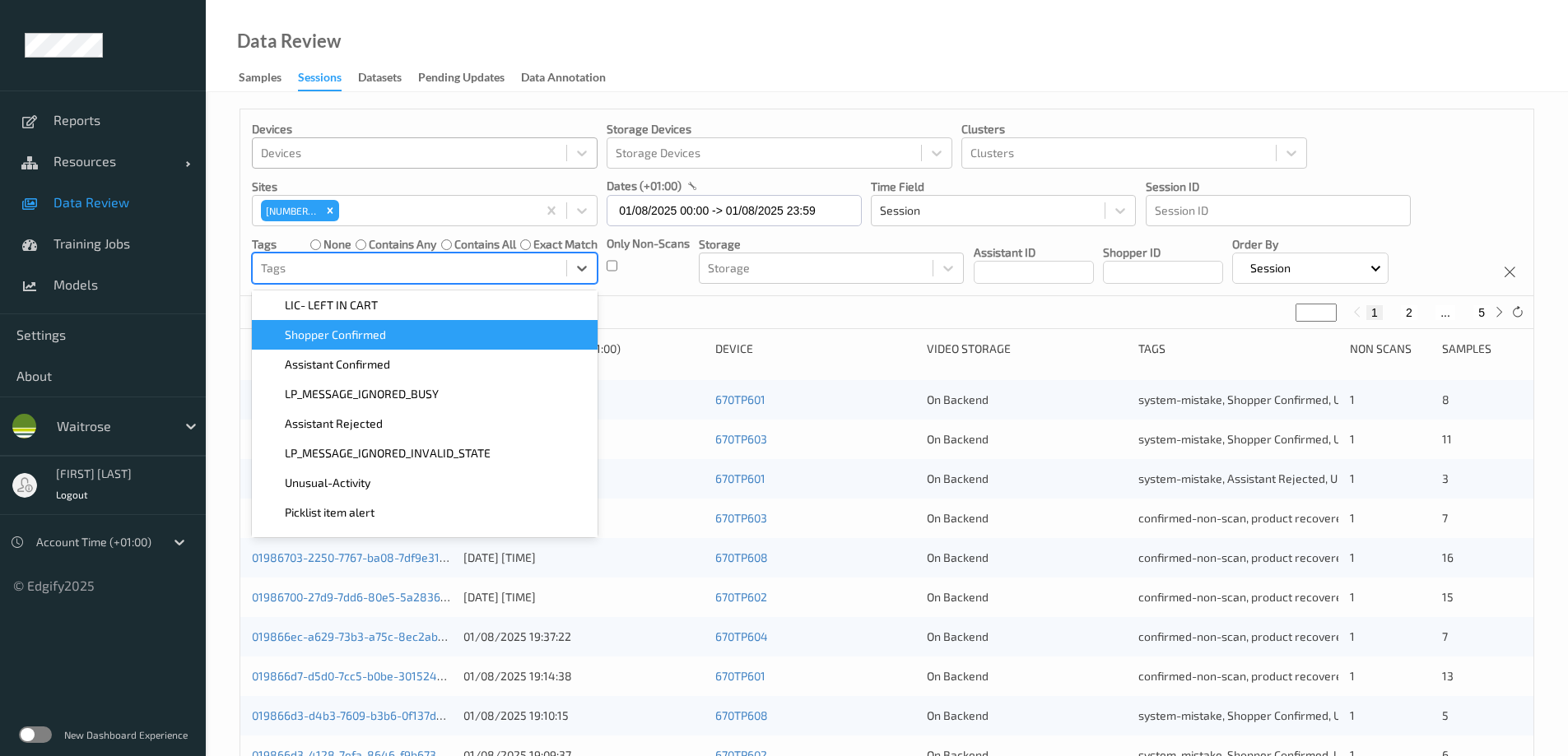 click on "Shopper Confirmed" at bounding box center (425, 335) 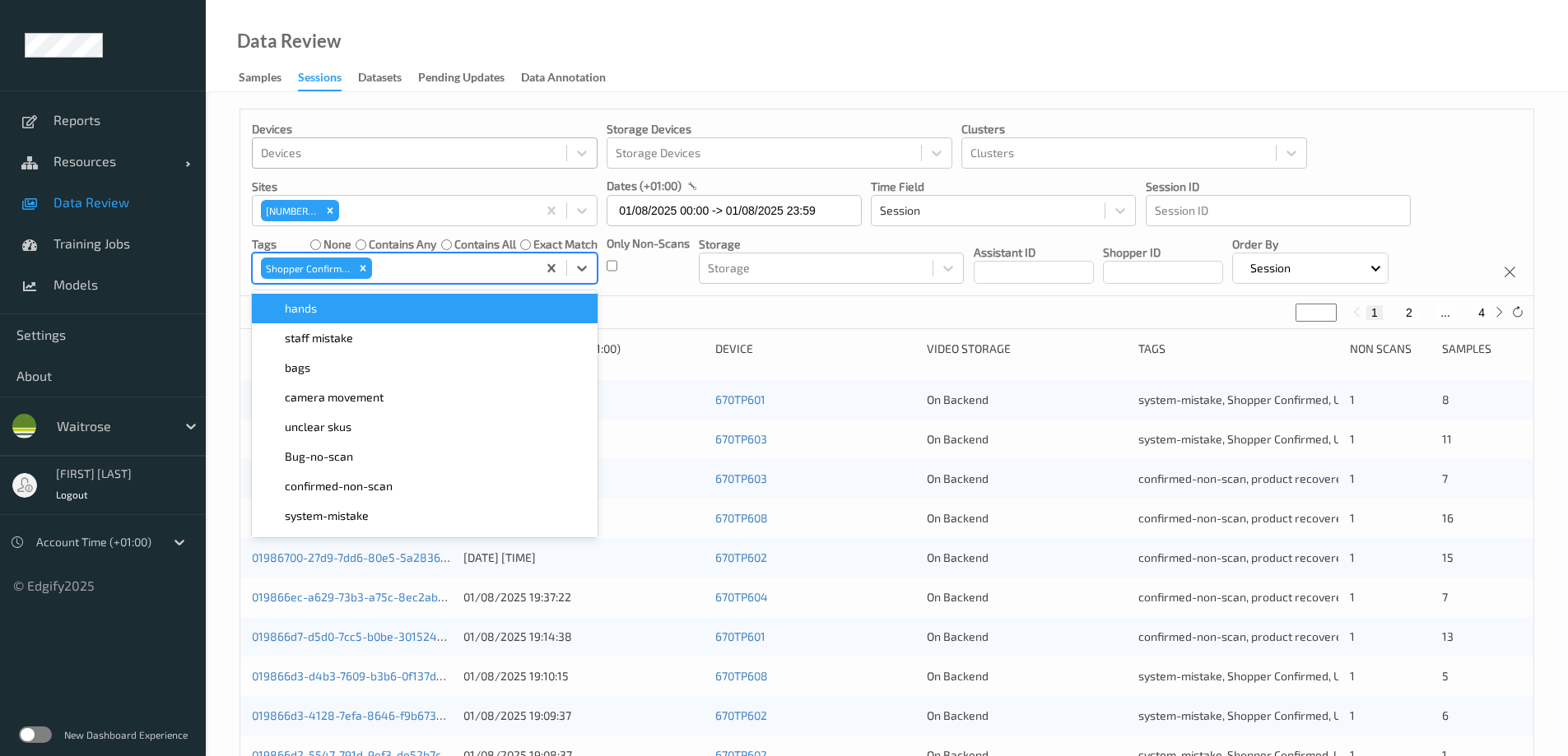 click on "Data Review Samples Sessions Datasets Pending Updates Data Annotation" at bounding box center [886, 46] 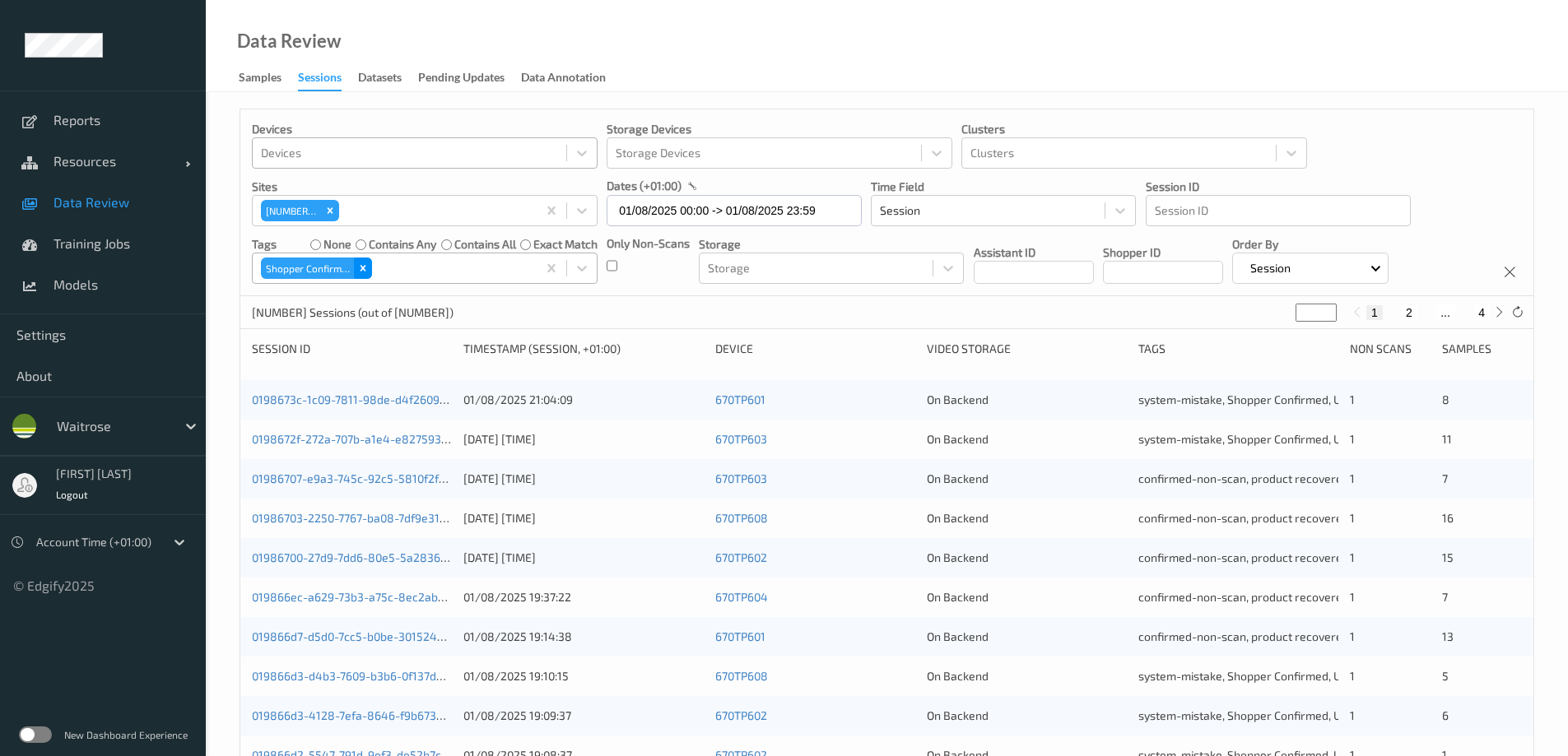 click 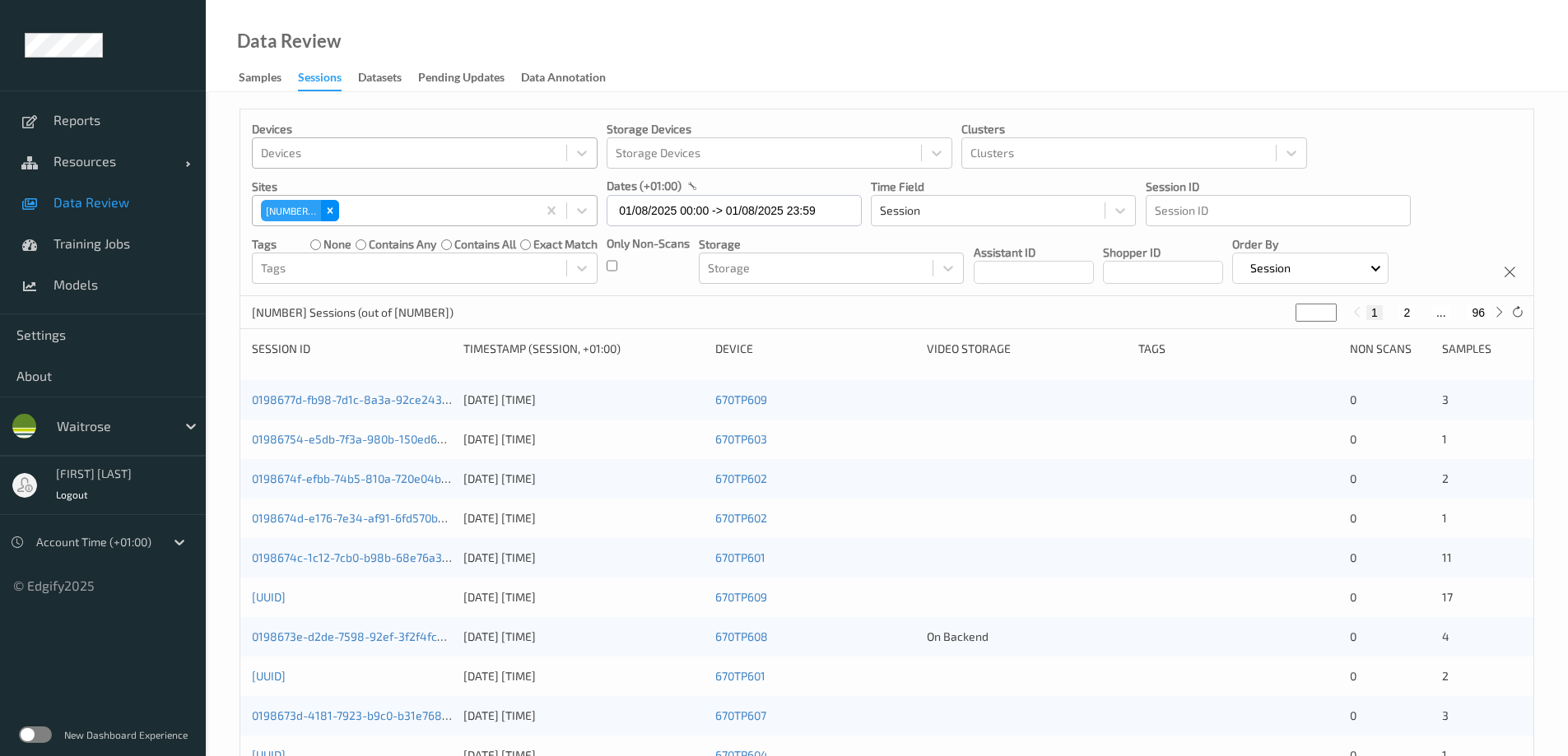click 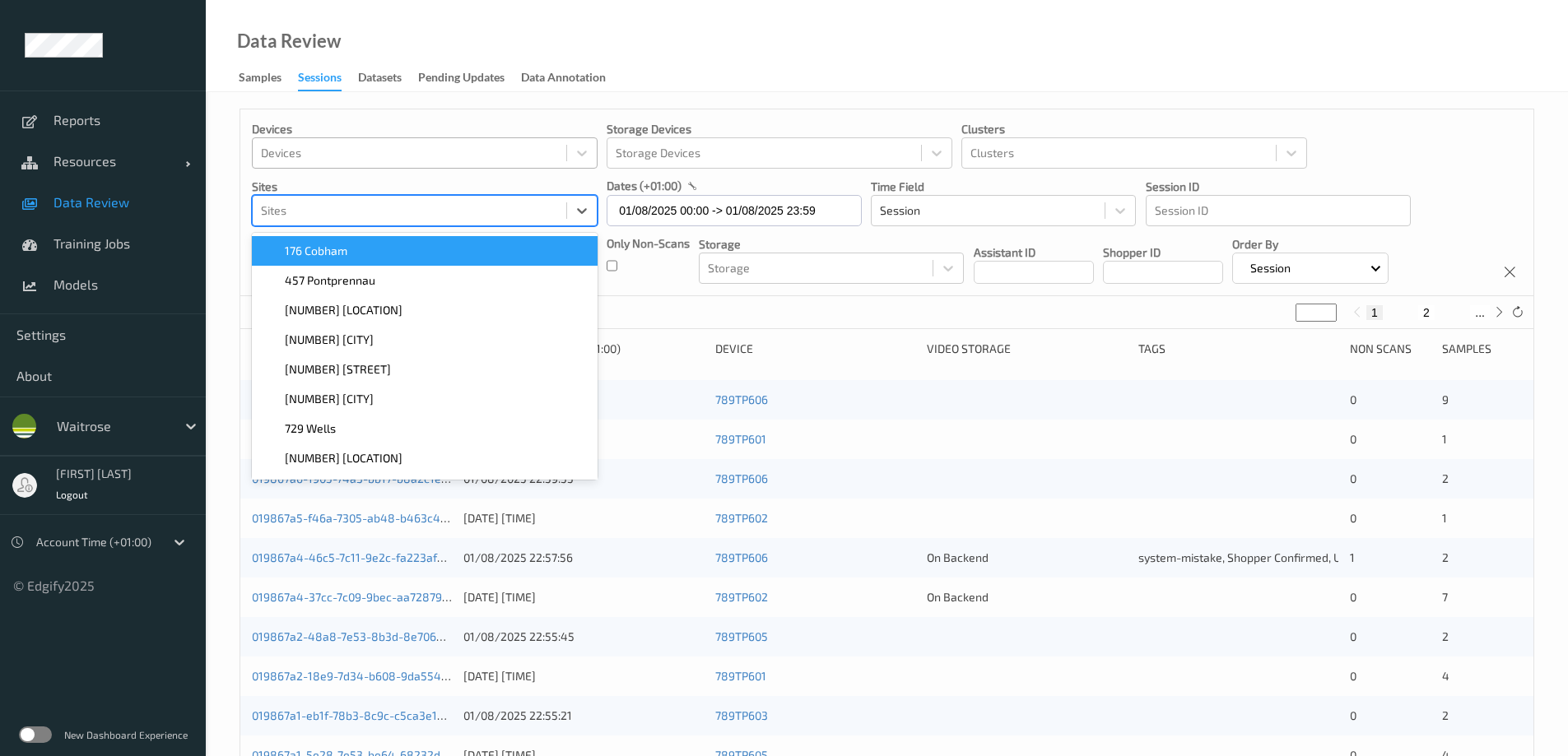 click at bounding box center (409, 211) 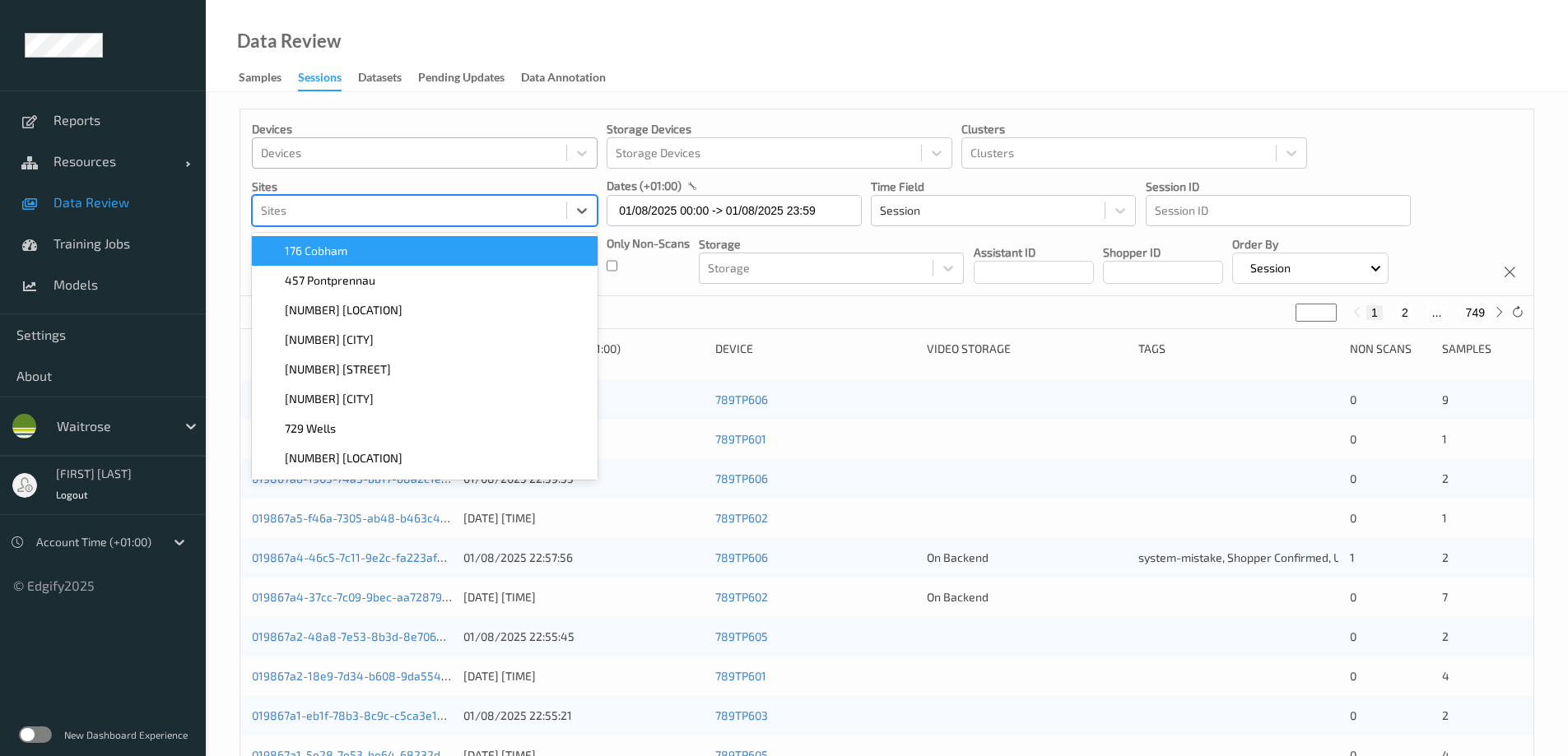 click on "176 Cobham" at bounding box center (425, 251) 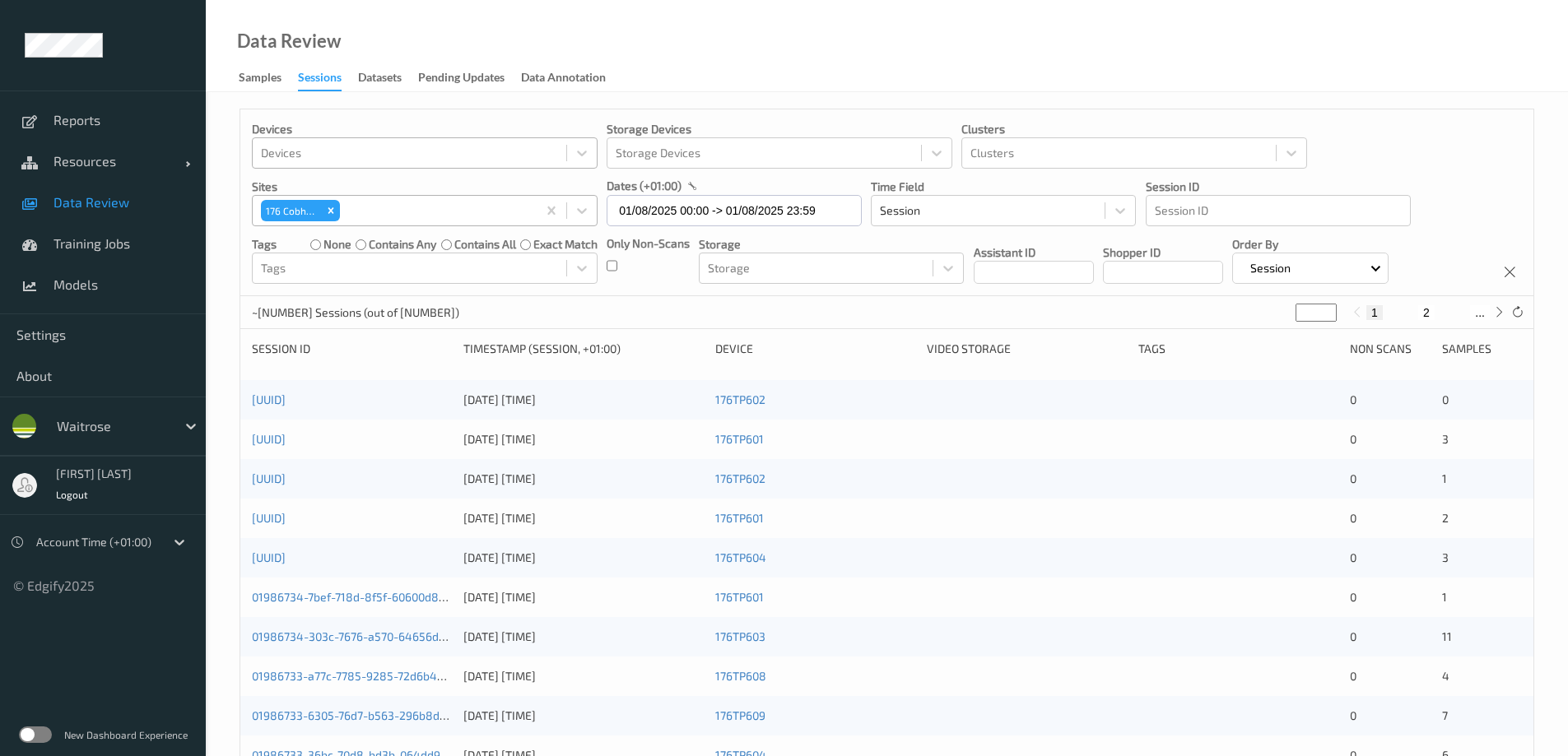 click on "Data Review Samples Sessions Datasets Pending Updates Data Annotation" at bounding box center (886, 46) 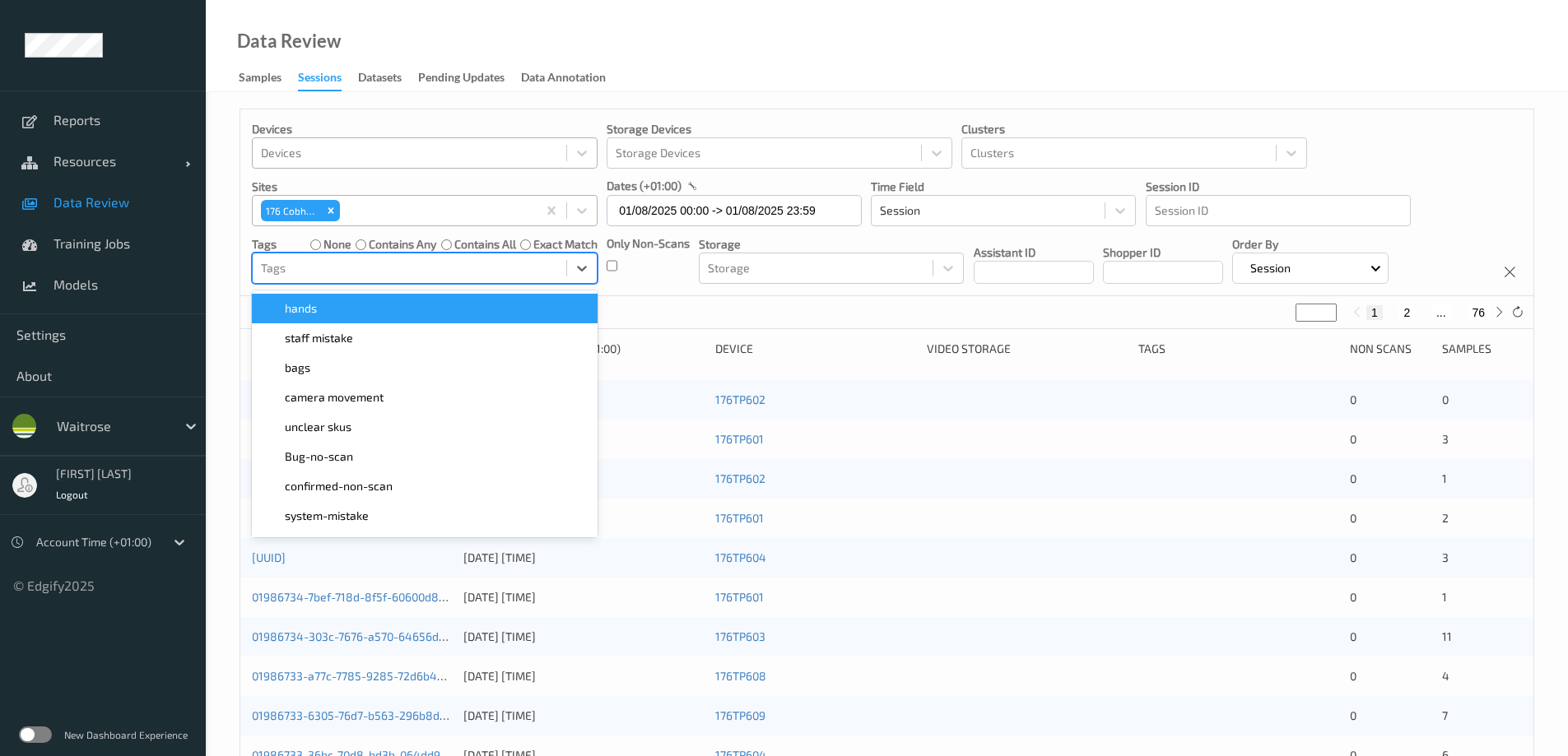 click at bounding box center (409, 268) 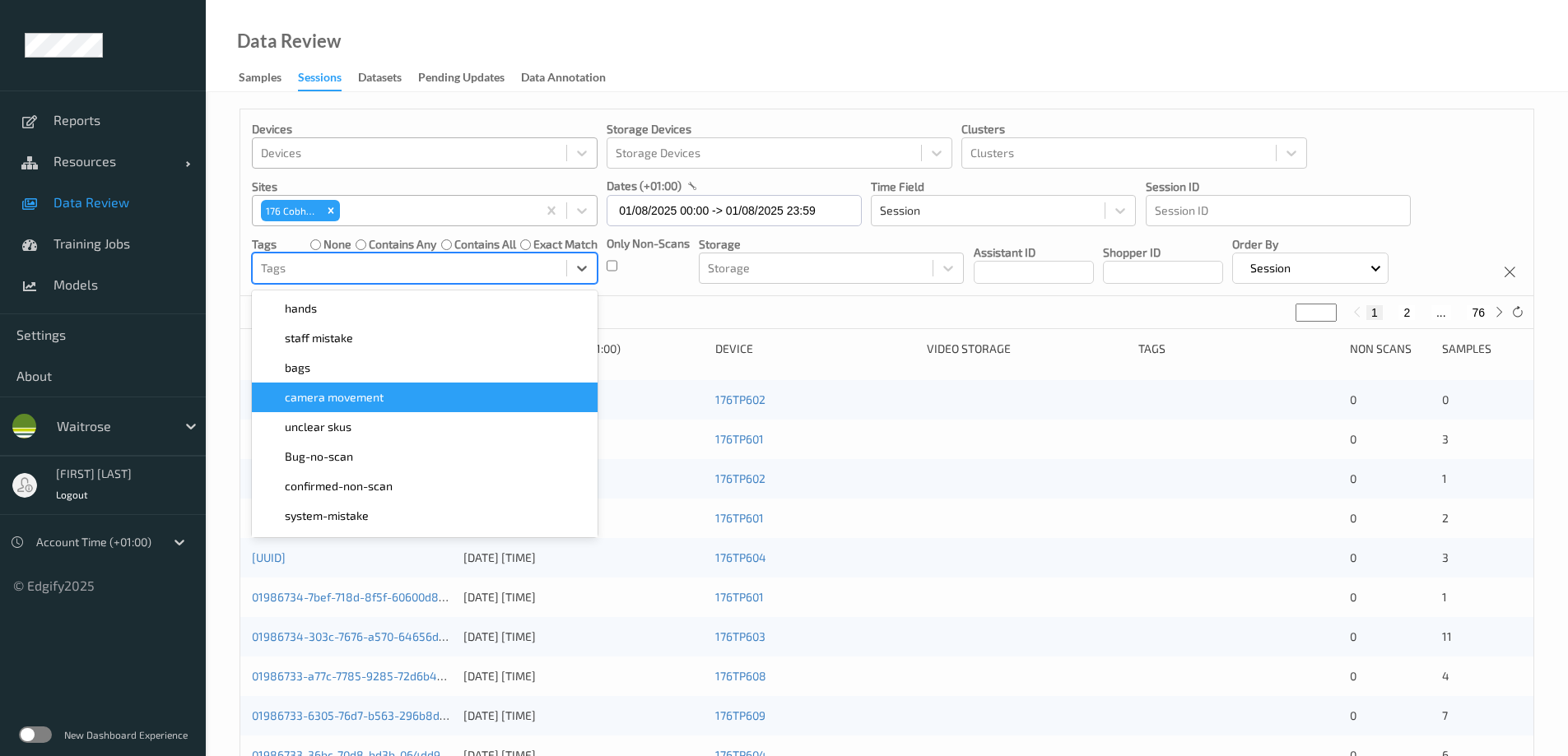 scroll, scrollTop: 82, scrollLeft: 0, axis: vertical 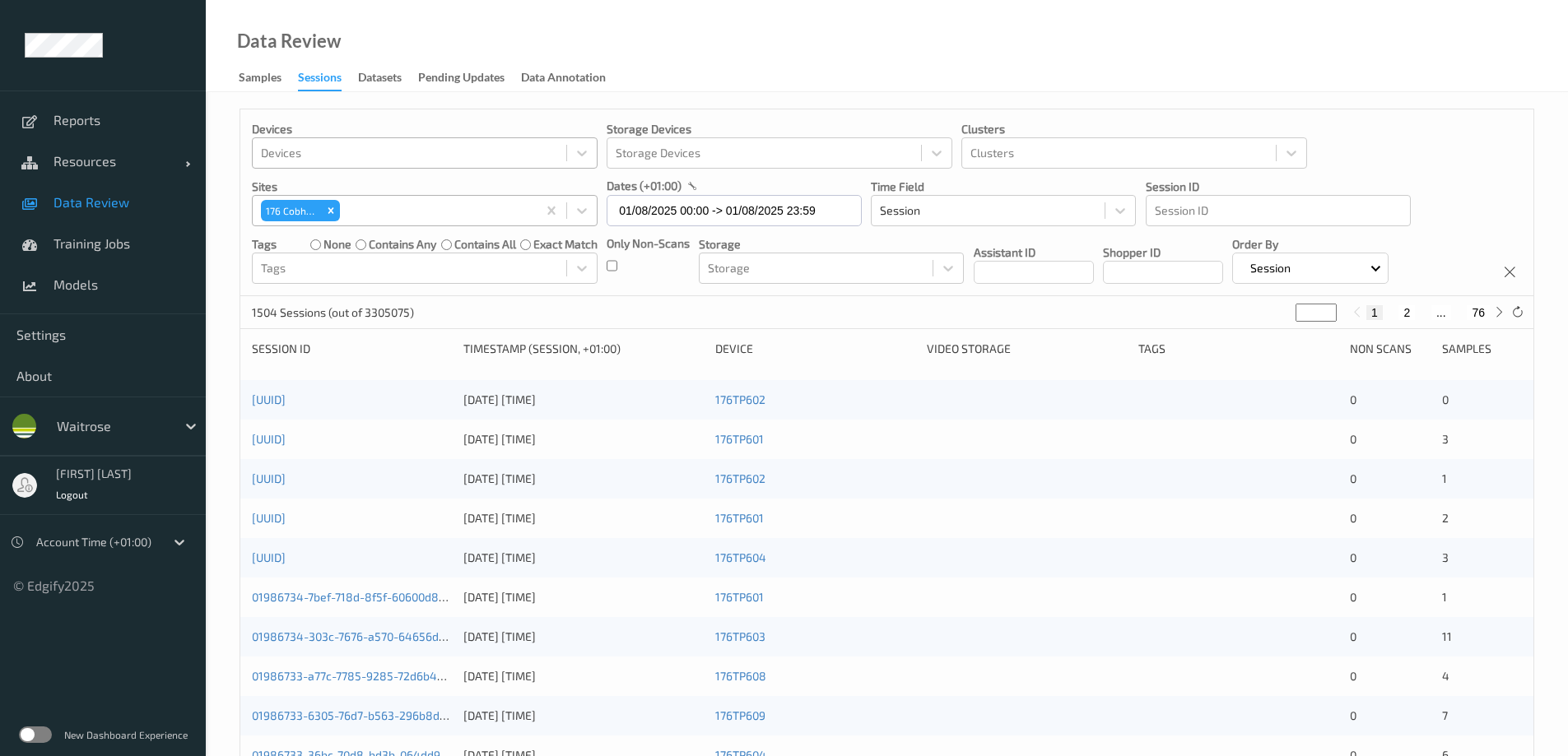 click on "Only Non-Scans" at bounding box center [648, 259] 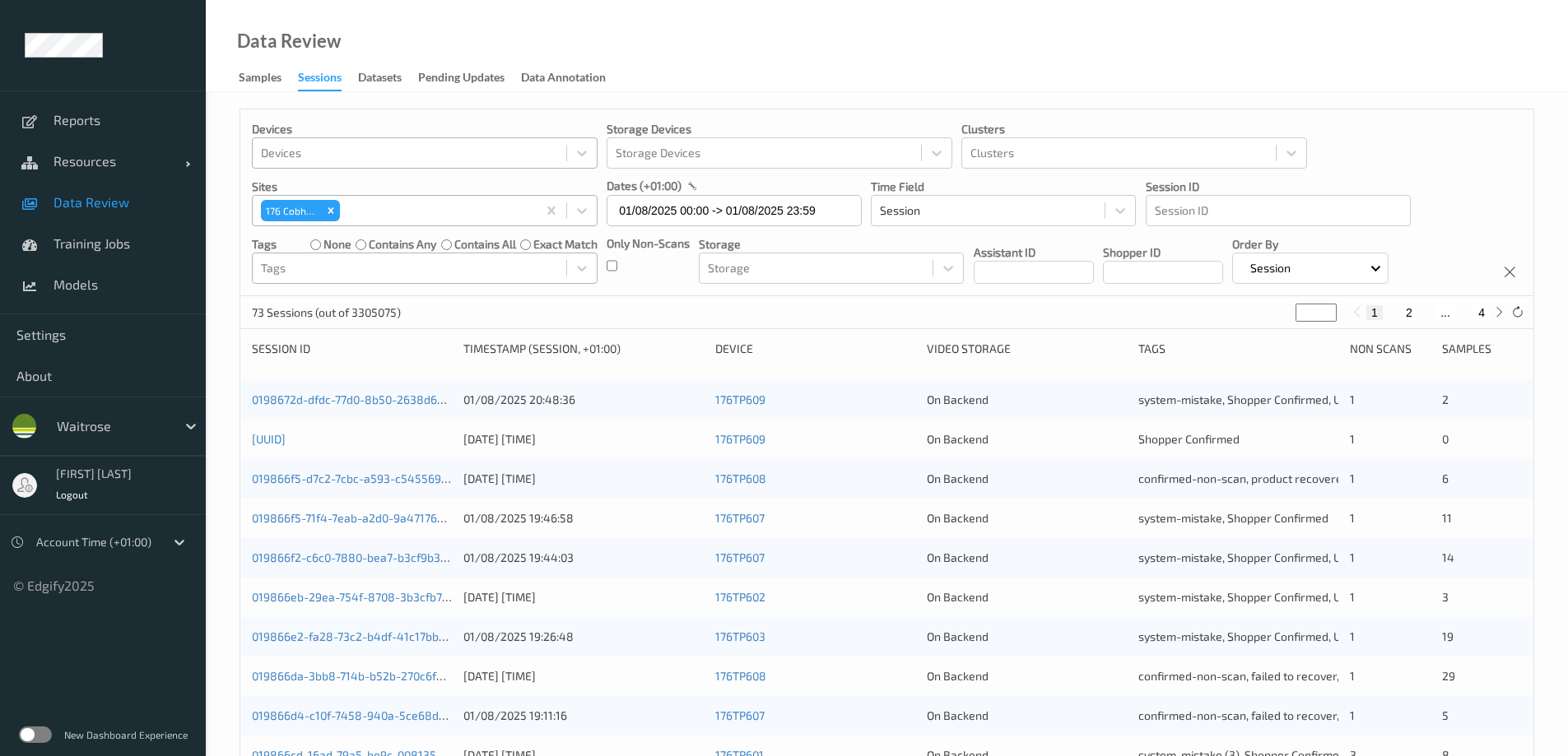 click at bounding box center (409, 268) 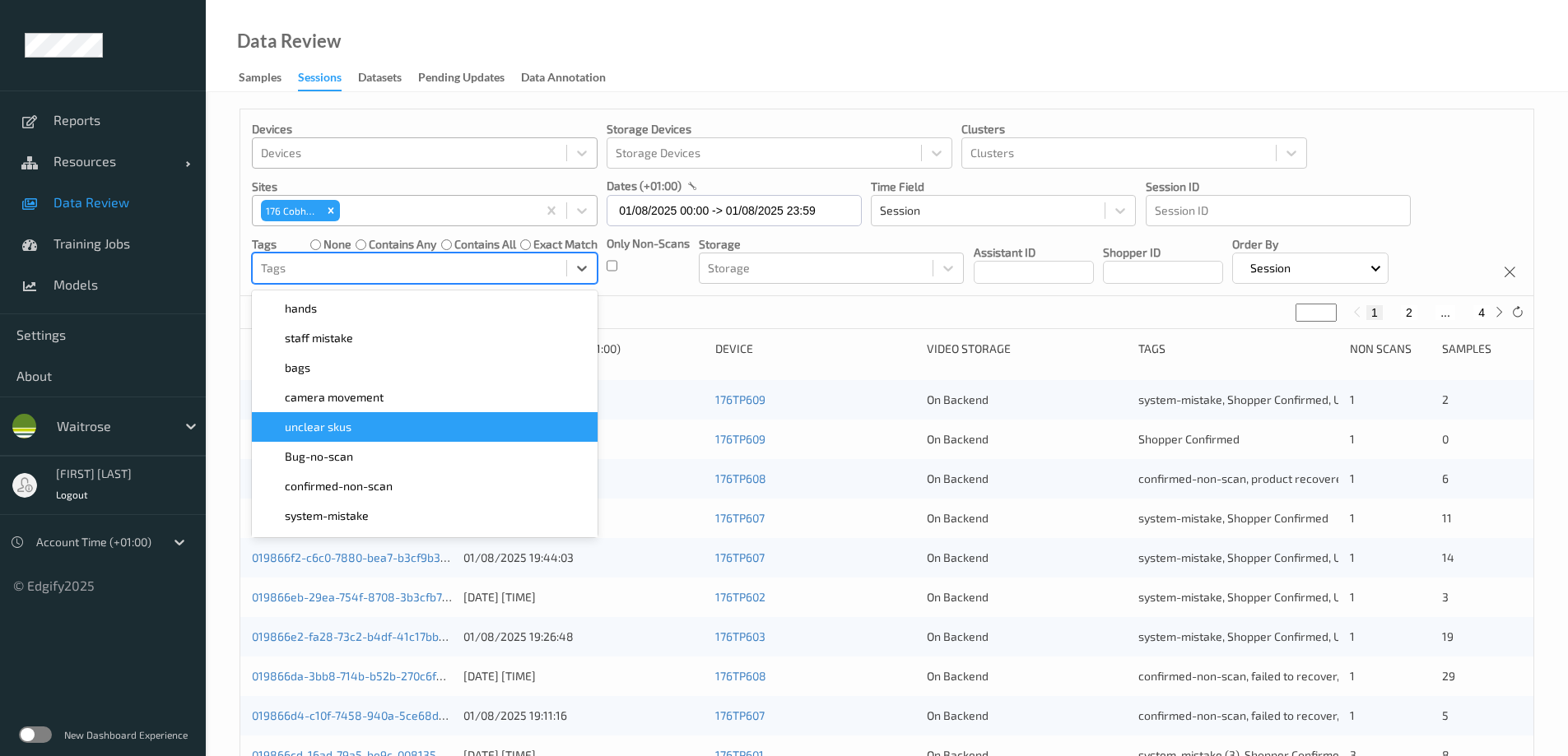scroll, scrollTop: 165, scrollLeft: 0, axis: vertical 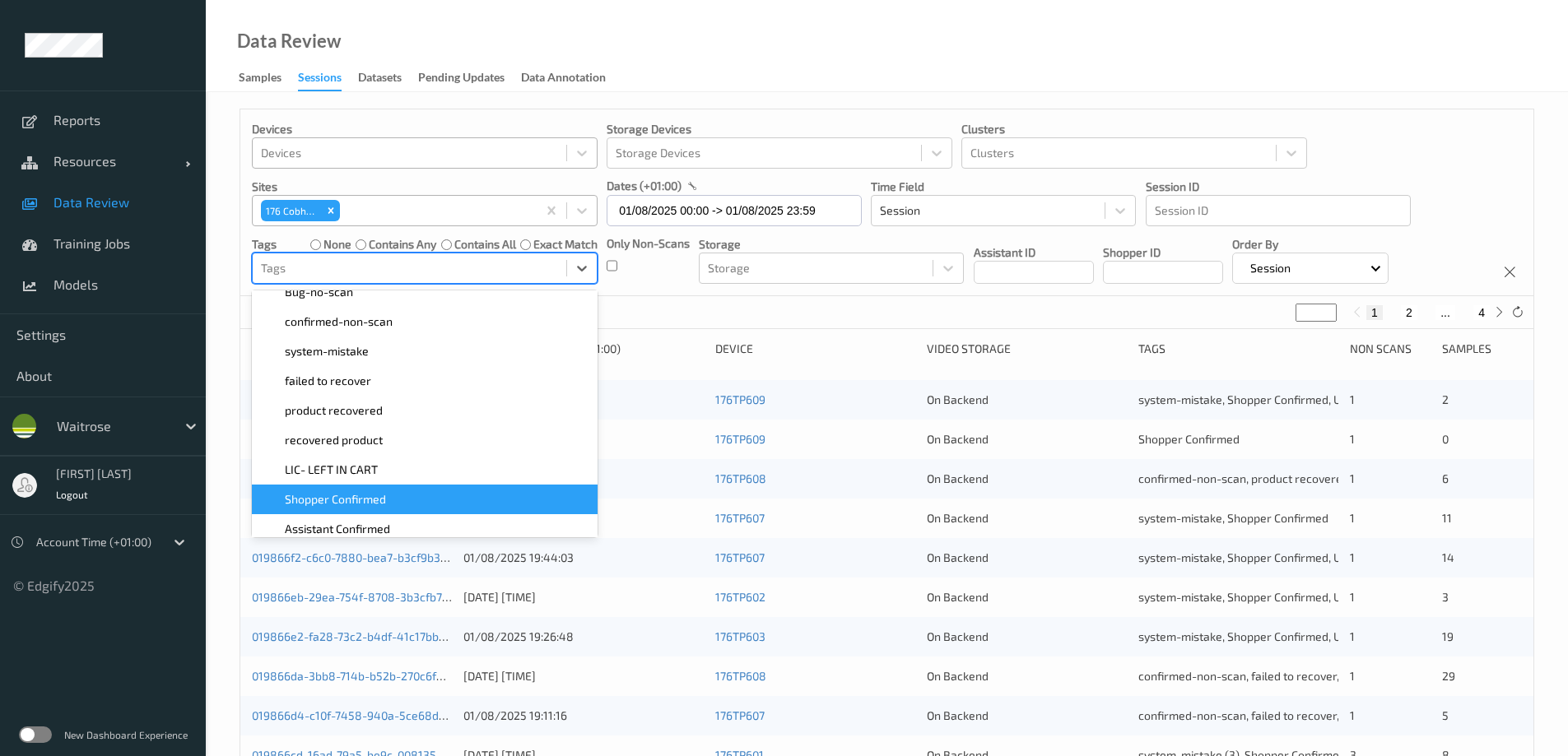 click on "Shopper Confirmed" at bounding box center [335, 499] 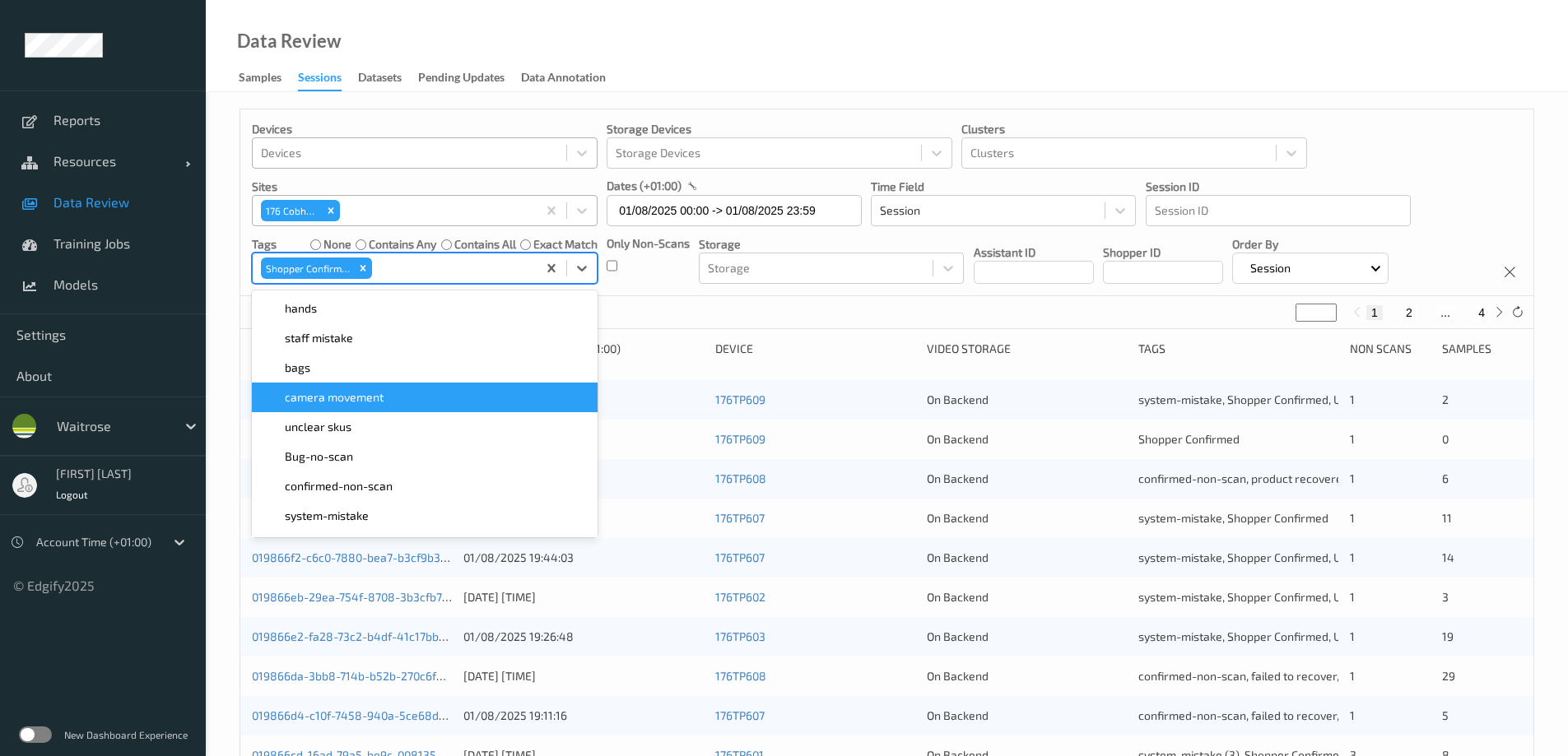 click on "Data Review Samples Sessions Datasets Pending Updates Data Annotation" at bounding box center [886, 46] 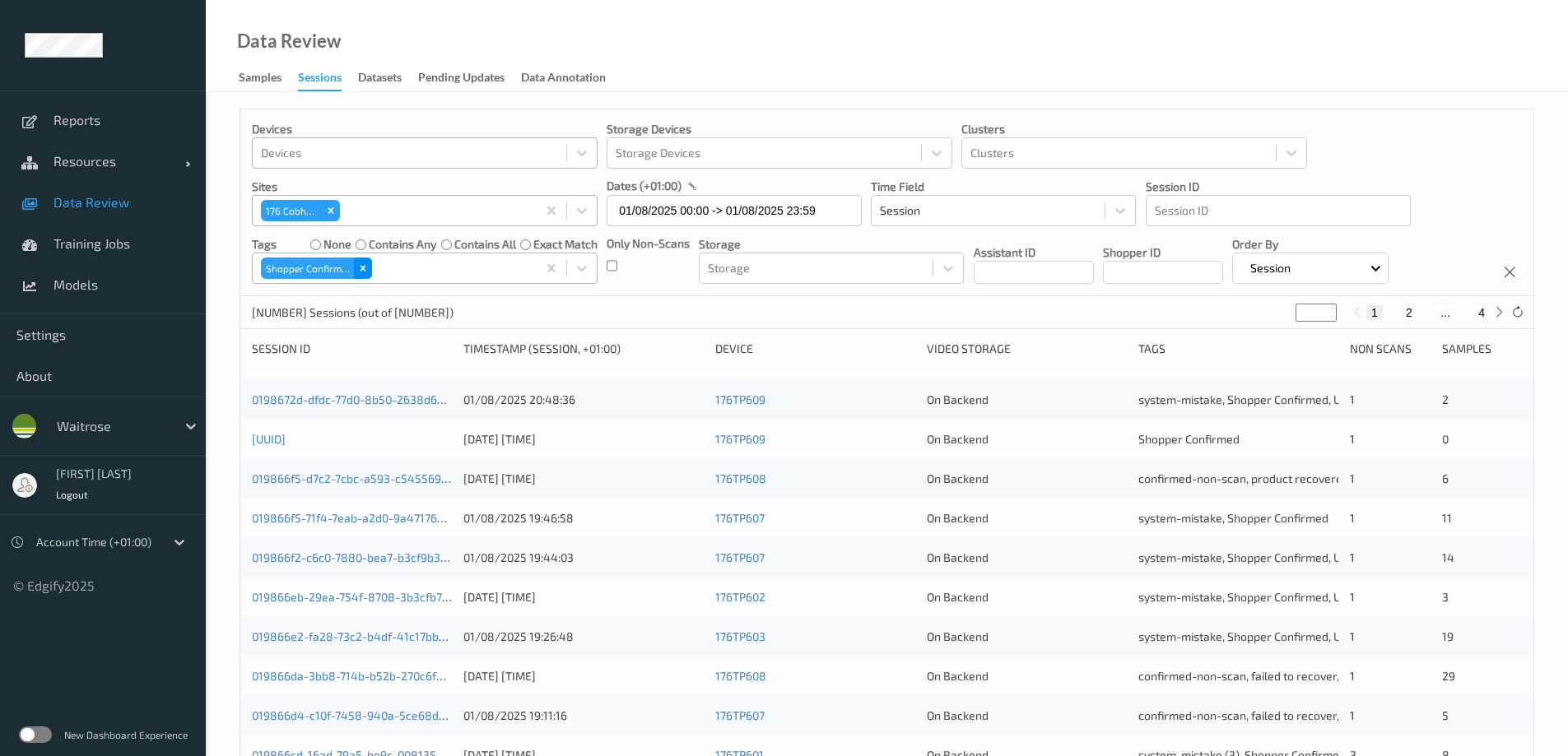 click 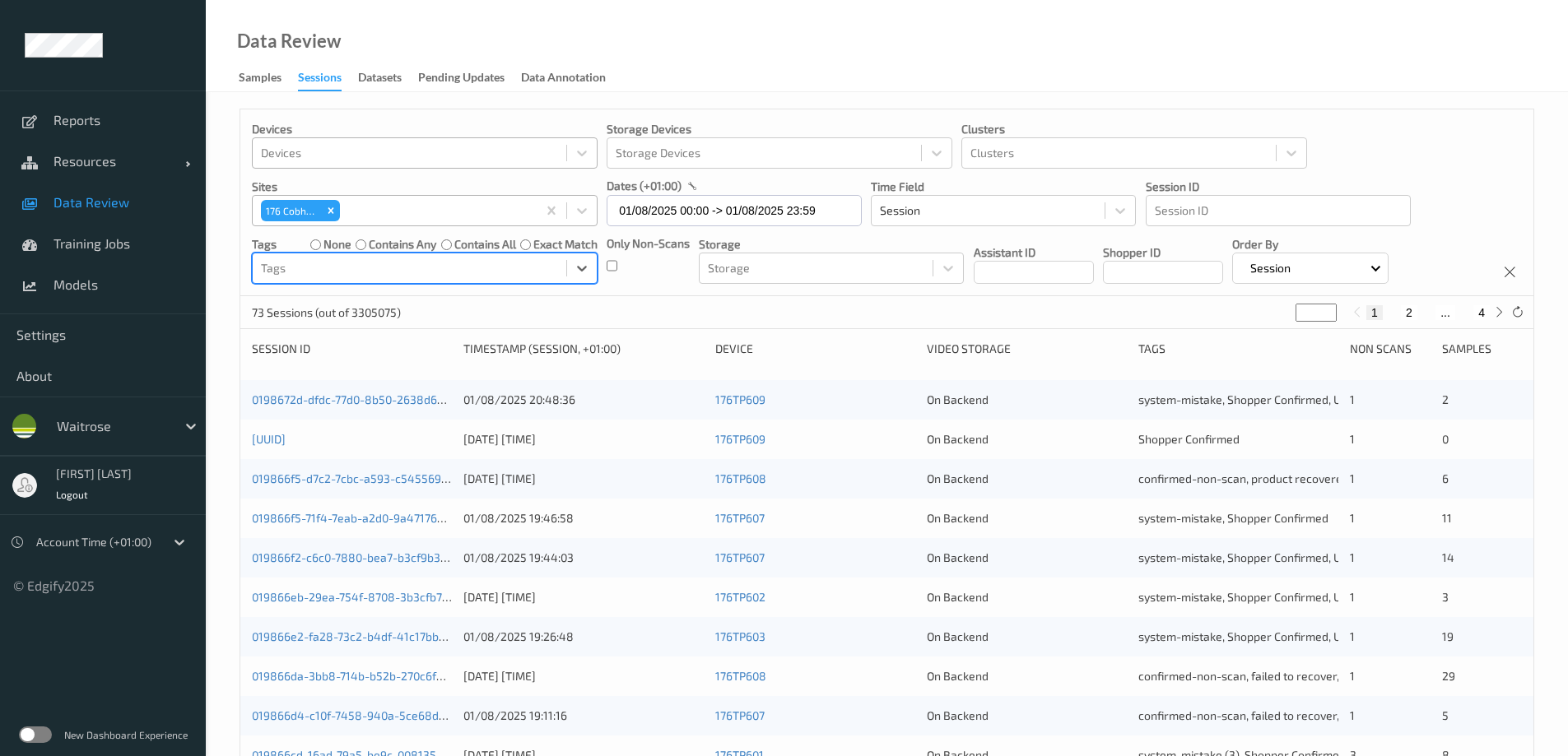 click at bounding box center (409, 268) 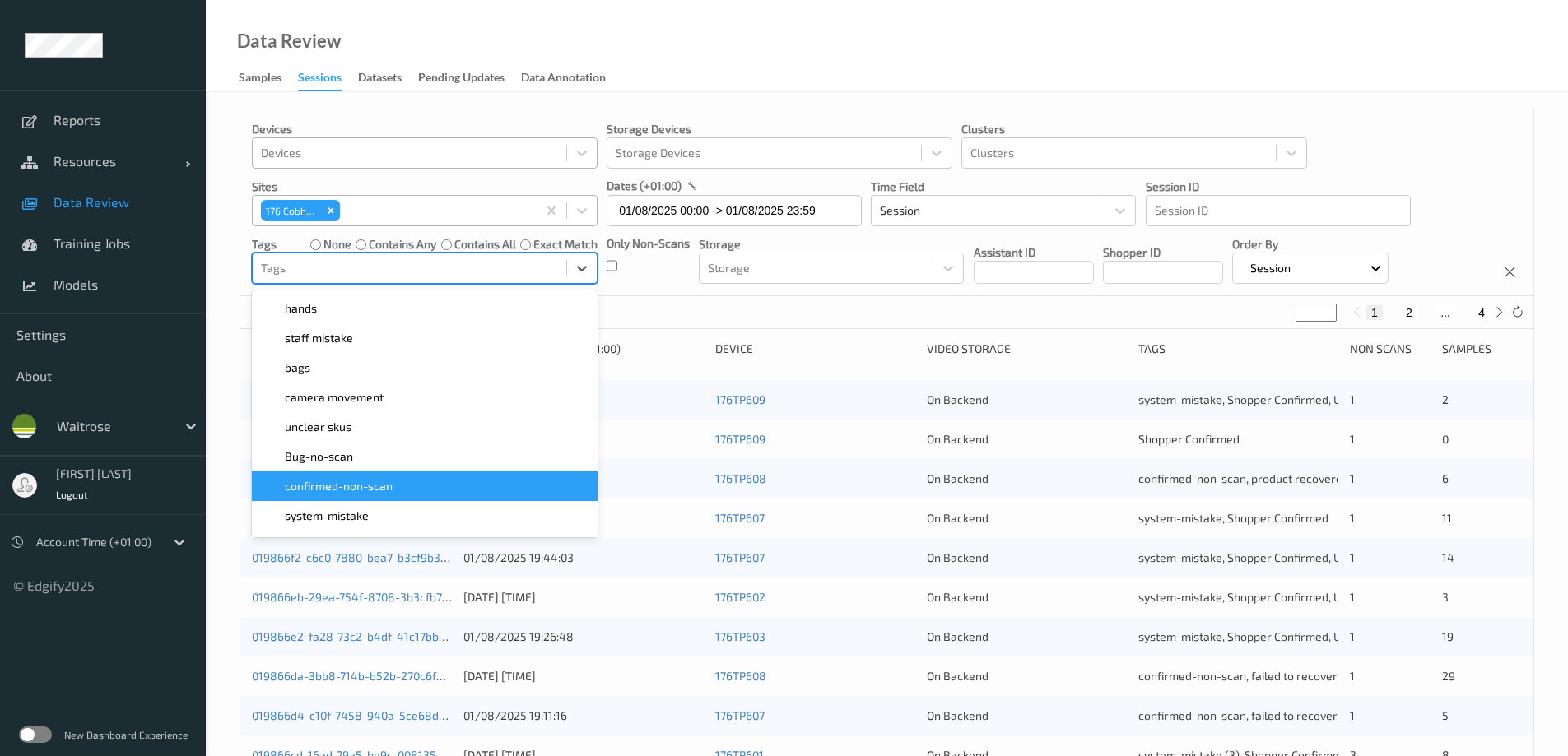 click on "confirmed-non-scan" at bounding box center (338, 486) 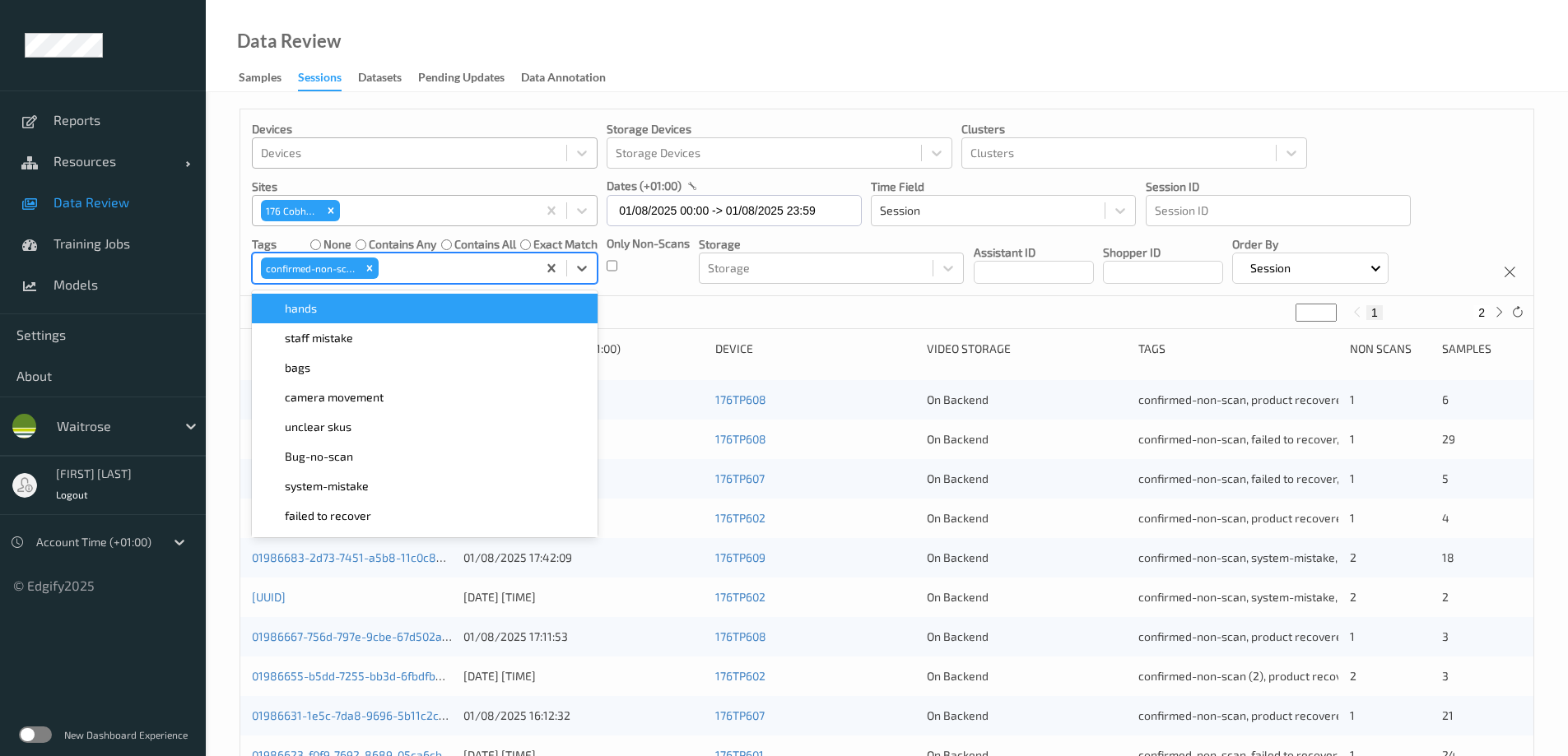 click on "Data Review Samples Sessions Datasets Pending Updates Data Annotation" at bounding box center (886, 46) 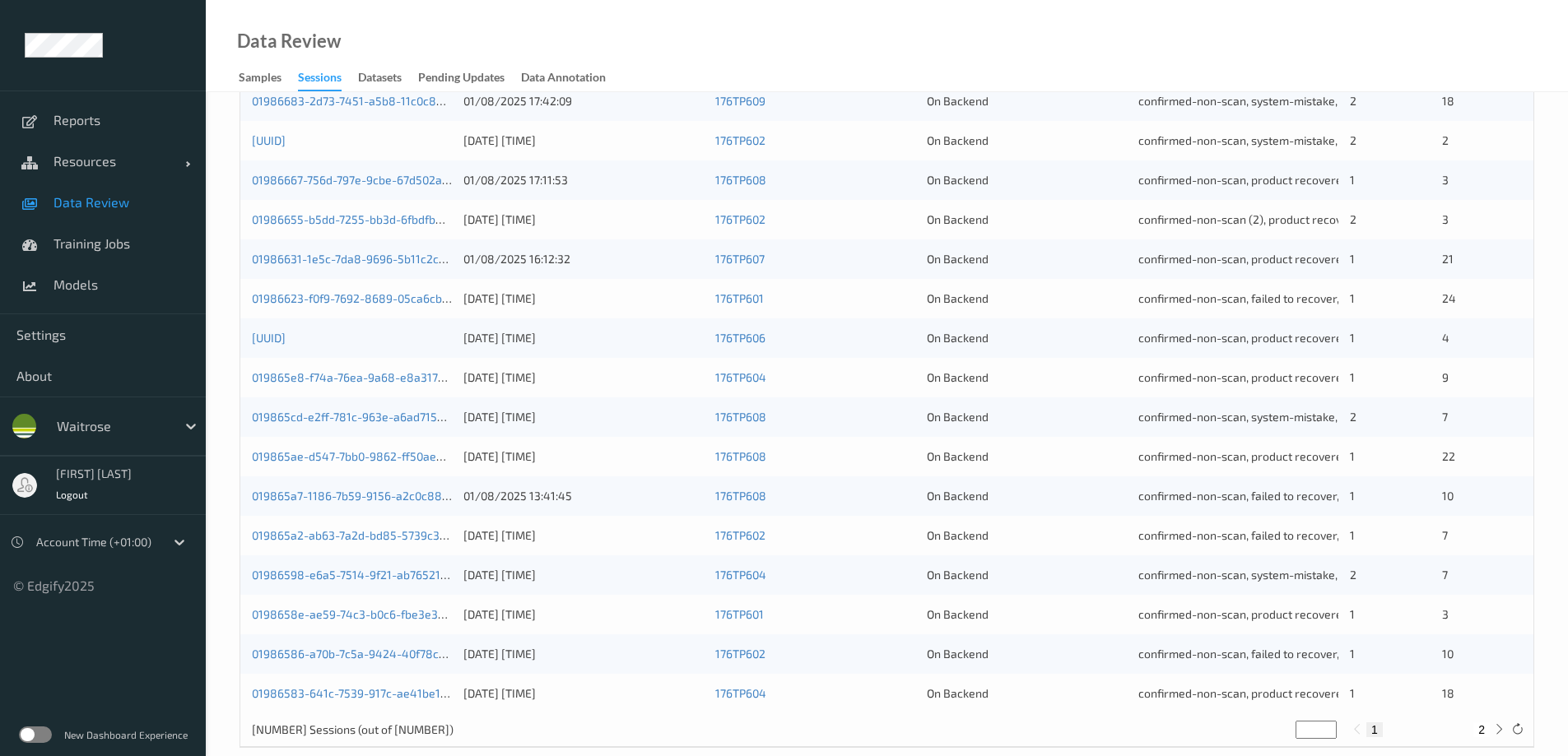 scroll, scrollTop: 482, scrollLeft: 0, axis: vertical 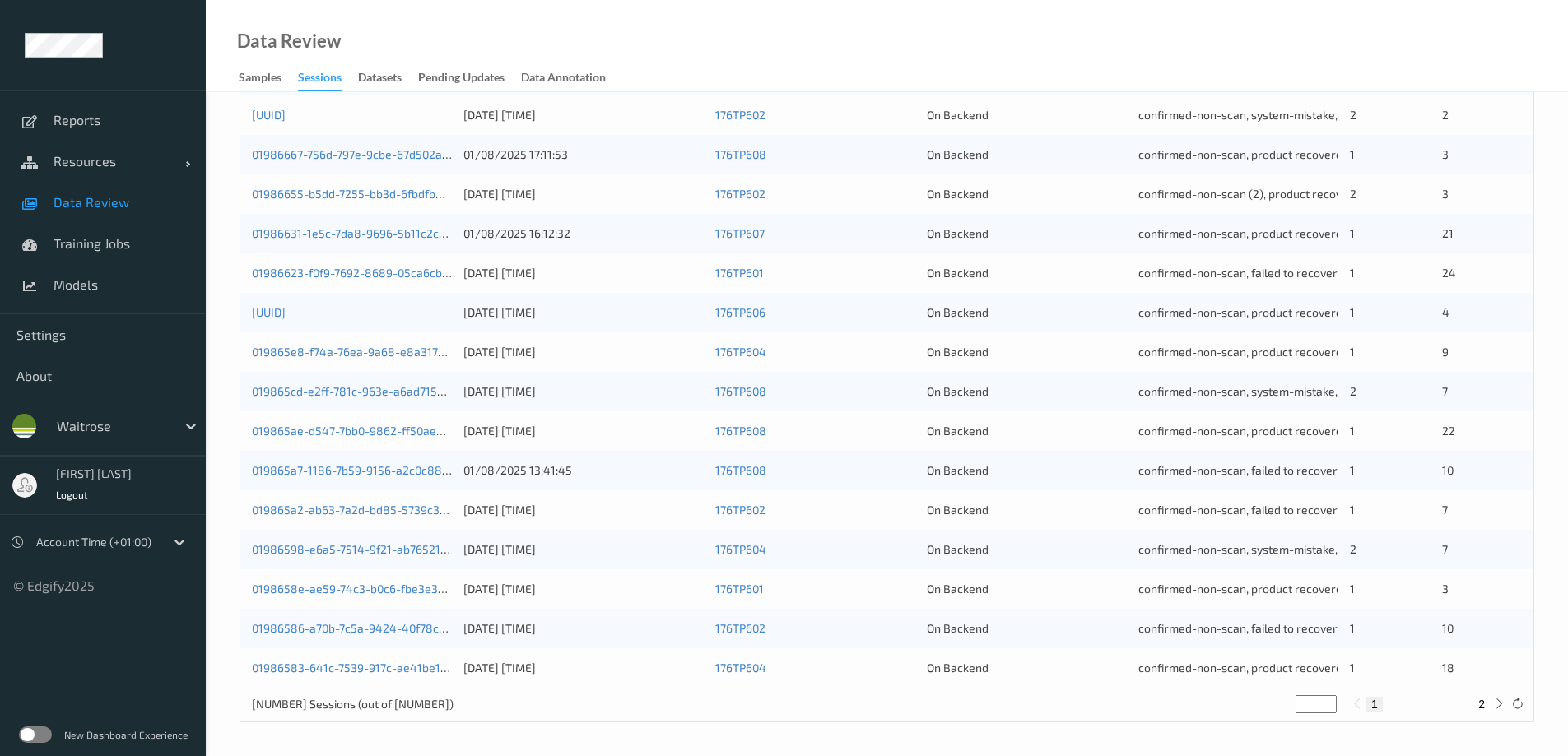 click on "2" at bounding box center [1482, 704] 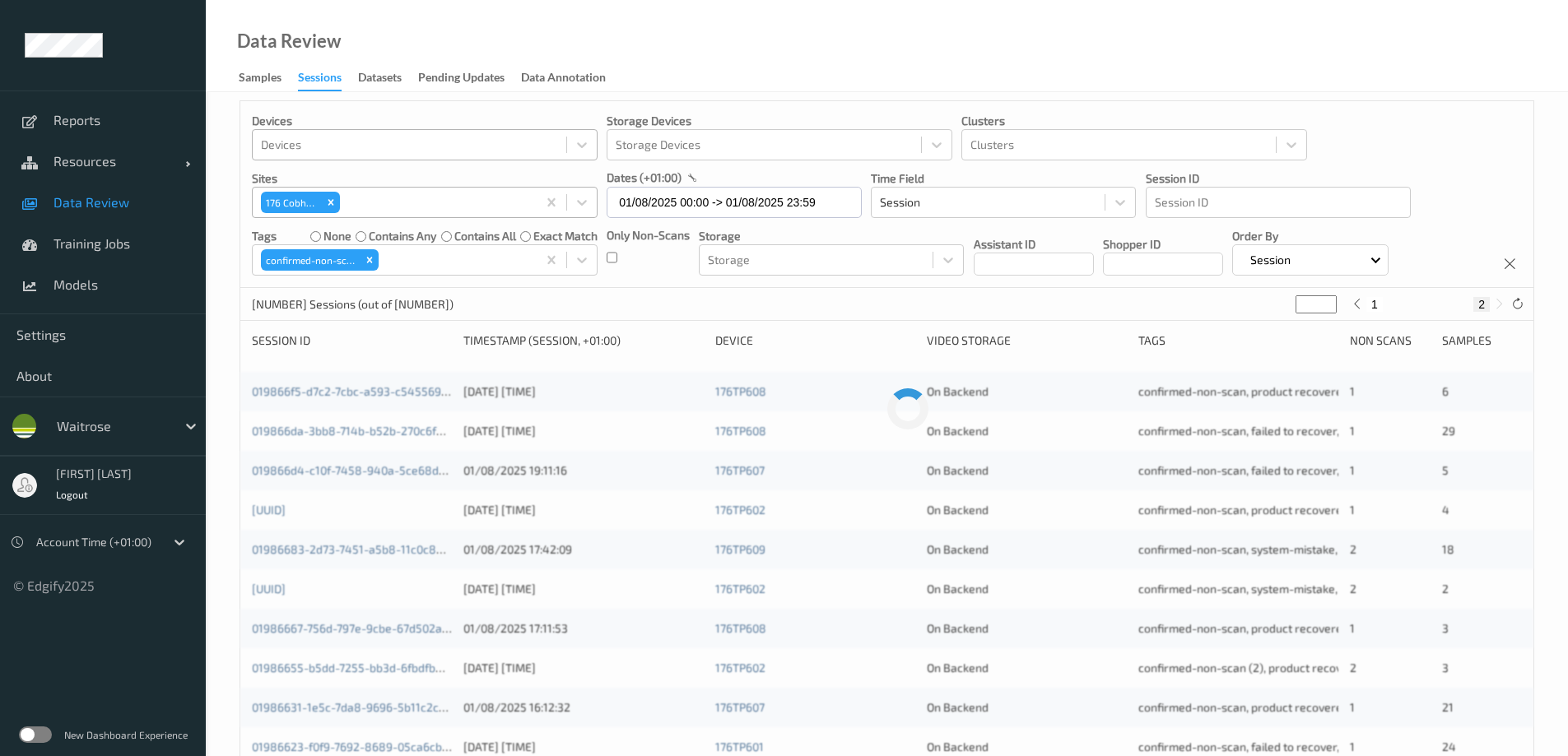 scroll, scrollTop: 0, scrollLeft: 0, axis: both 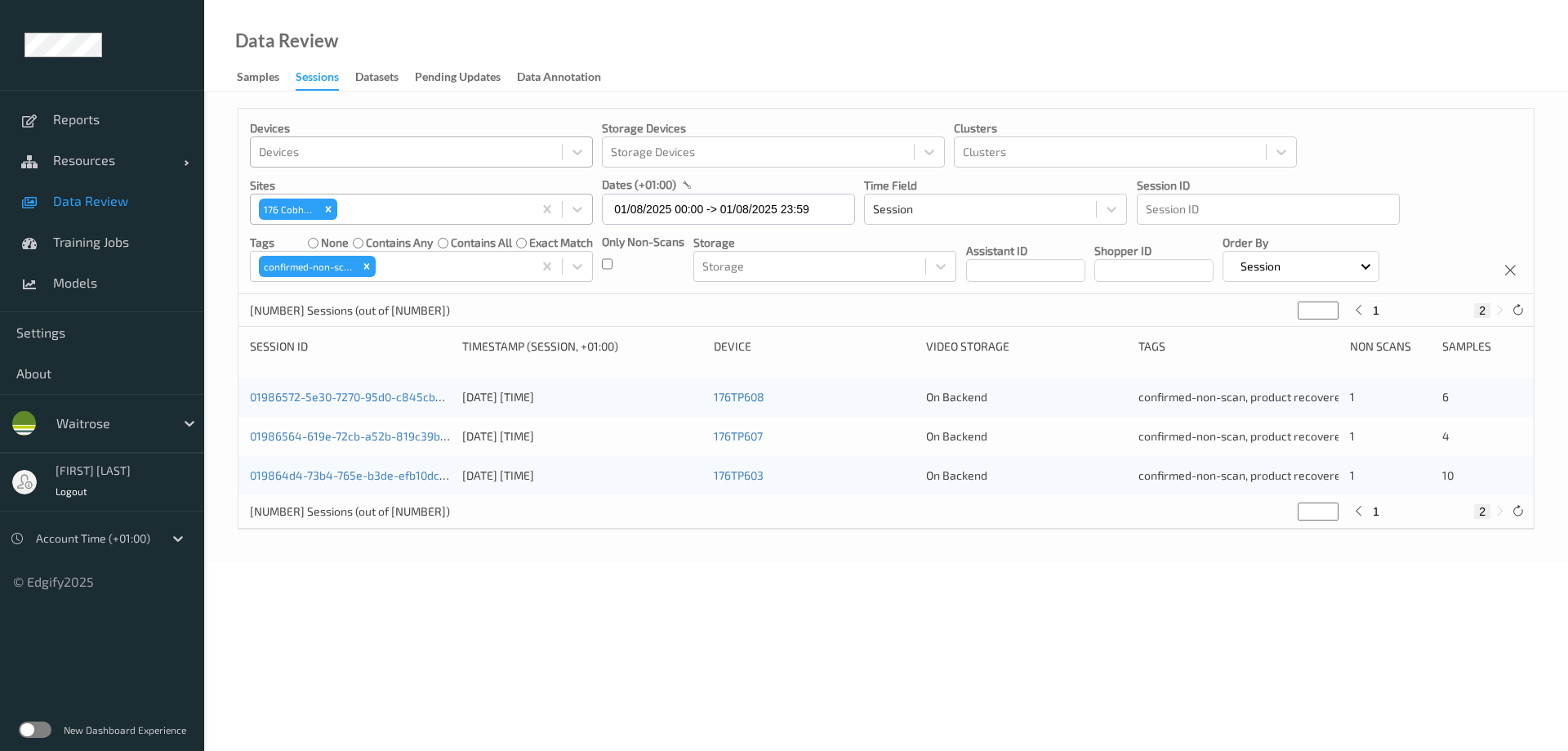 click 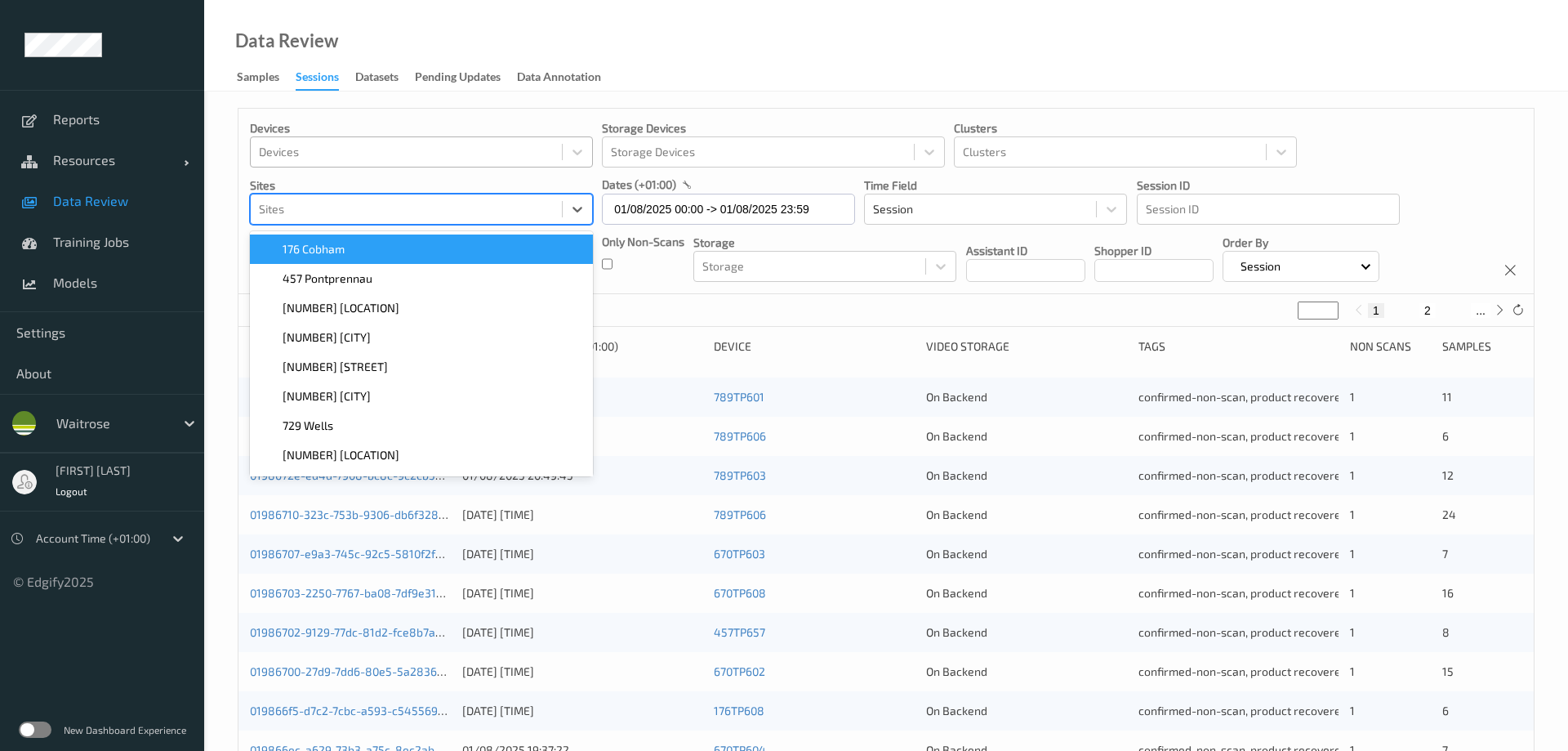 click at bounding box center [406, 209] 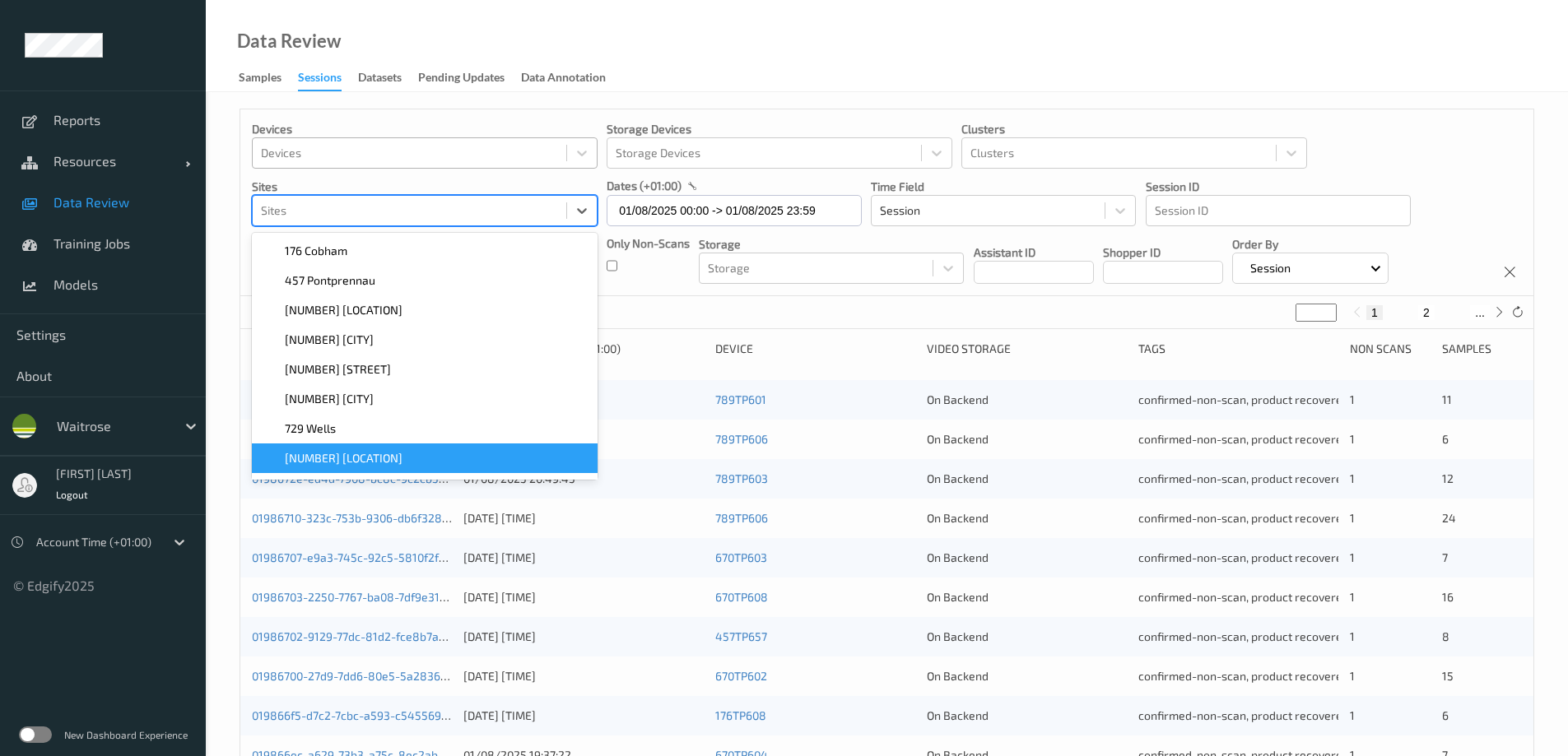 click on "[NUMBER]	[LOCATION]" at bounding box center [343, 458] 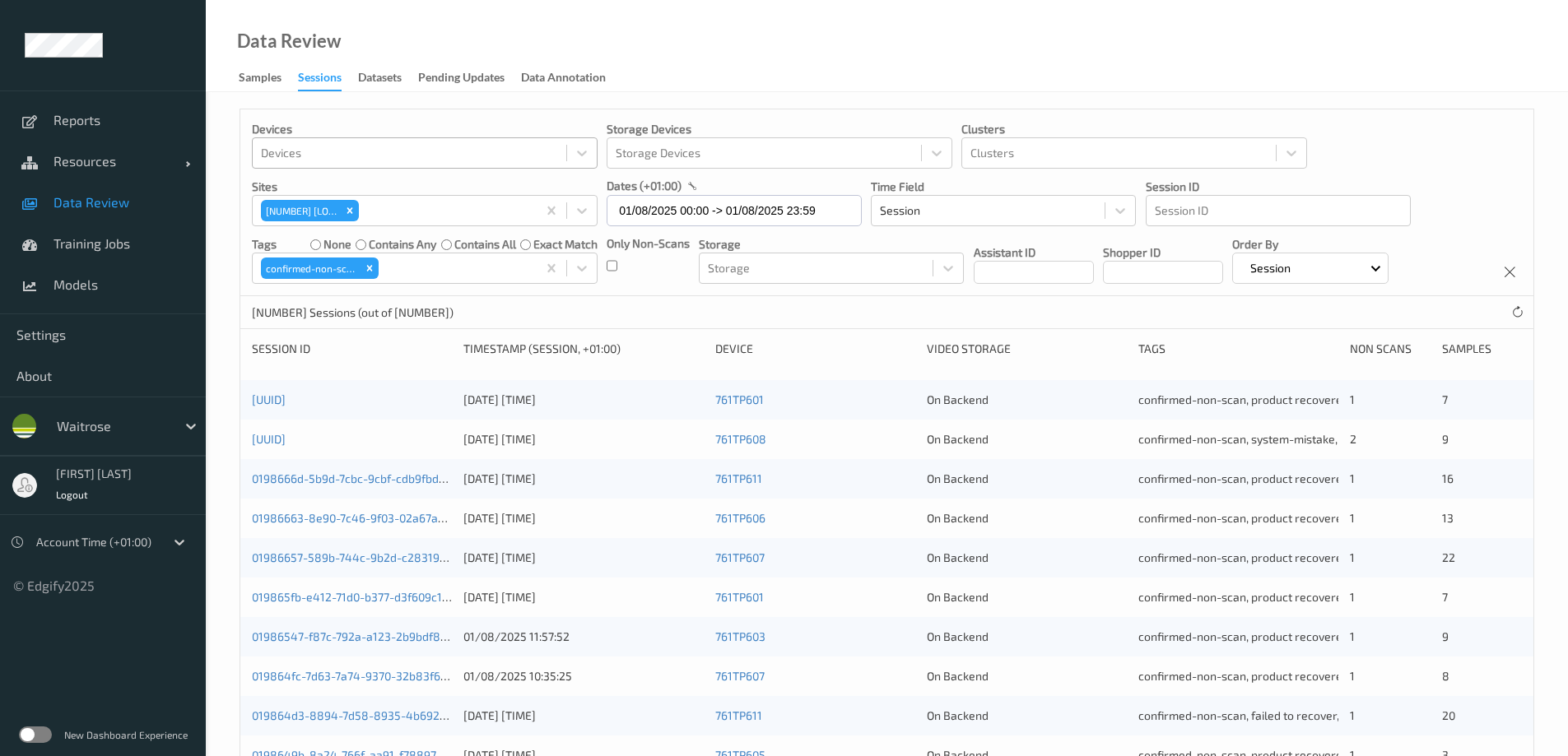click on "Data Review Samples Sessions Datasets Pending Updates Data Annotation" at bounding box center [886, 46] 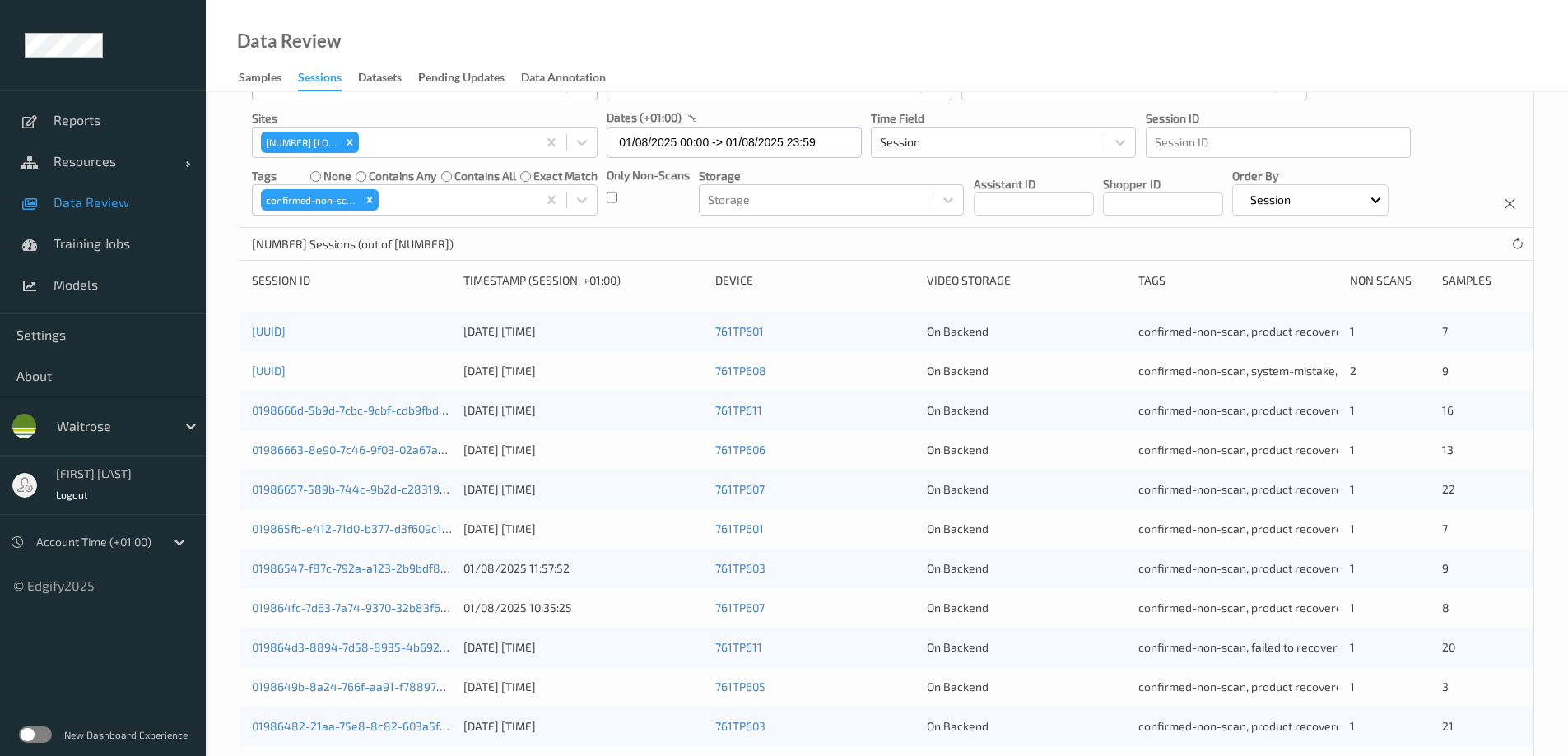 scroll, scrollTop: 0, scrollLeft: 0, axis: both 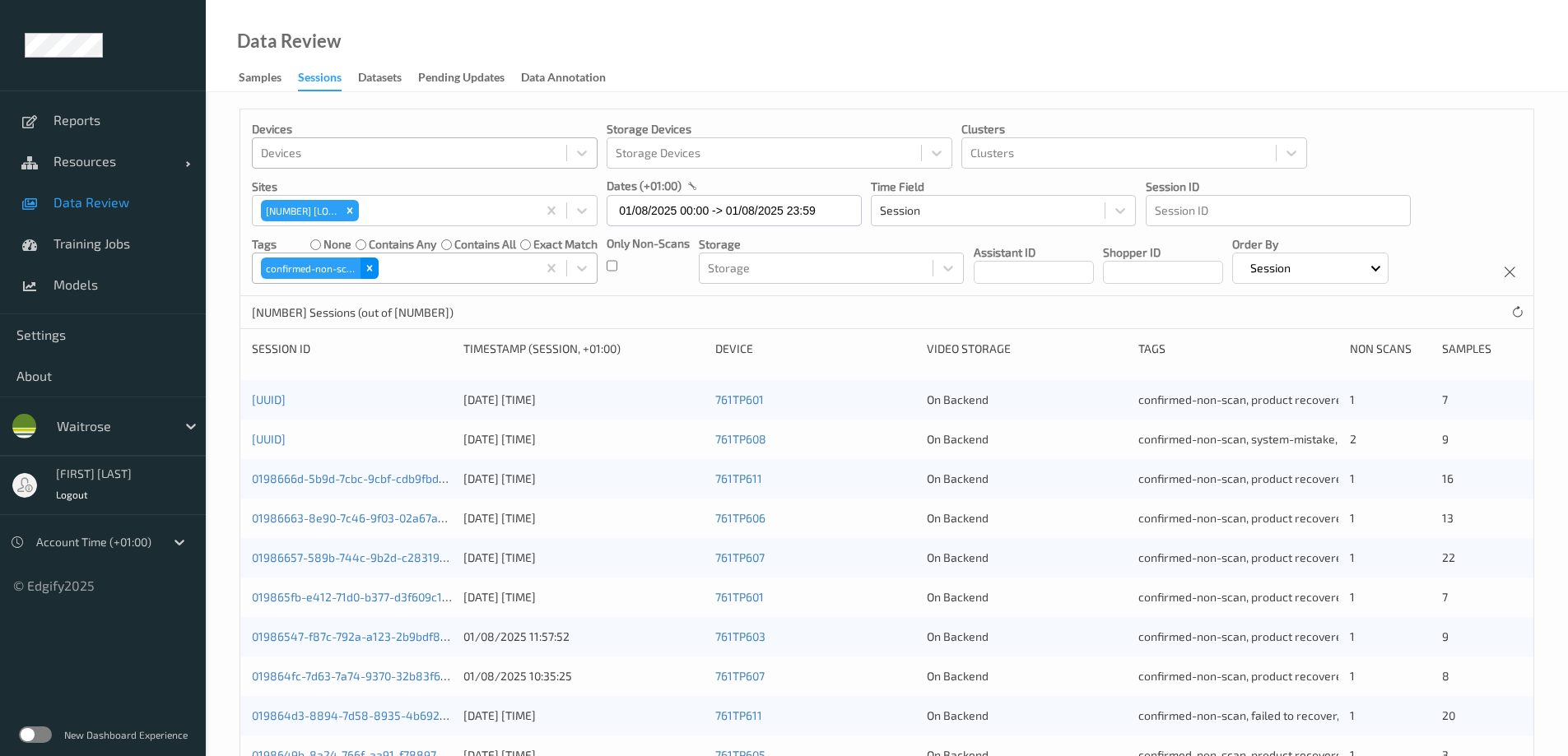 click at bounding box center (370, 268) 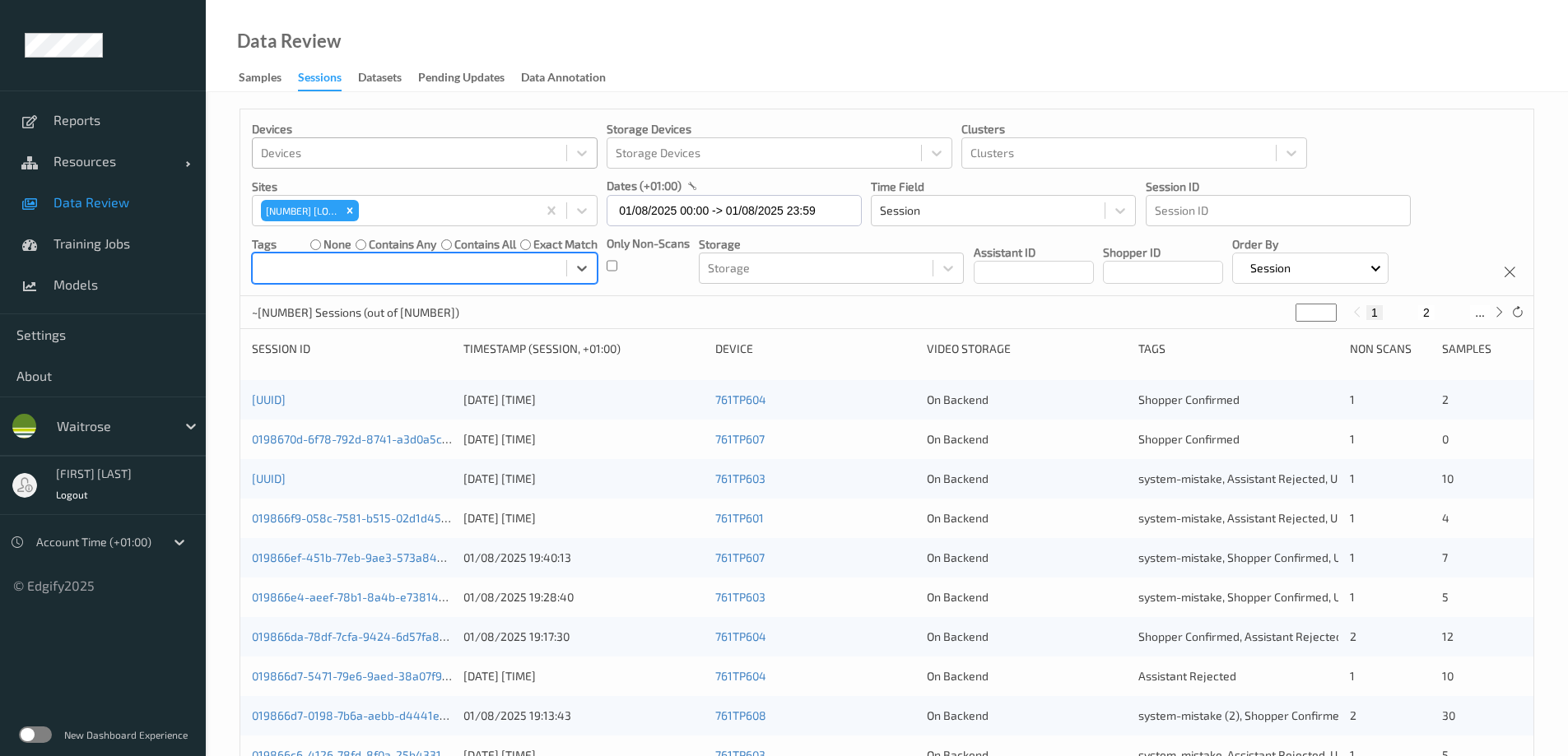 click at bounding box center [409, 268] 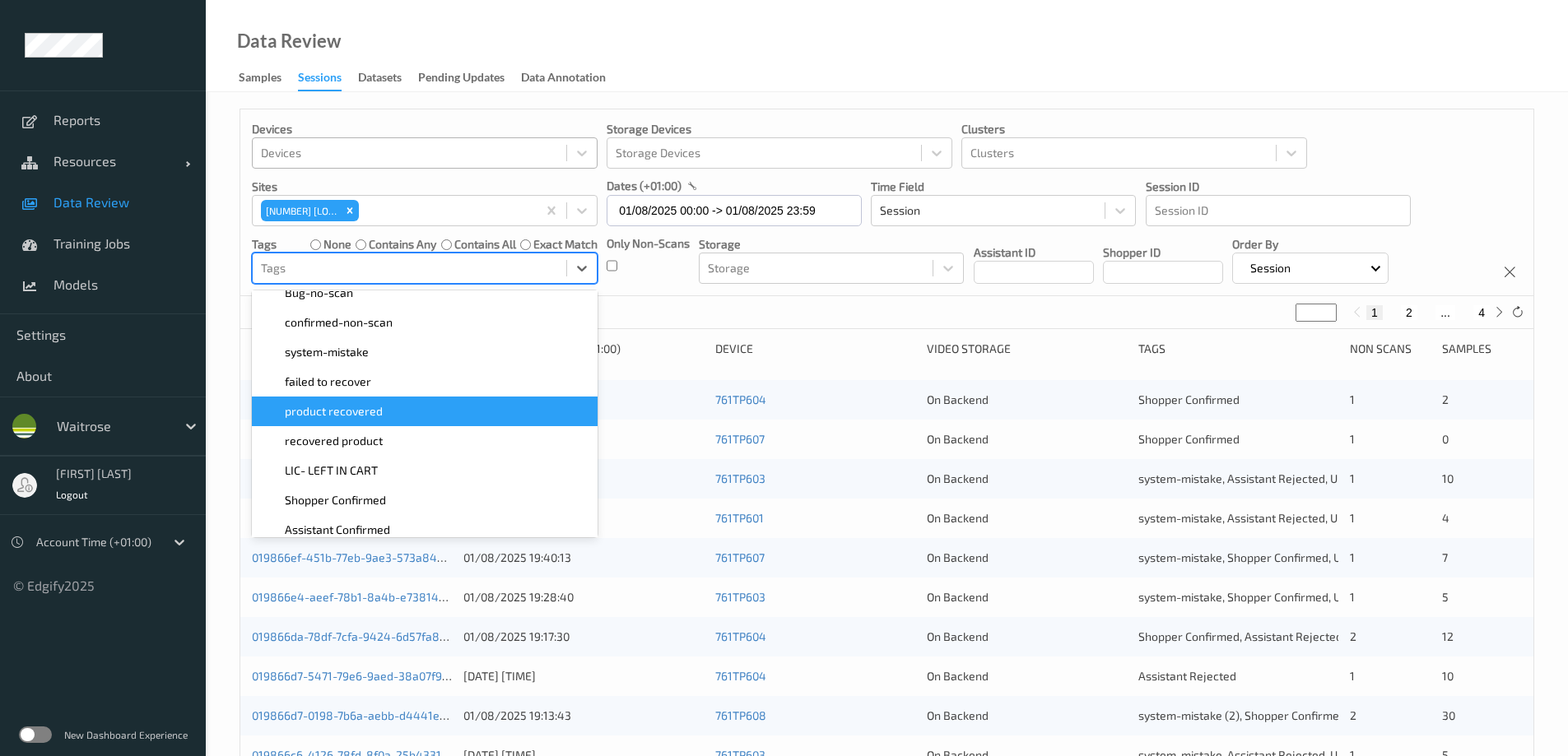 scroll, scrollTop: 165, scrollLeft: 0, axis: vertical 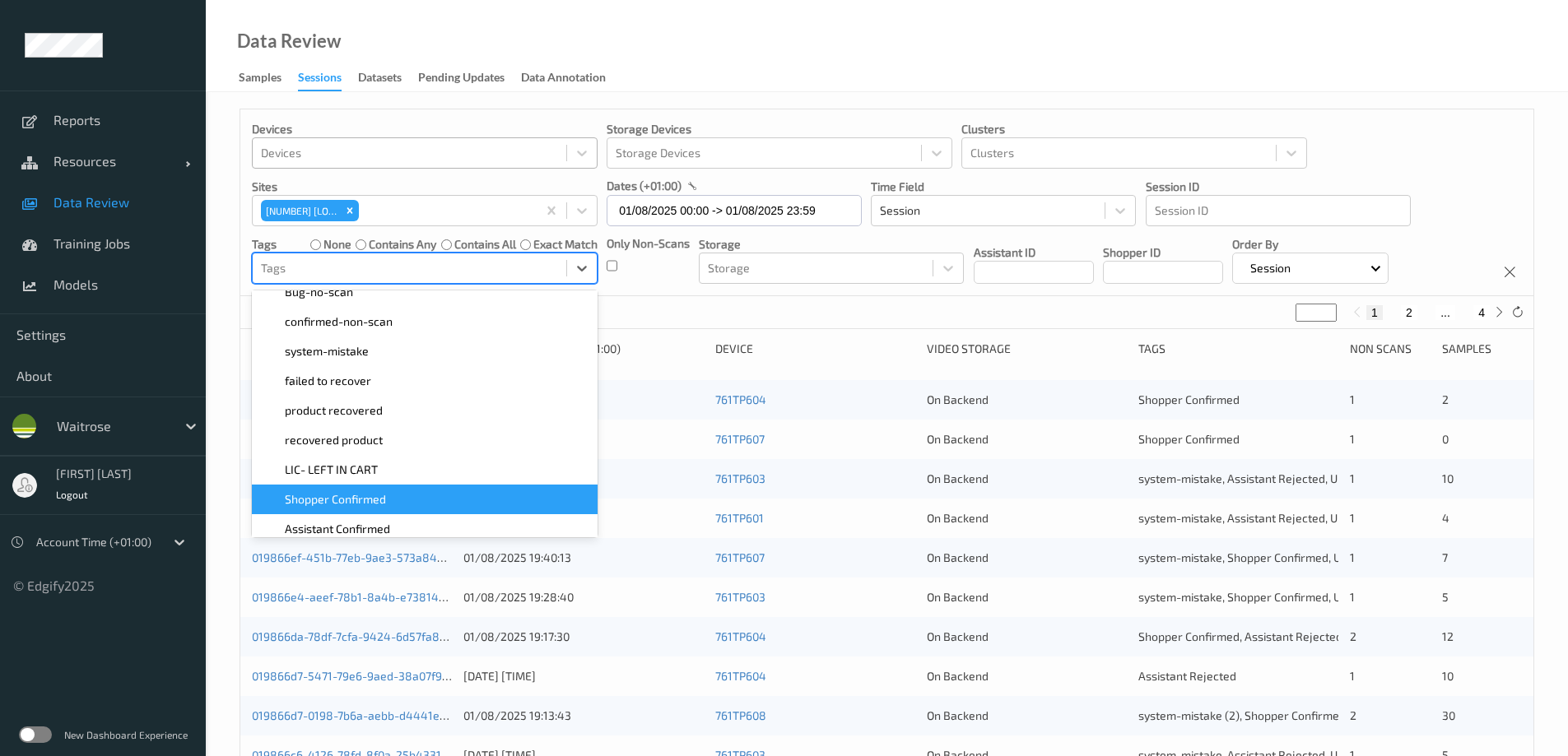 click on "Shopper Confirmed" at bounding box center (335, 499) 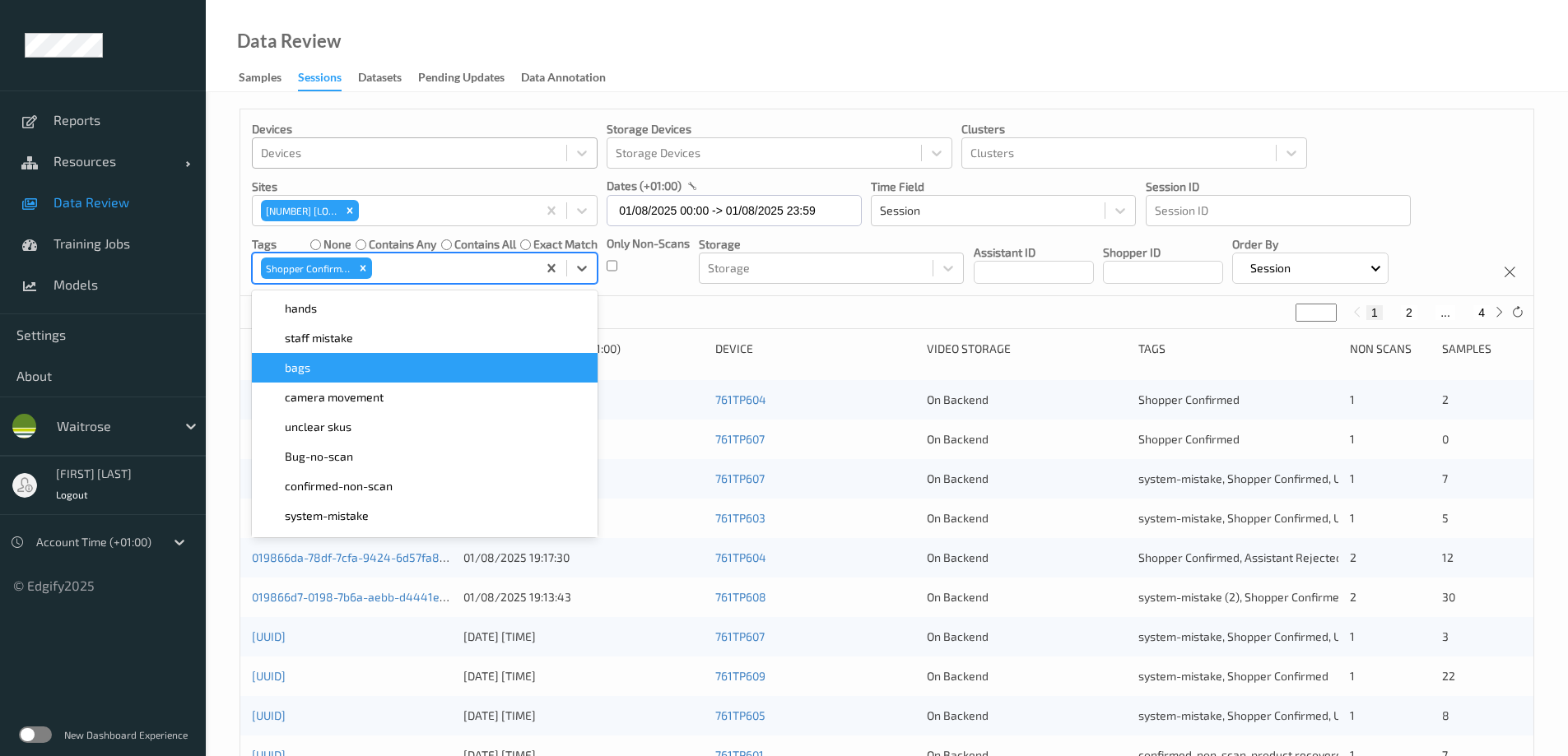 click on "Data Review Samples Sessions Datasets Pending Updates Data Annotation" at bounding box center (886, 46) 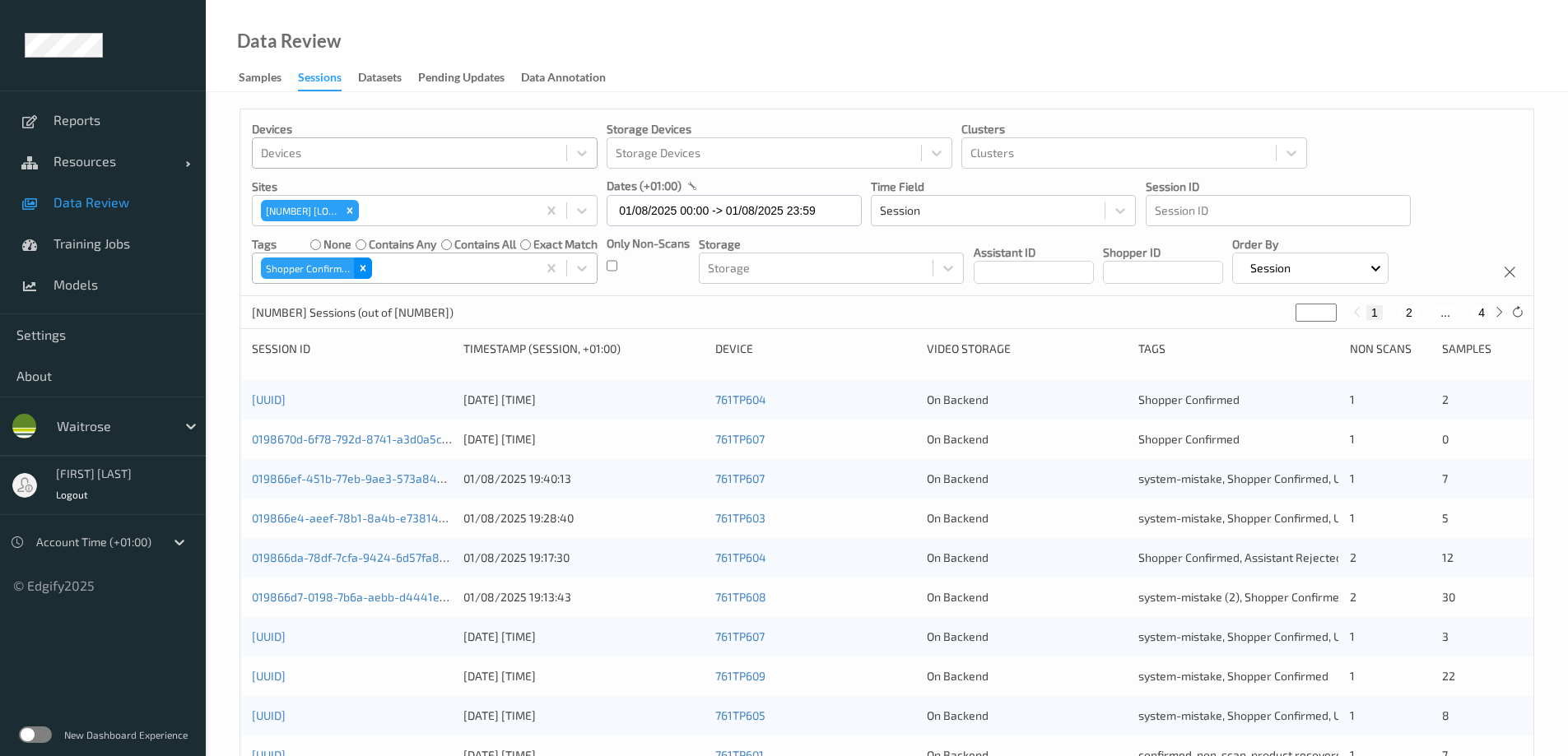 click 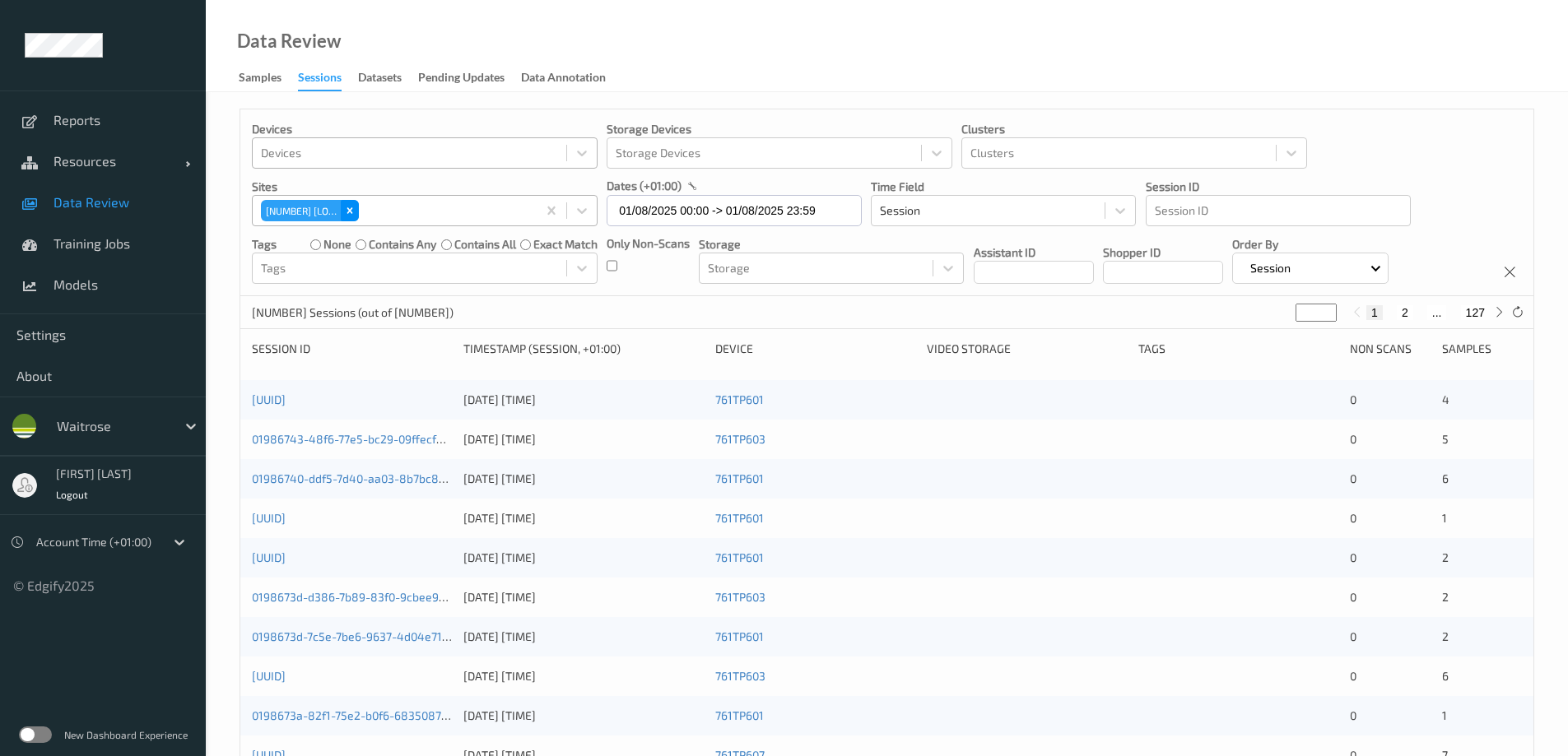 click 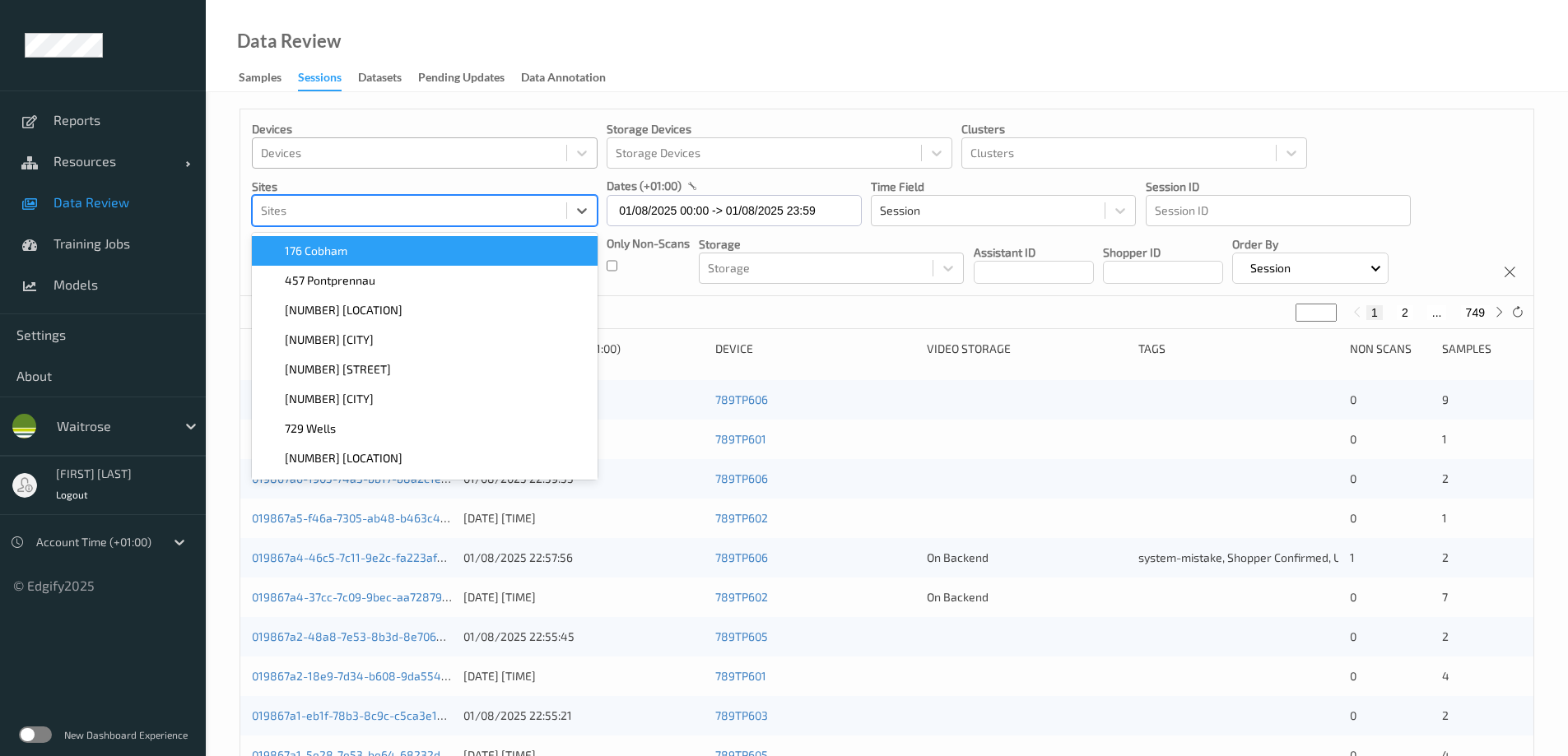 click at bounding box center (409, 211) 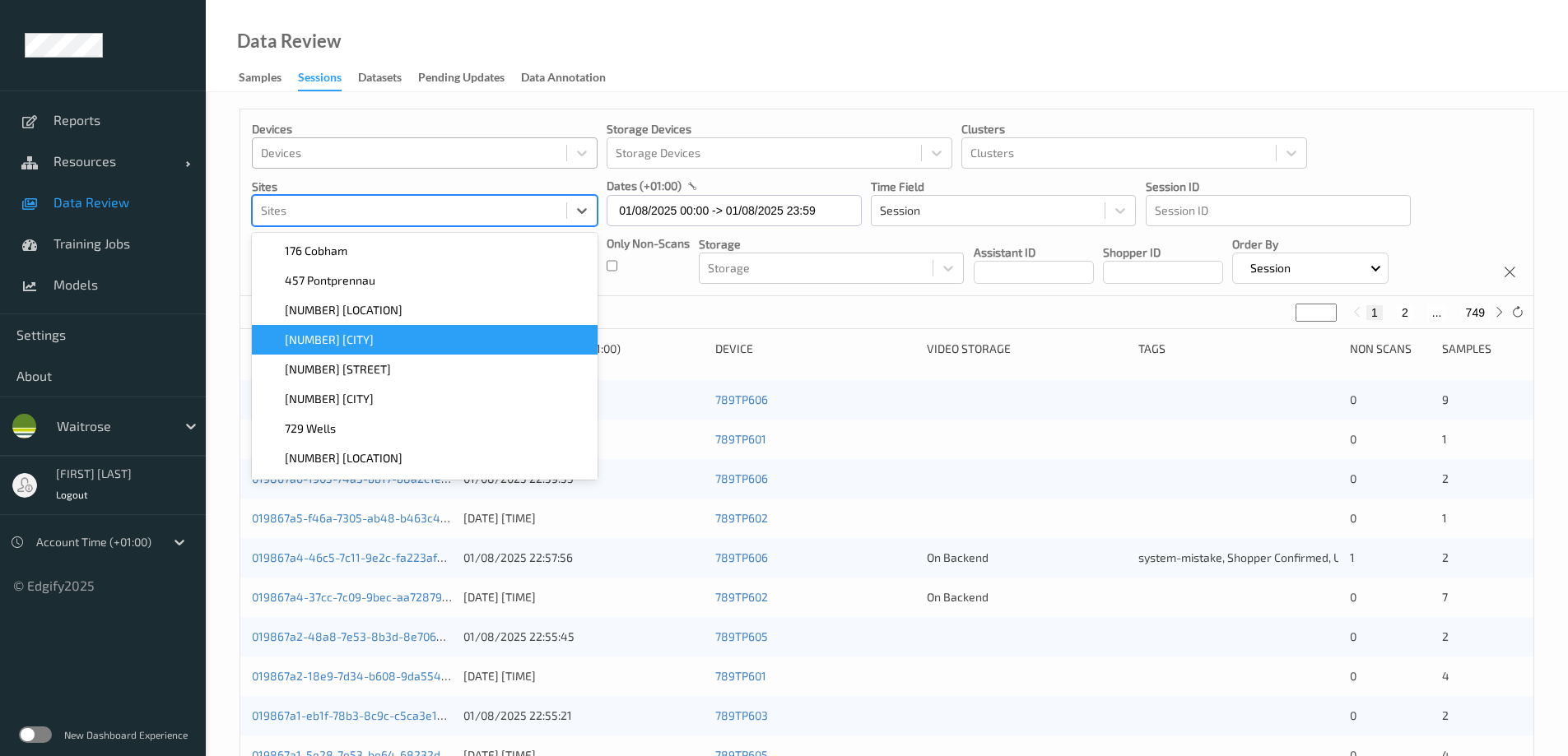 click on "[NUMBER] [CITY]" at bounding box center [329, 340] 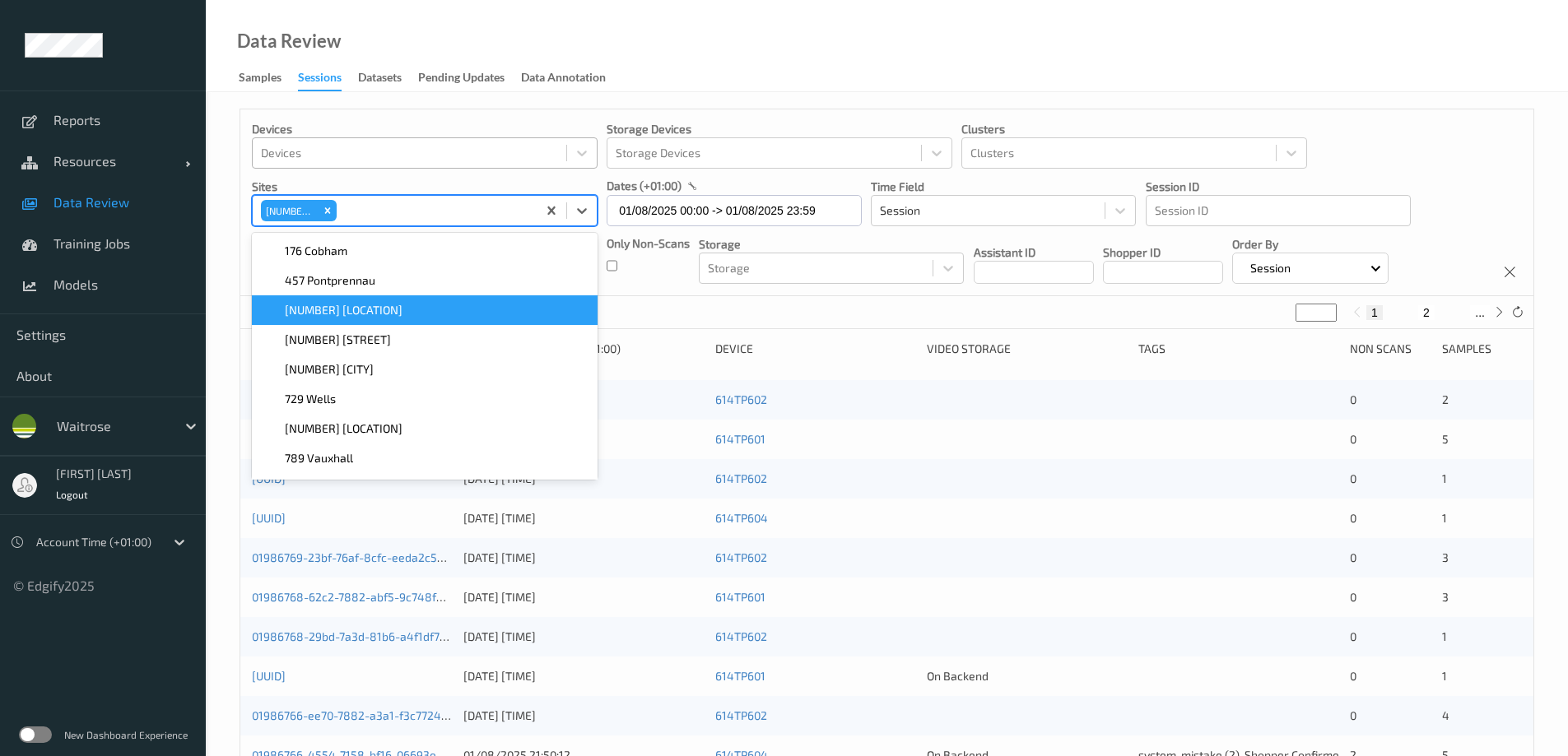 click on "Data Review Samples Sessions Datasets Pending Updates Data Annotation" at bounding box center [886, 46] 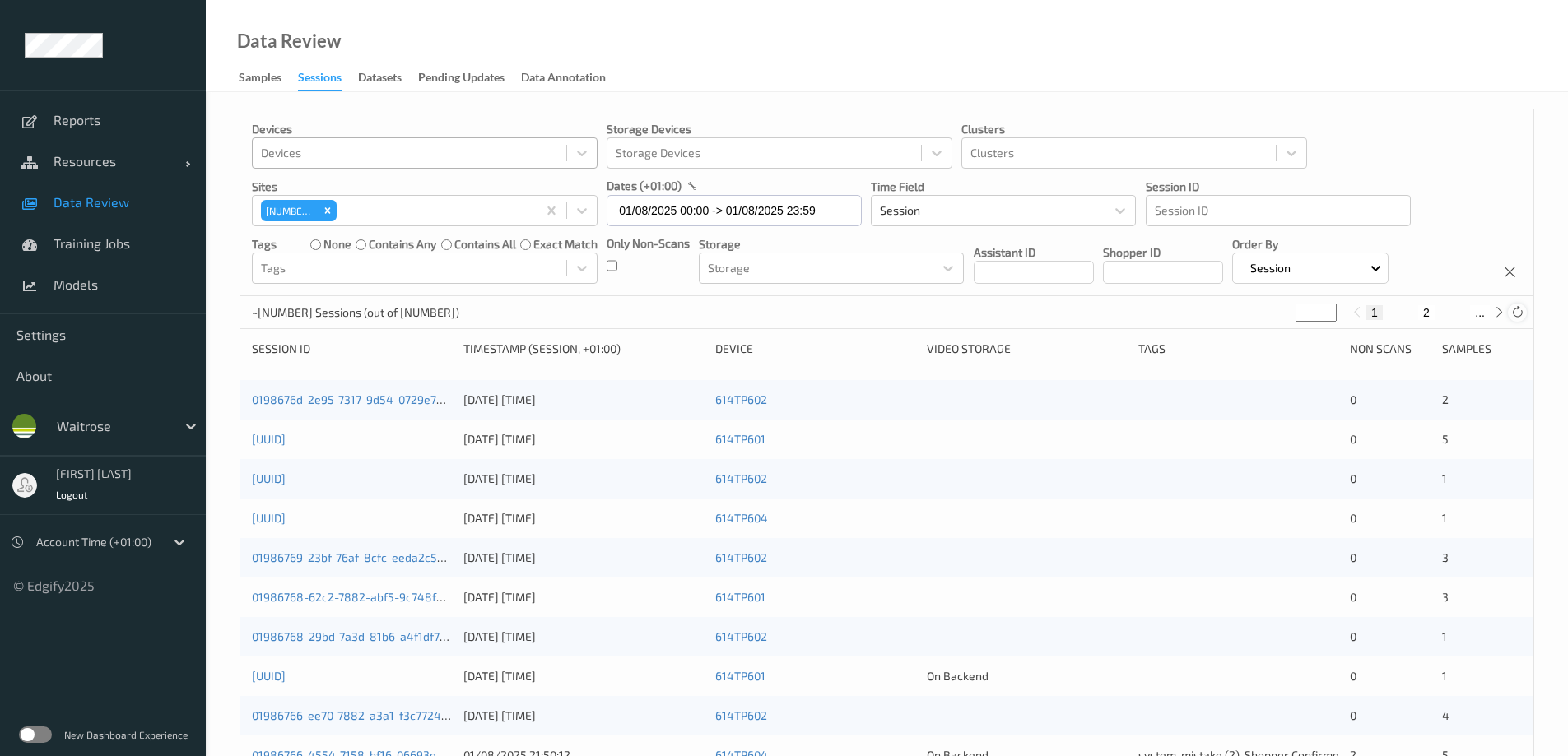 click at bounding box center [1517, 312] 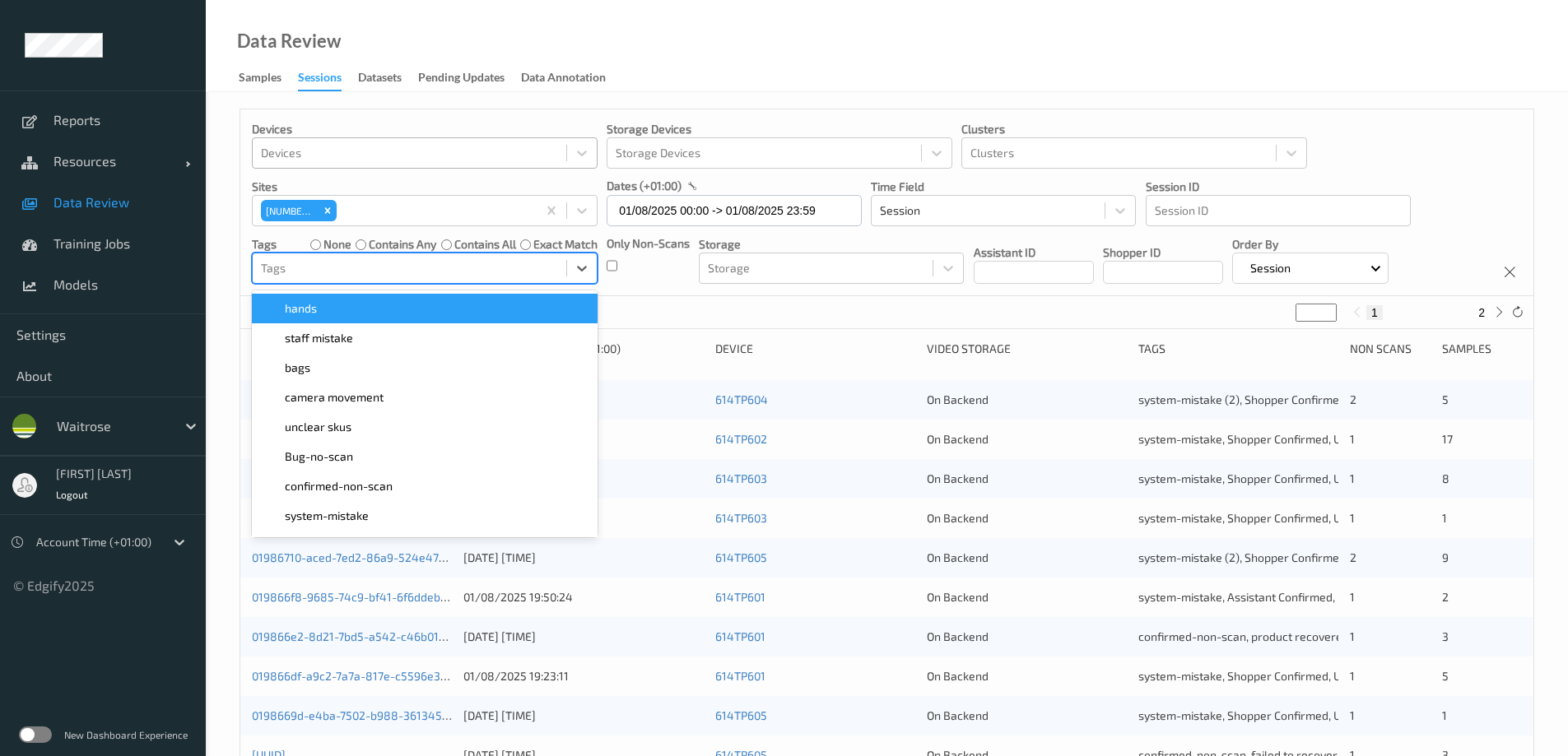 click at bounding box center [409, 268] 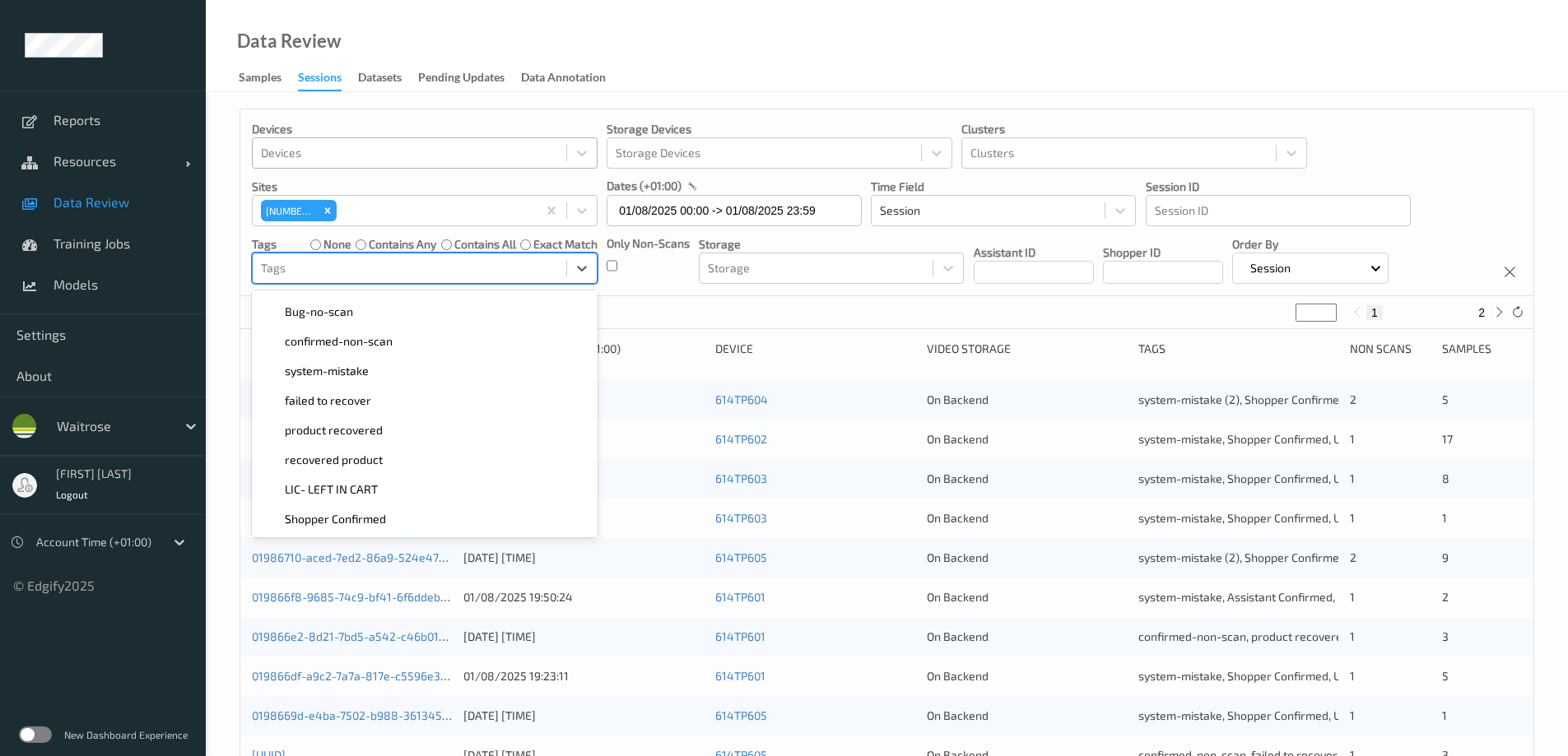 scroll, scrollTop: 165, scrollLeft: 0, axis: vertical 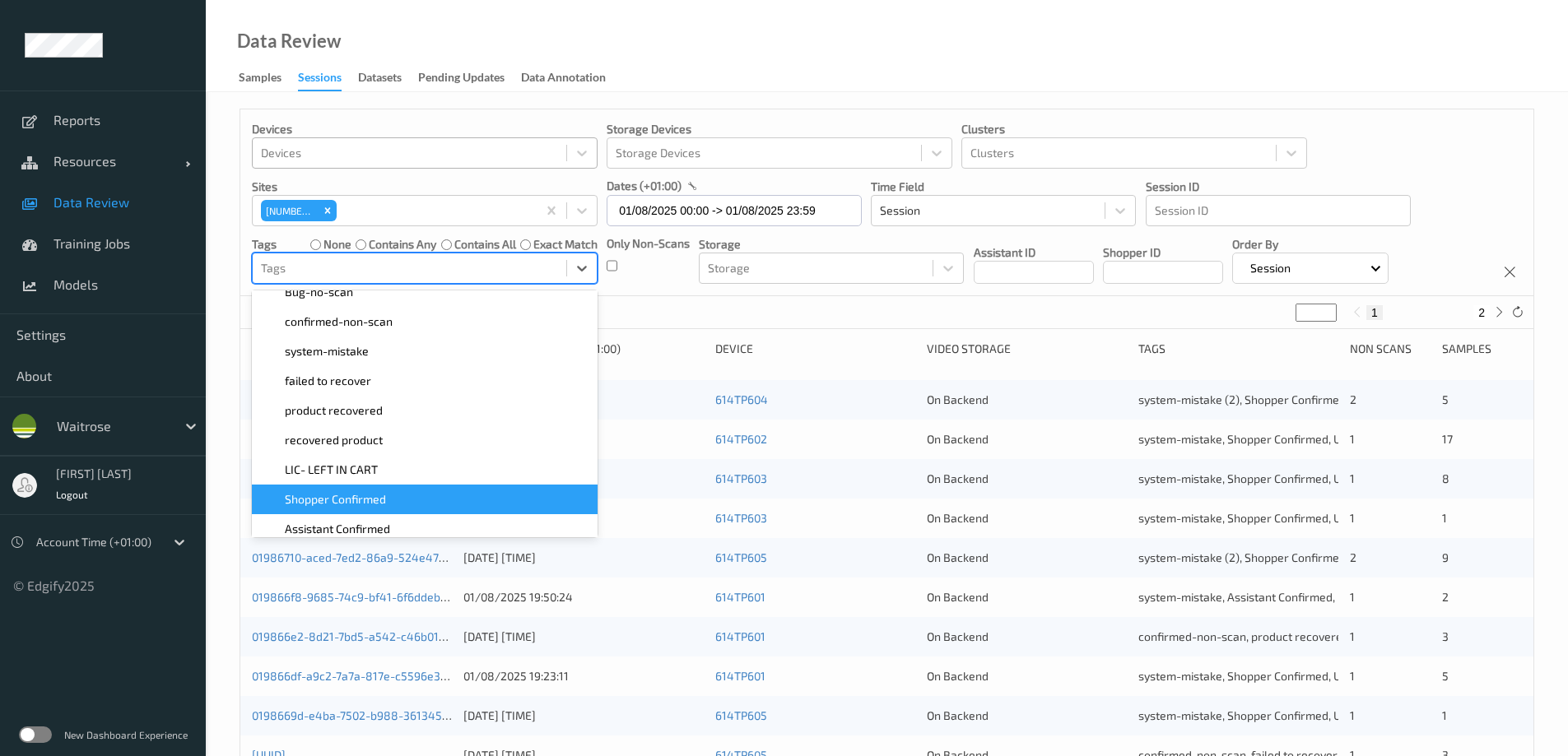 click on "Shopper Confirmed" at bounding box center (425, 499) 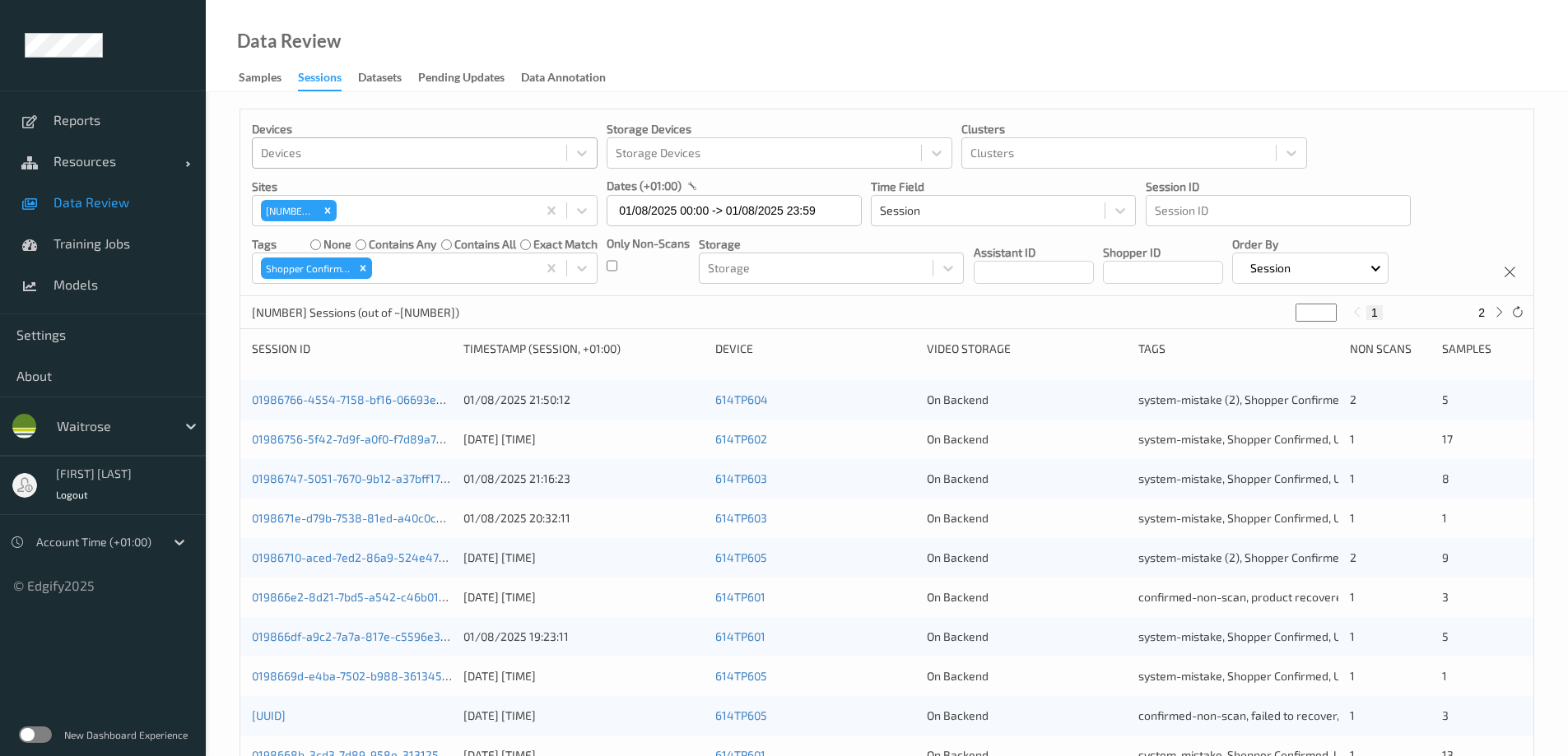 click on "Data Review Samples Sessions Datasets Pending Updates Data Annotation" at bounding box center (886, 46) 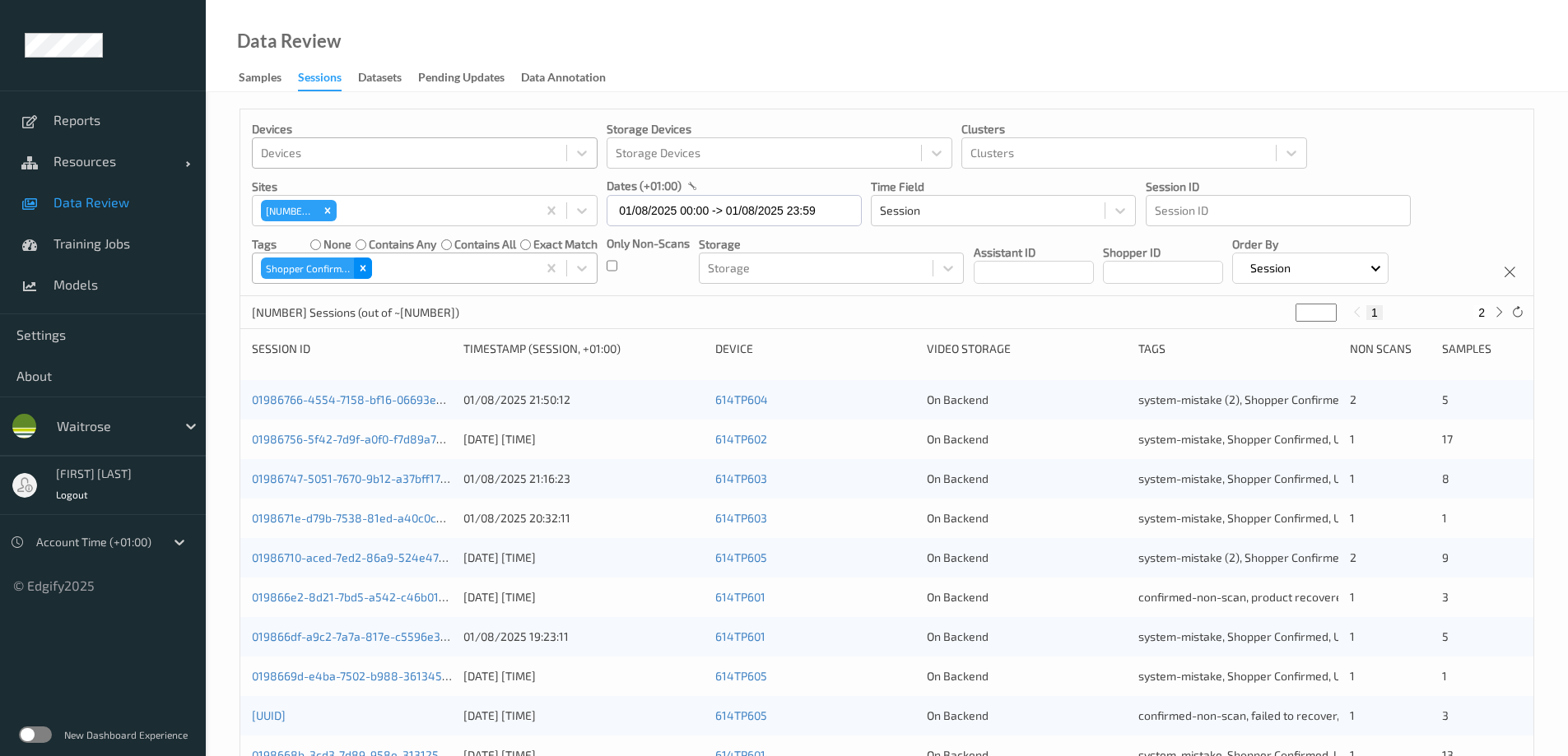 click 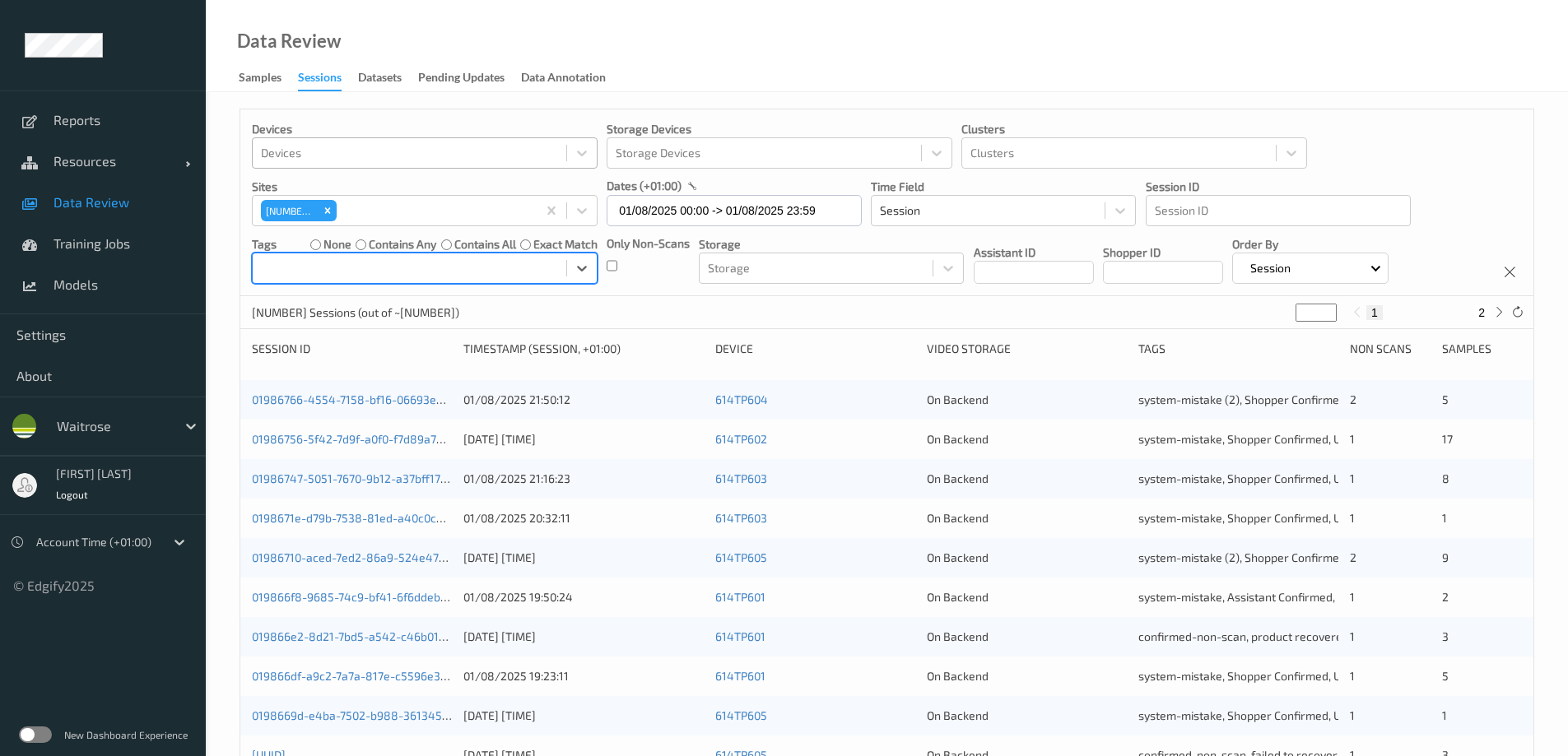 click at bounding box center [409, 268] 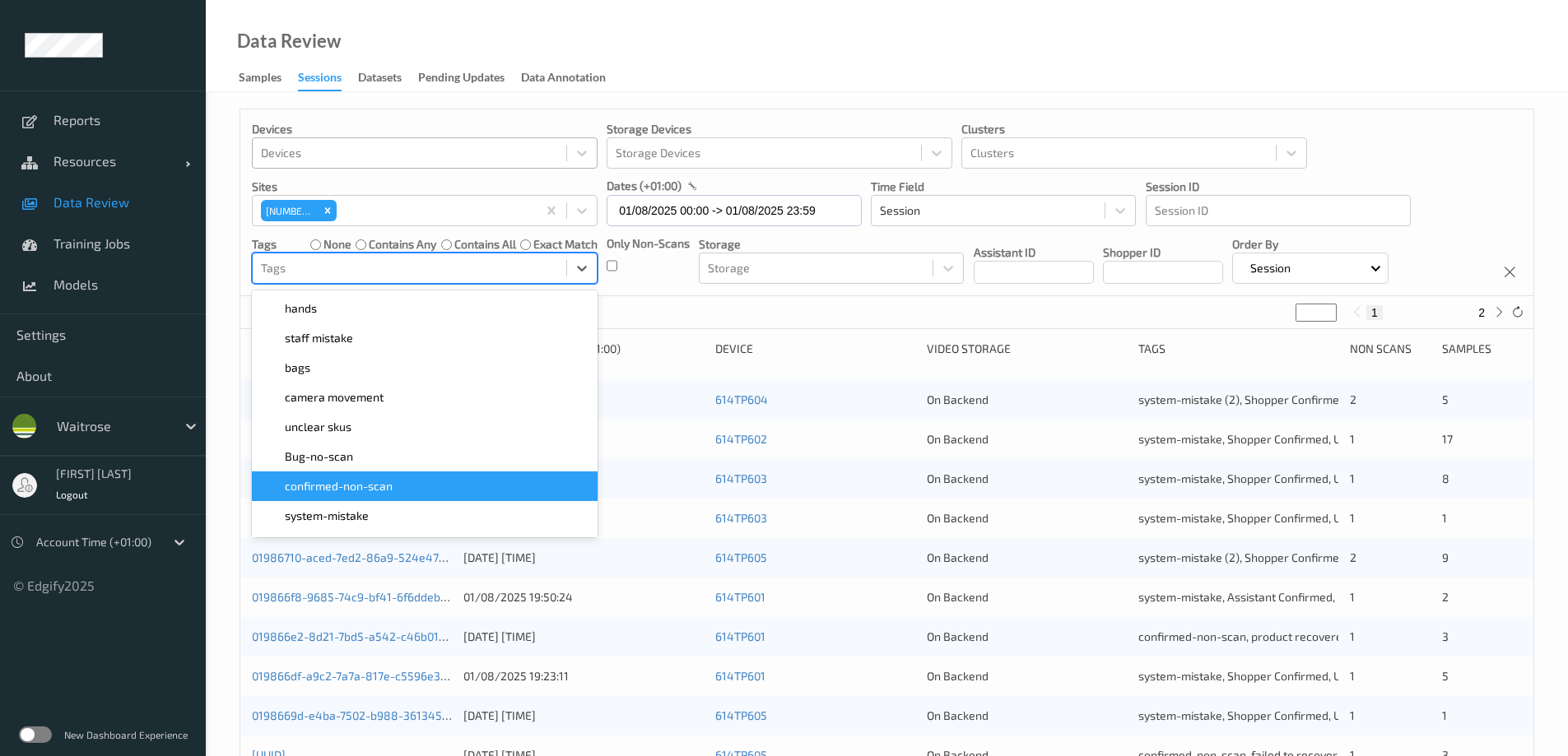 click on "confirmed-non-scan" at bounding box center (338, 486) 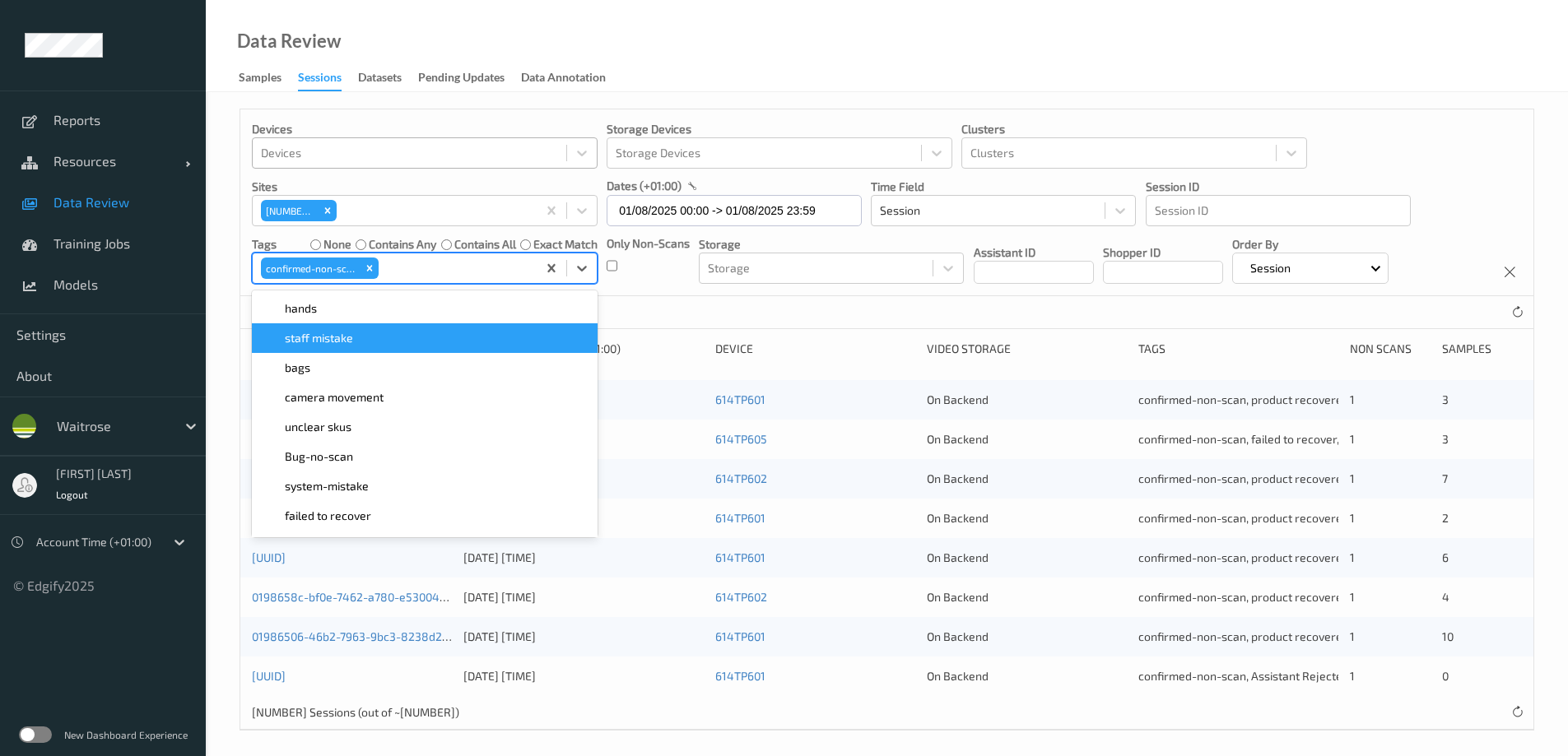 click on "Data Review Samples Sessions Datasets Pending Updates Data Annotation" at bounding box center [886, 46] 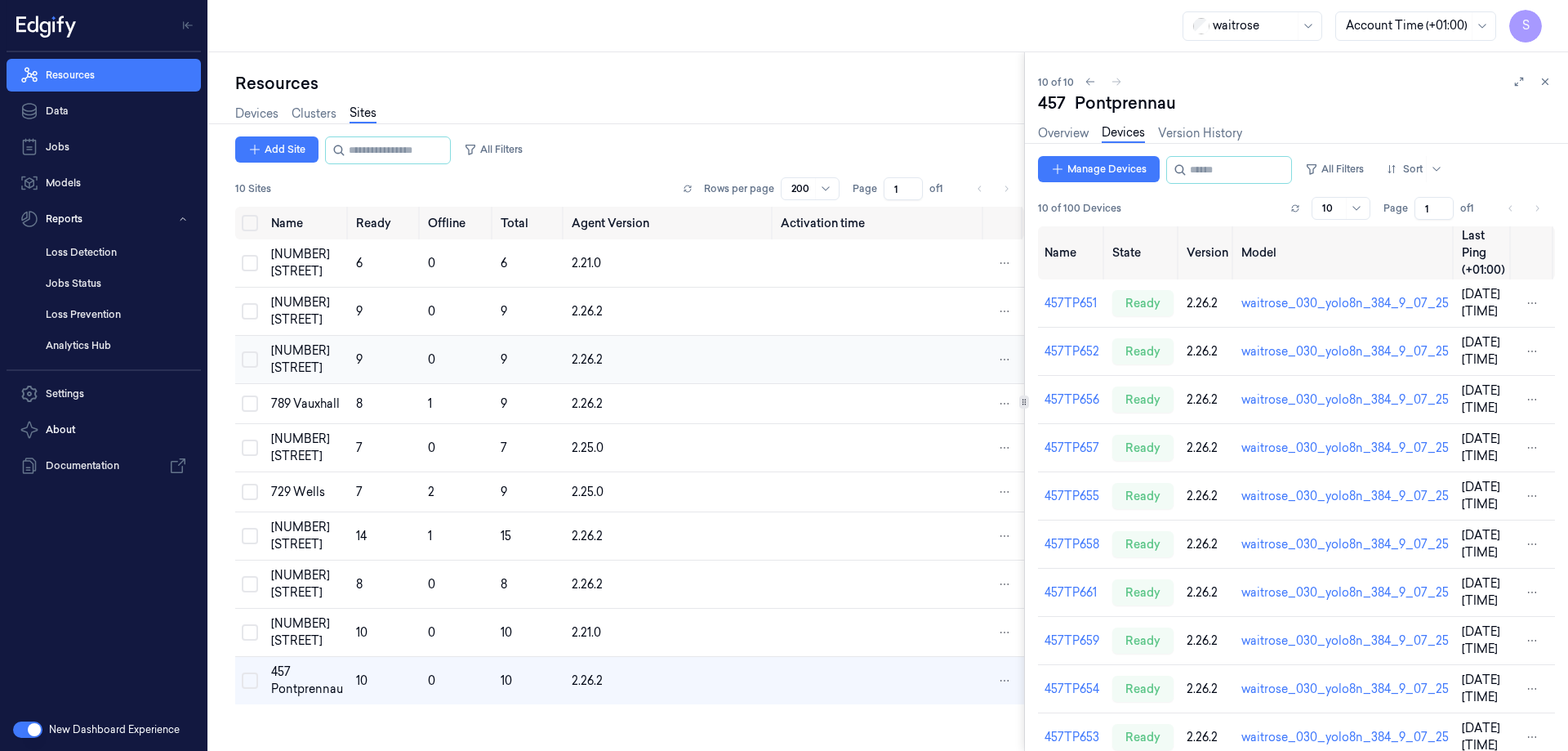 scroll, scrollTop: 0, scrollLeft: 0, axis: both 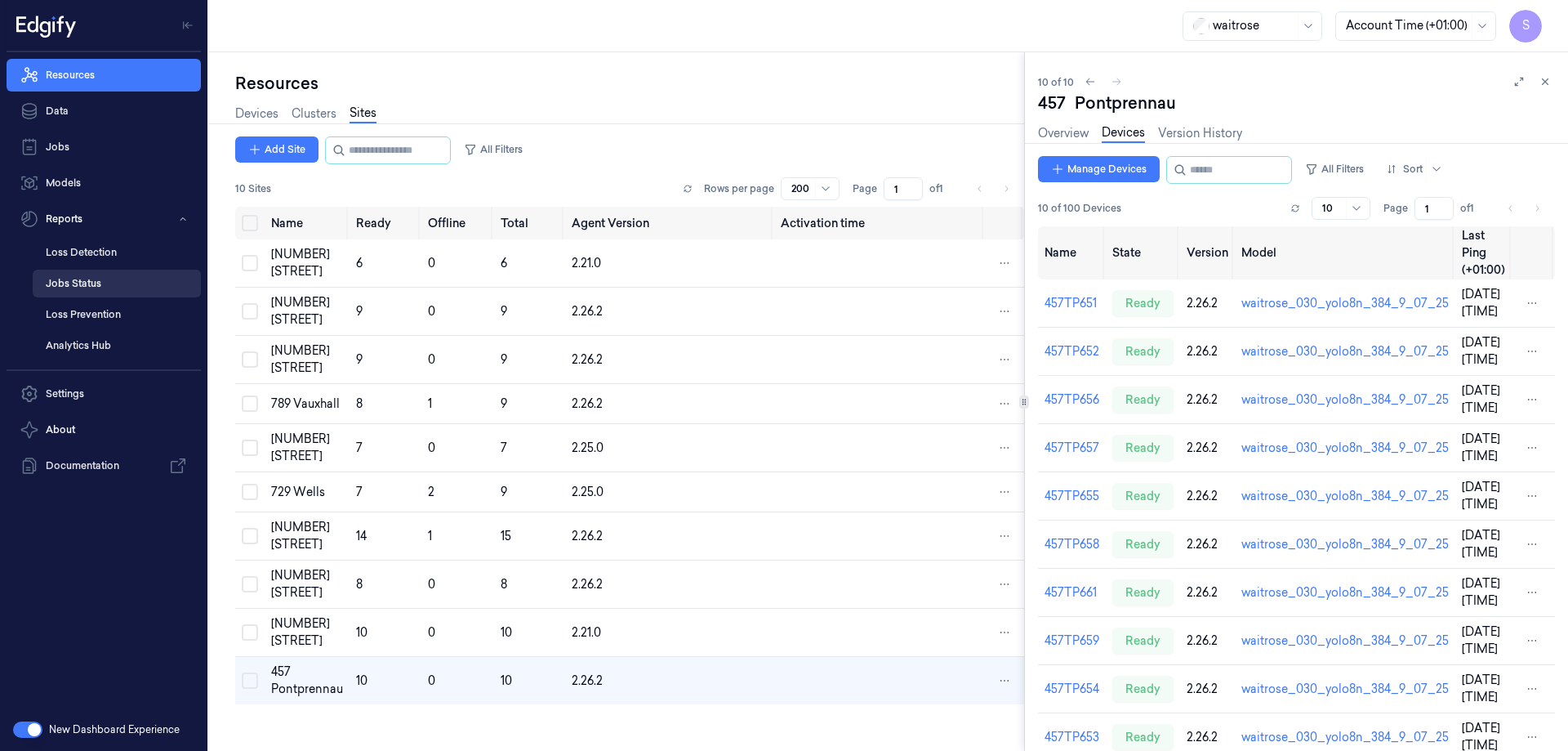 click on "Jobs Status" at bounding box center (117, 284) 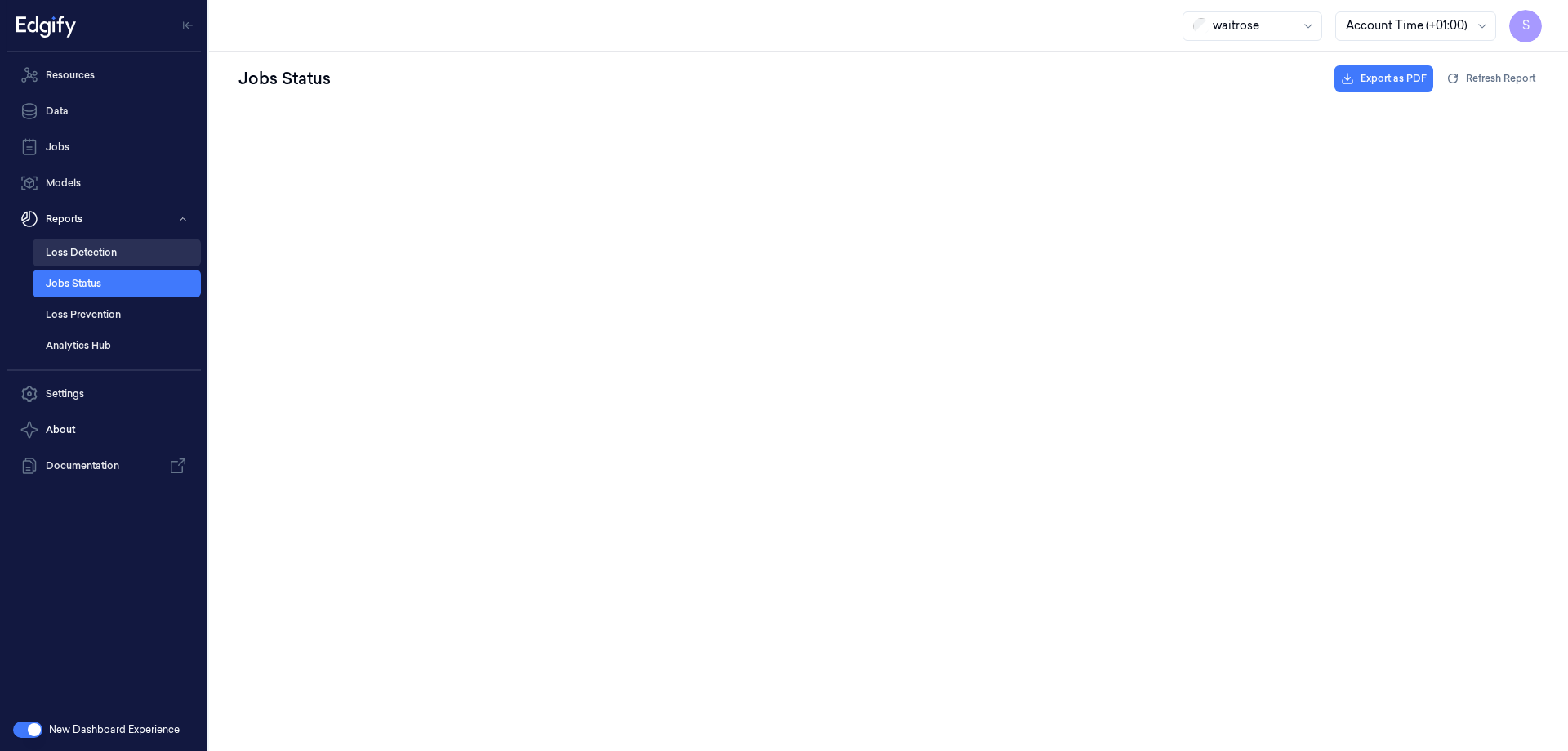 scroll, scrollTop: 0, scrollLeft: 0, axis: both 